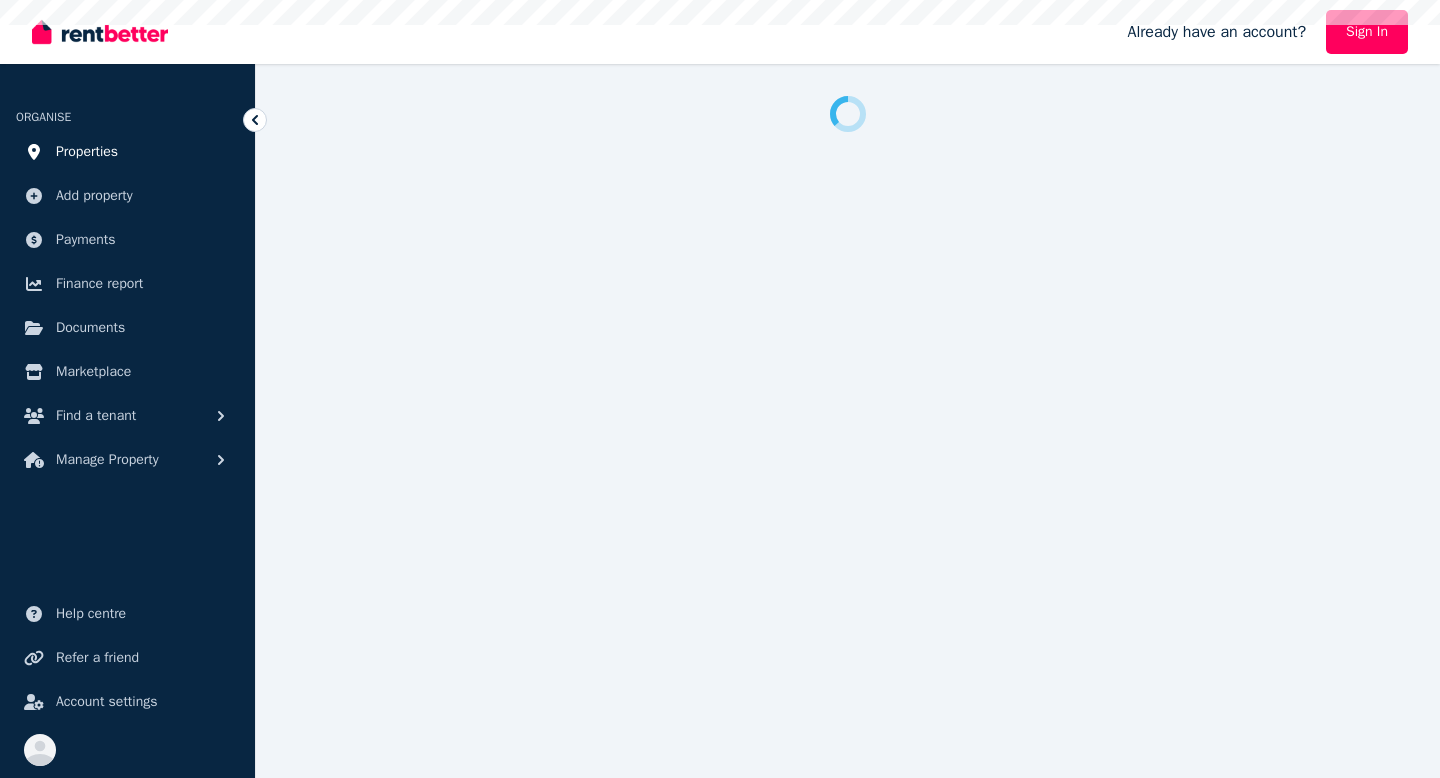 scroll, scrollTop: 0, scrollLeft: 0, axis: both 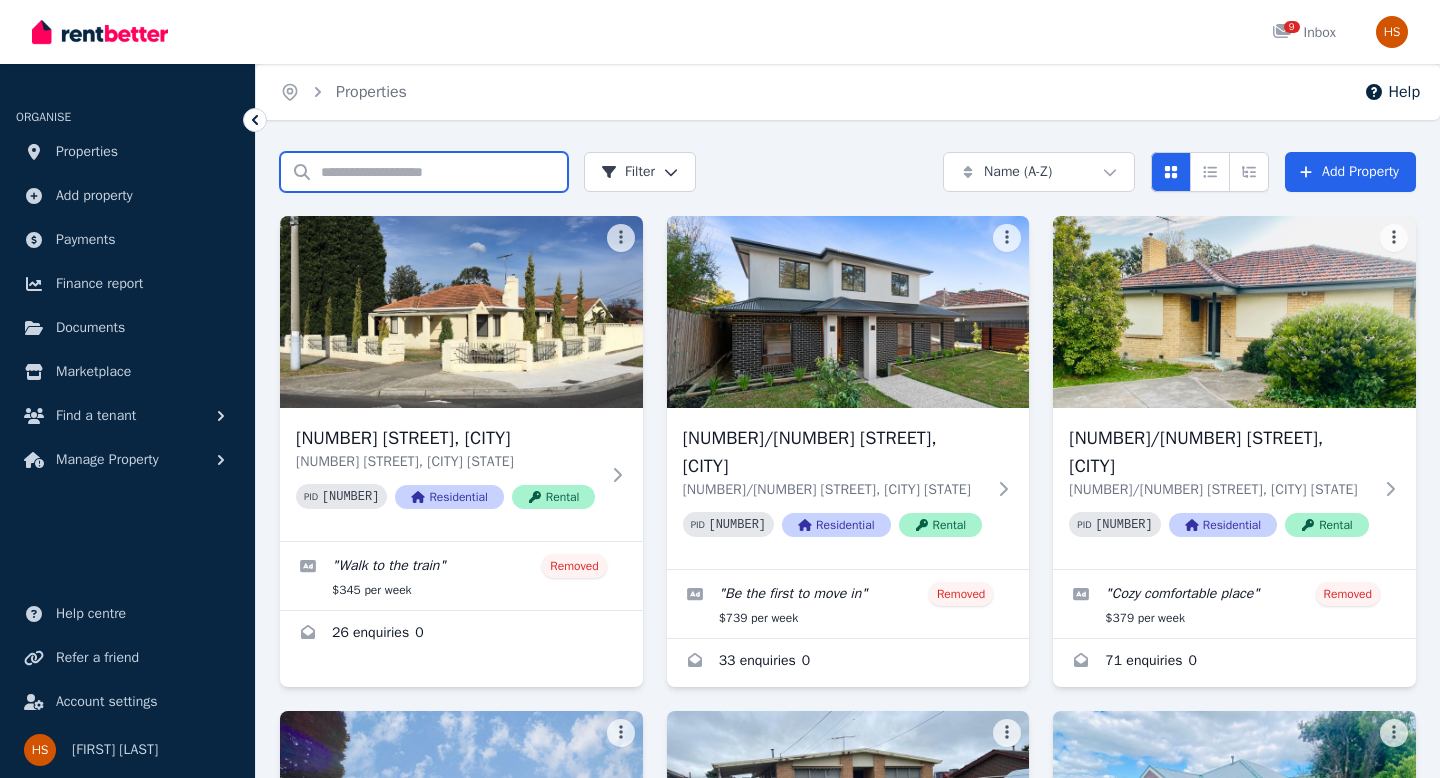 click on "Search properties" at bounding box center [424, 172] 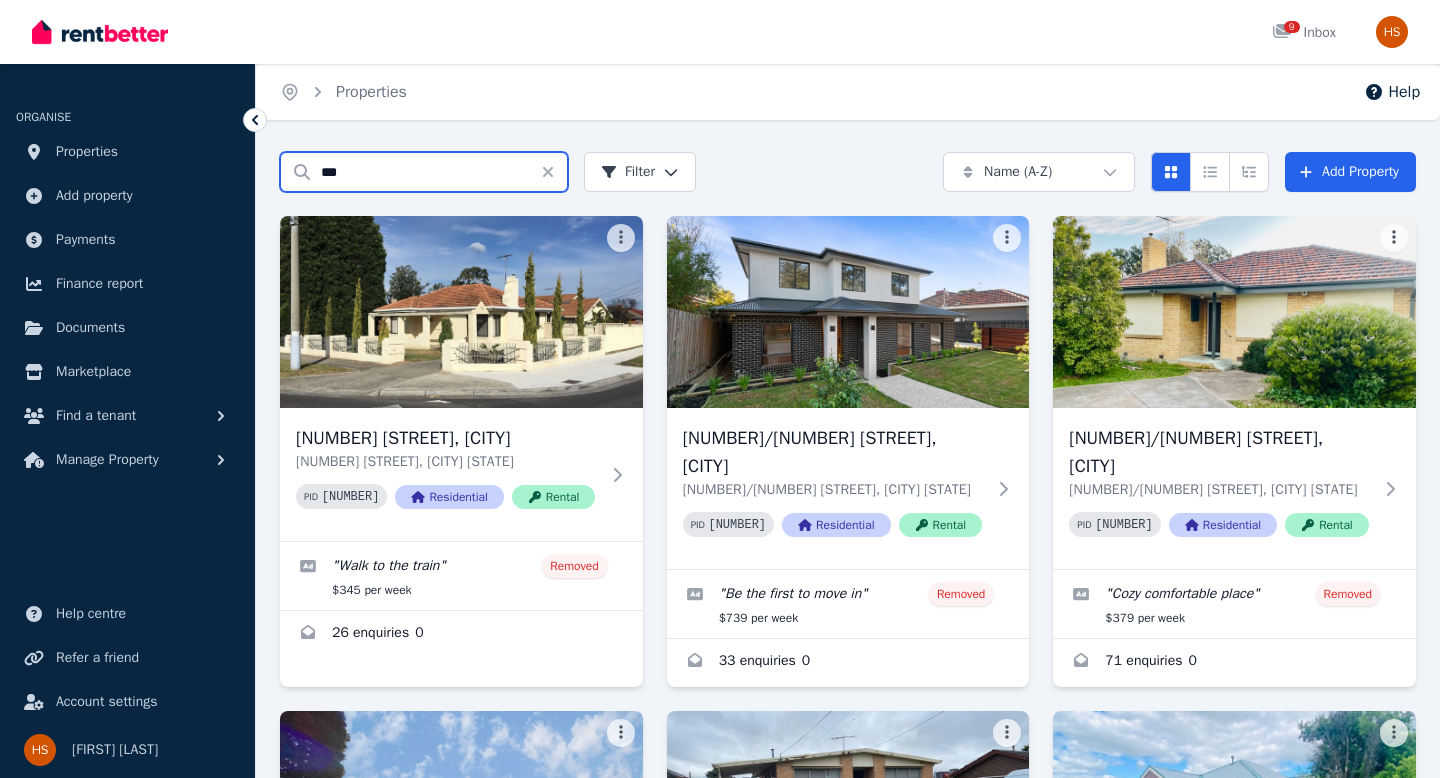 type on "***" 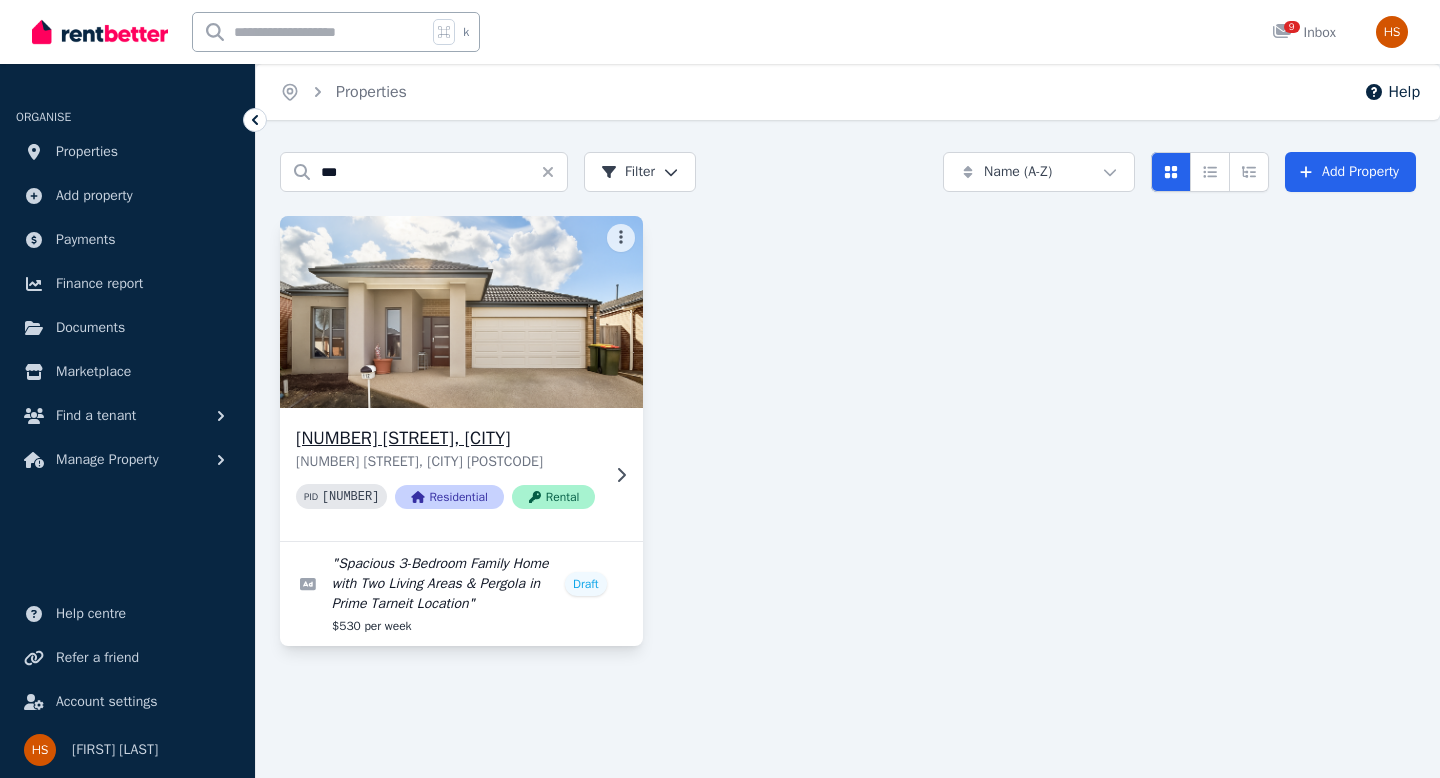 click on "117 Inverell Pkwy, Tarneit 117 Inverell Pkwy, Tarneit VIC 3029 PID   397527 Residential Rental" at bounding box center (461, 474) 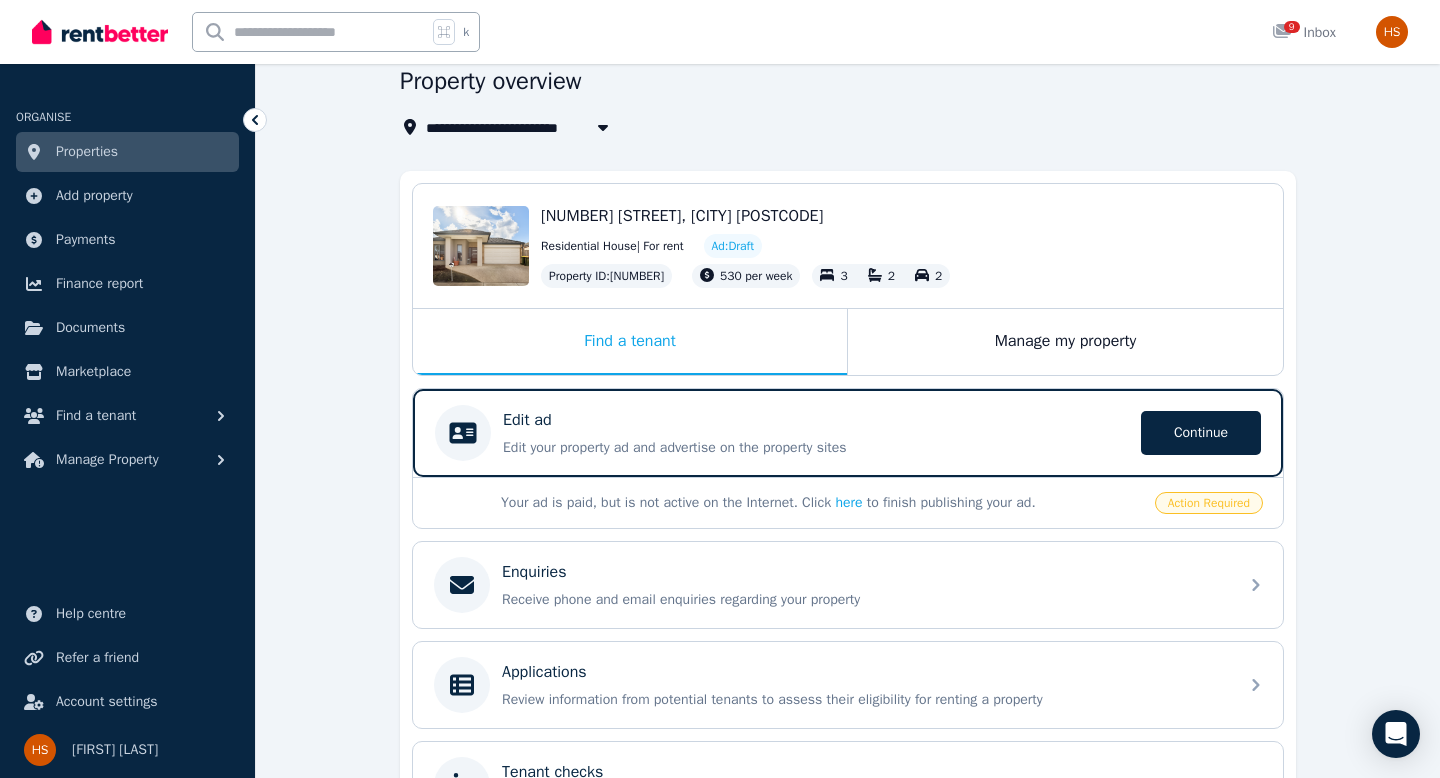 scroll, scrollTop: 105, scrollLeft: 0, axis: vertical 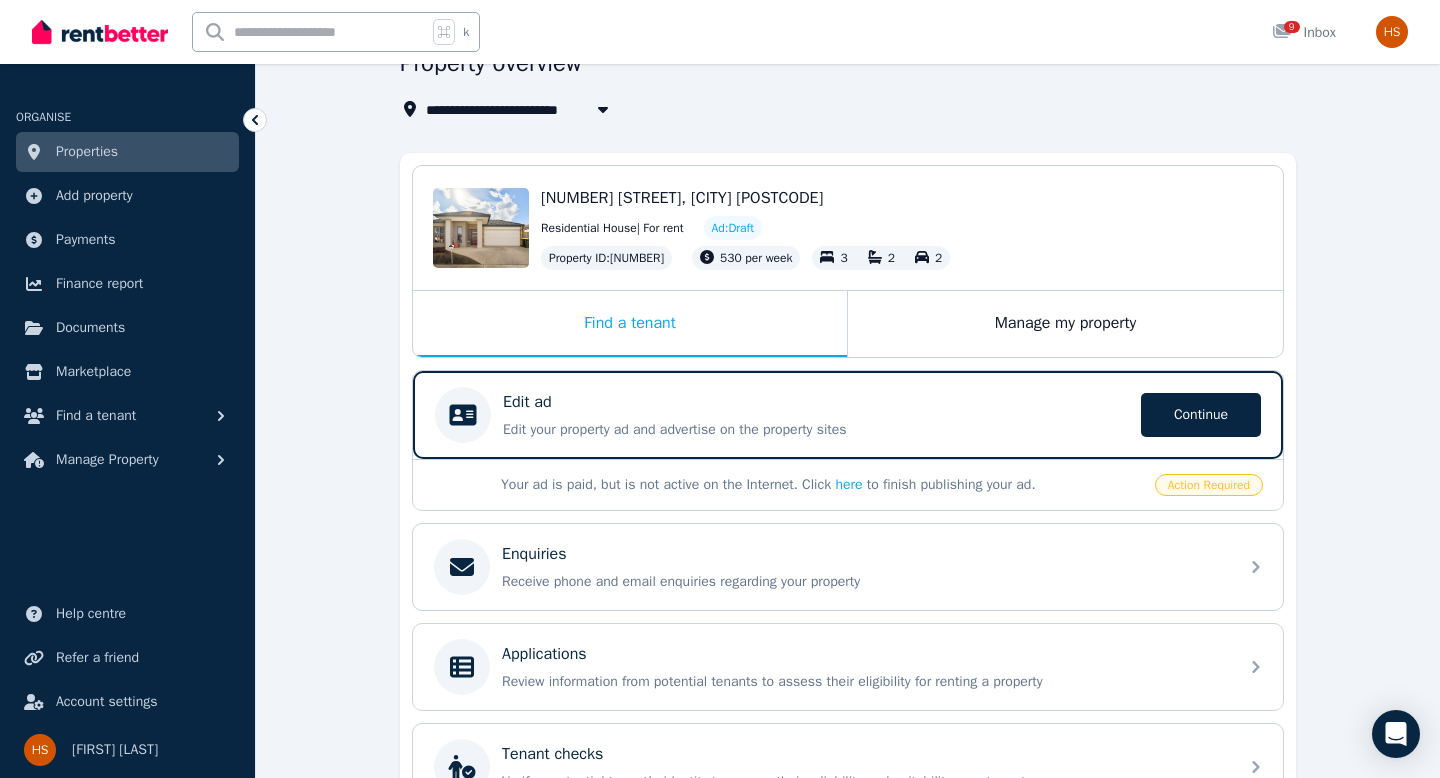click on "Action Required" at bounding box center (1209, 485) 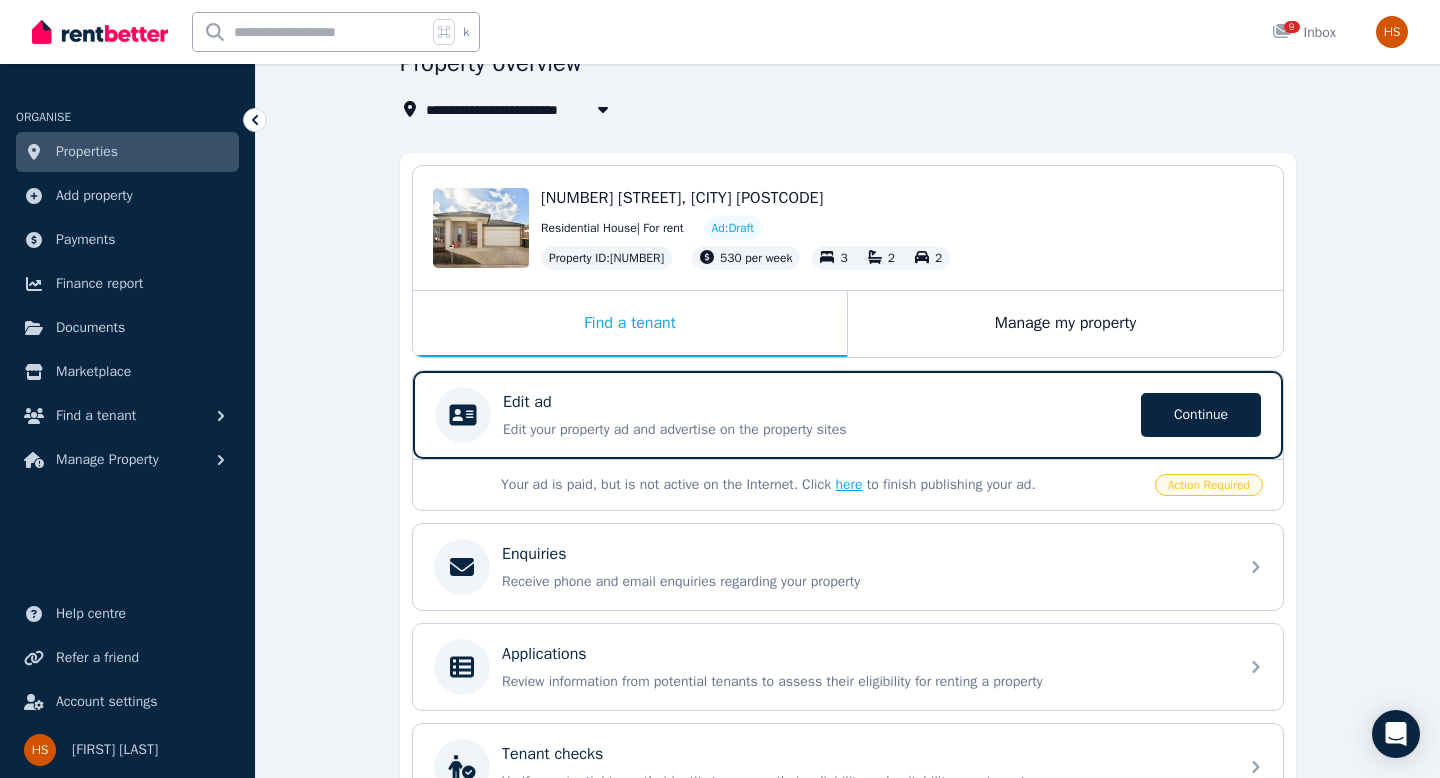 click on "here" at bounding box center (848, 484) 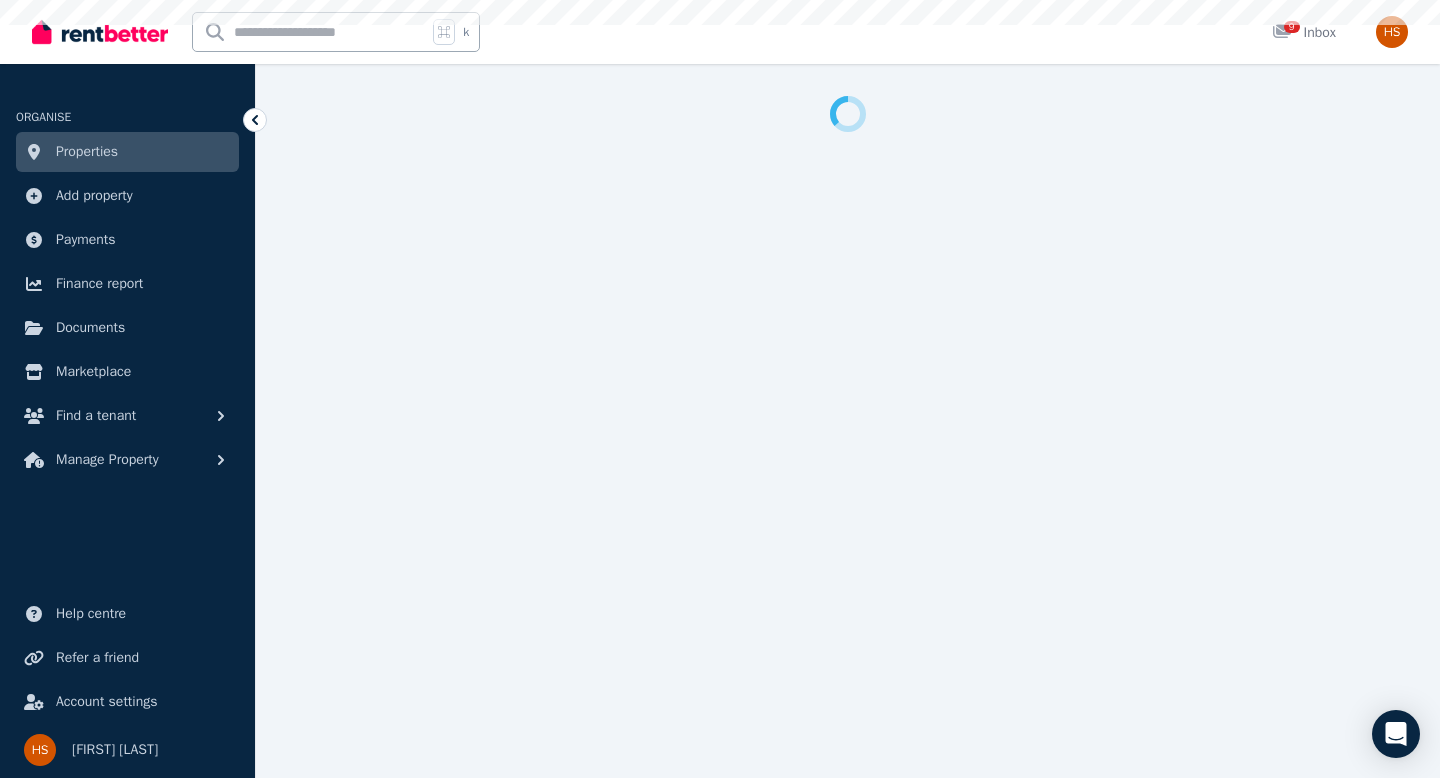 scroll, scrollTop: 0, scrollLeft: 0, axis: both 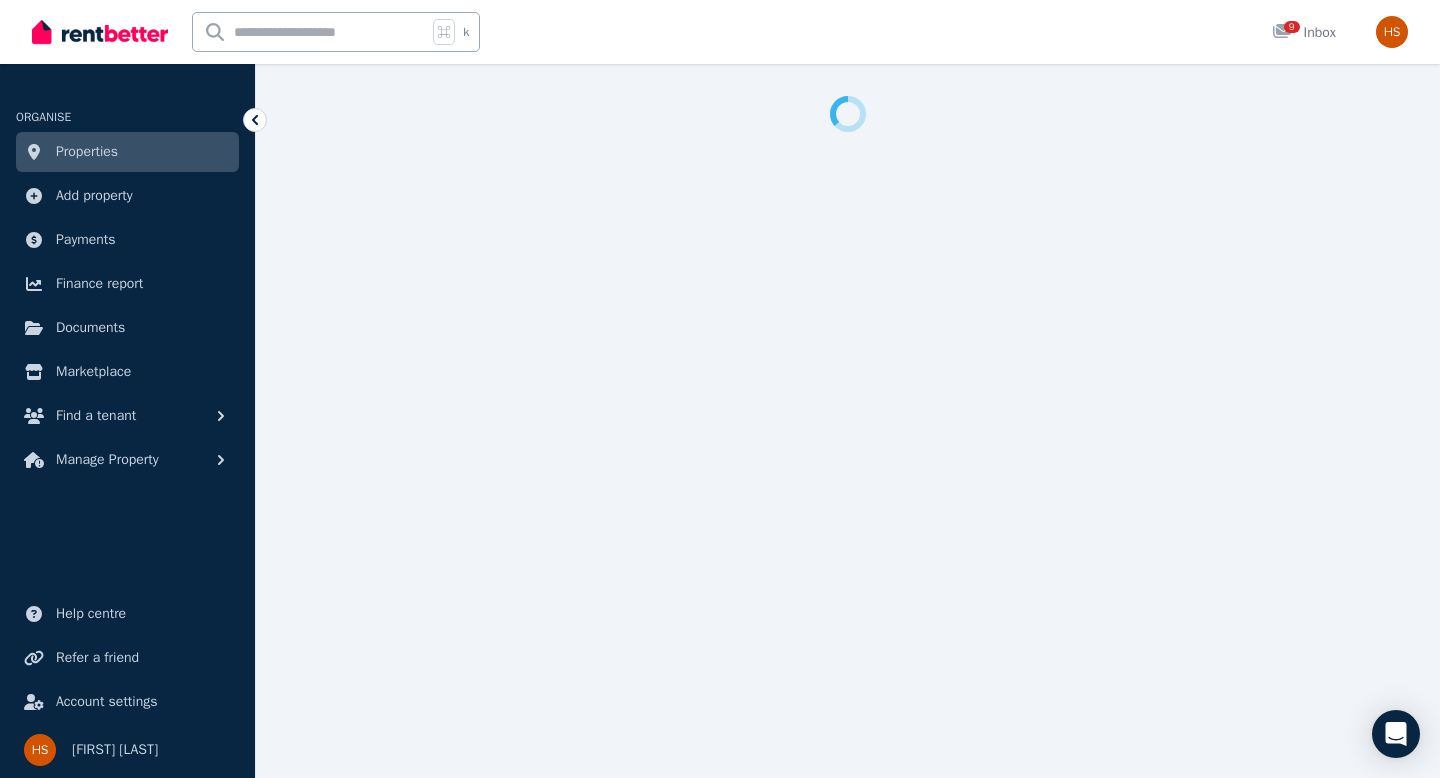 select on "***" 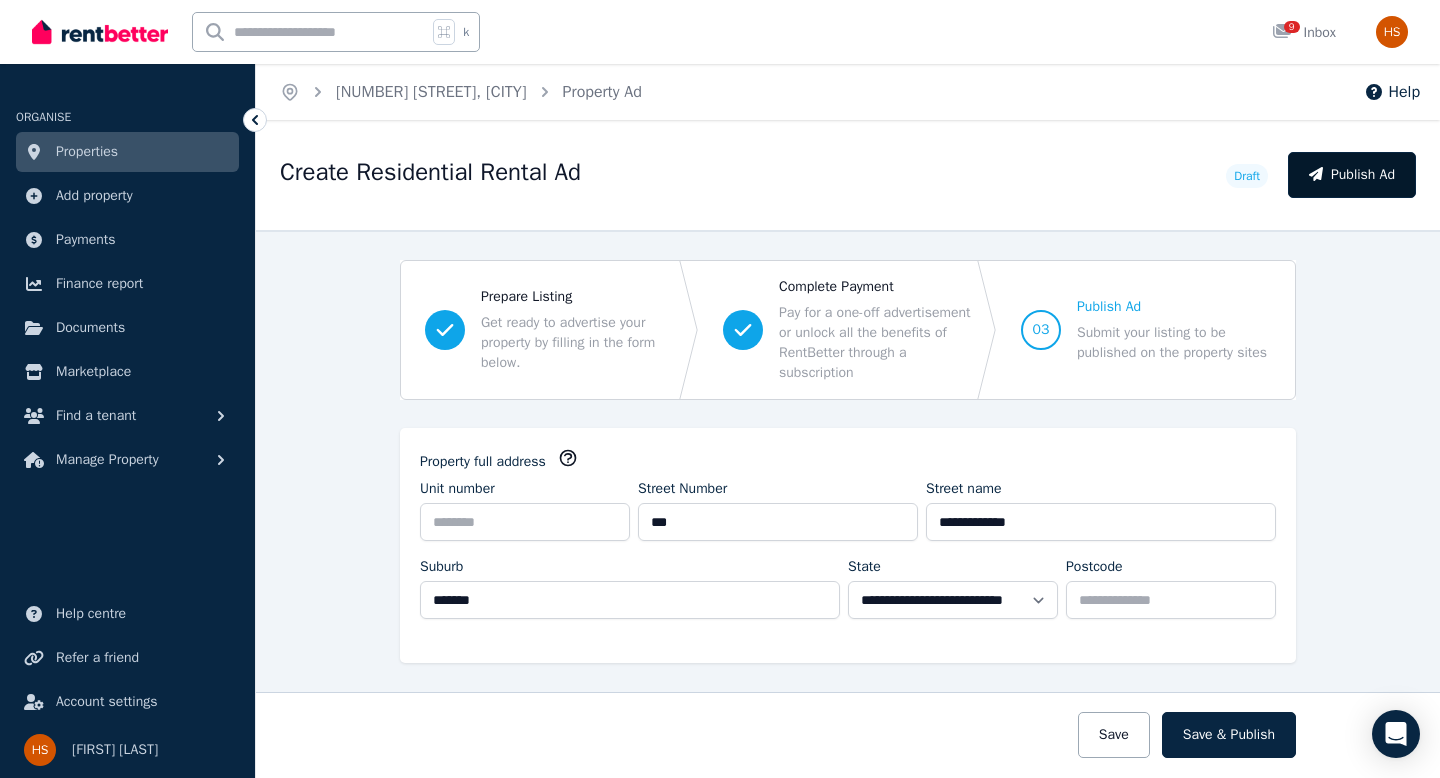 click on "Publish Ad" at bounding box center [1352, 175] 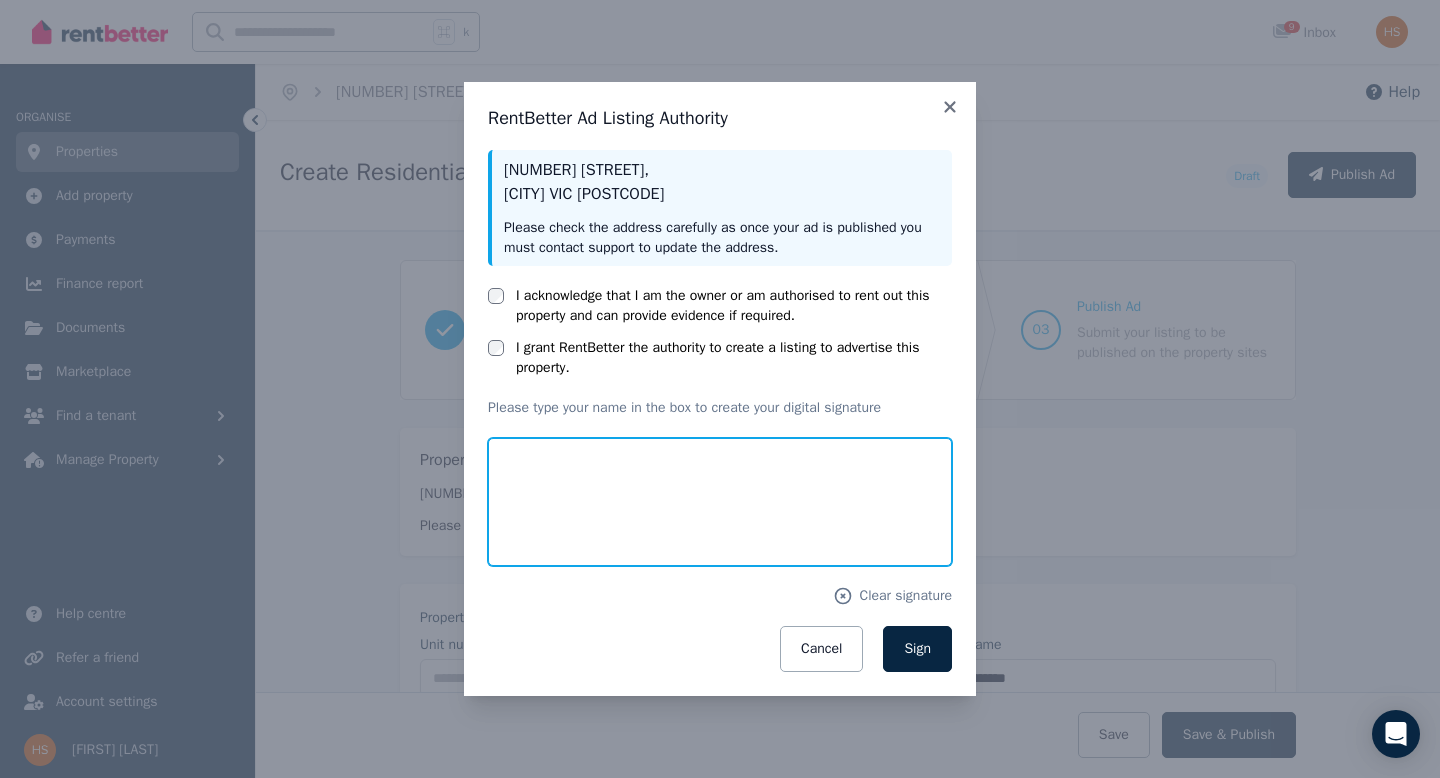 click at bounding box center [720, 502] 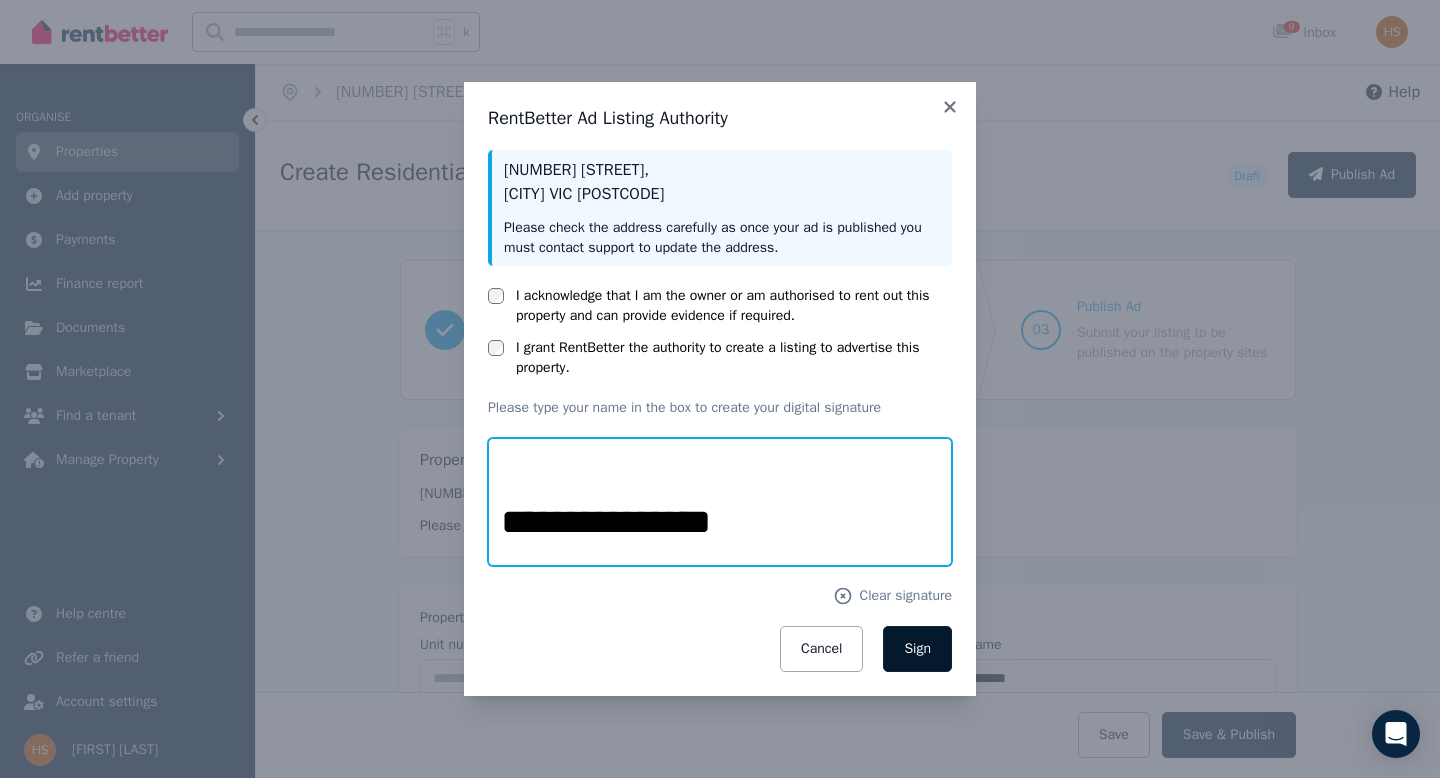 type on "**********" 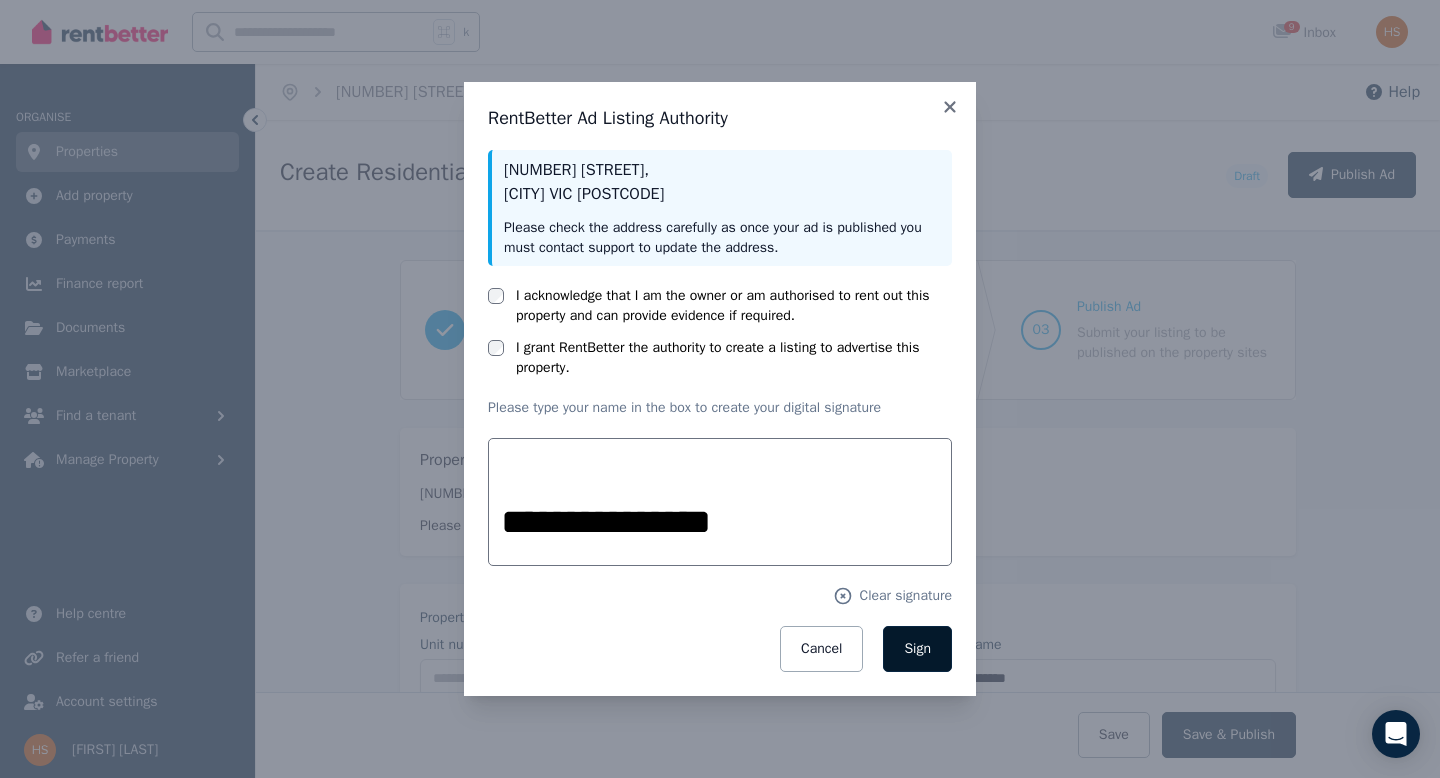 click on "Sign" at bounding box center (917, 649) 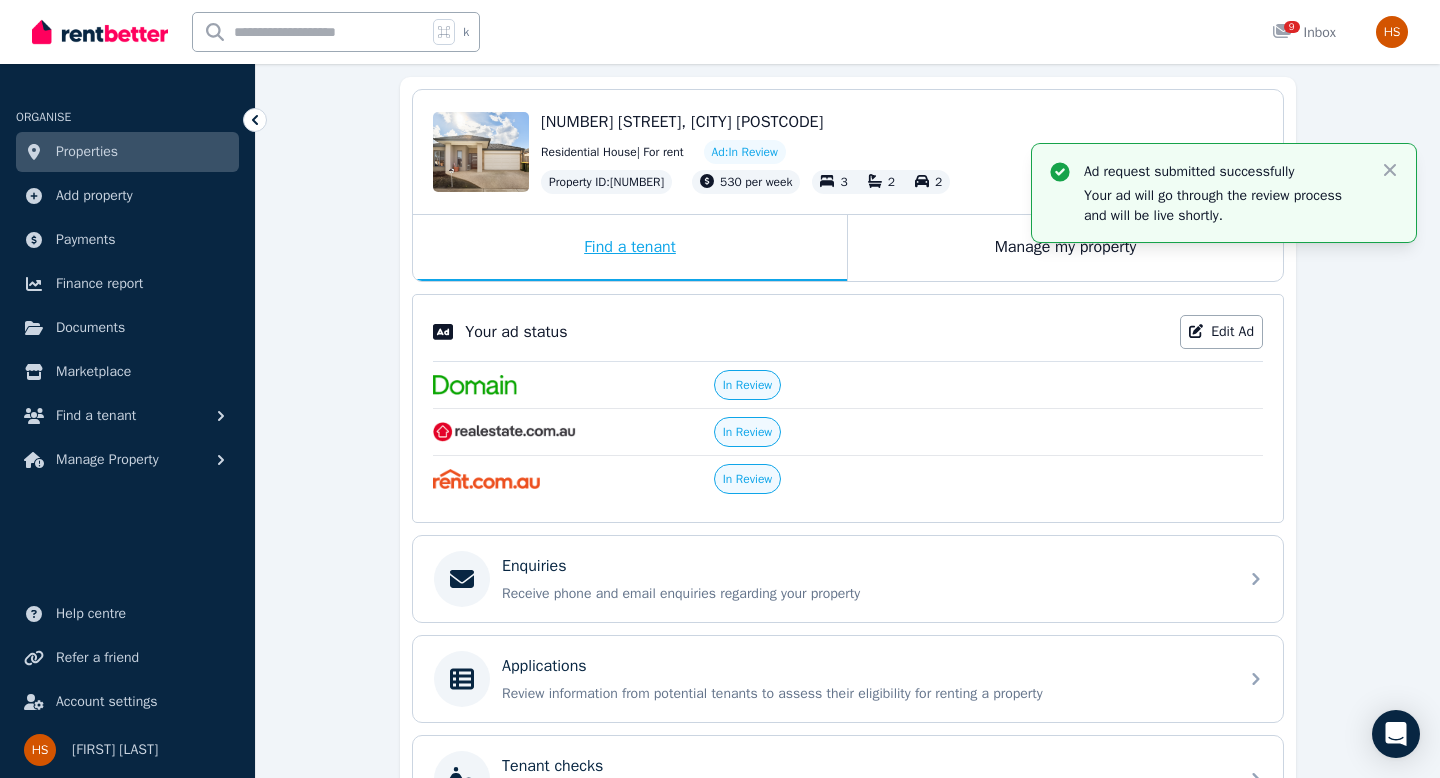 scroll, scrollTop: 183, scrollLeft: 0, axis: vertical 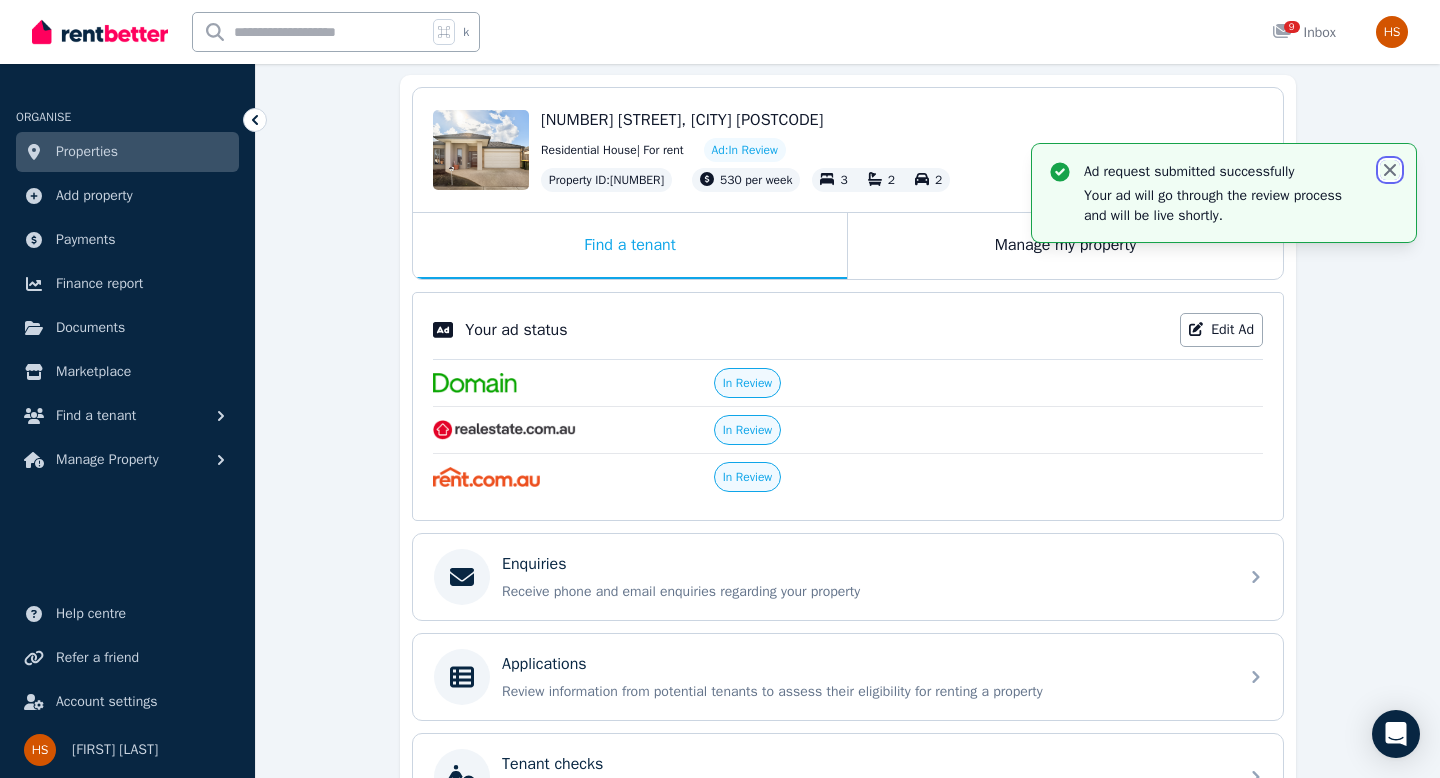 click 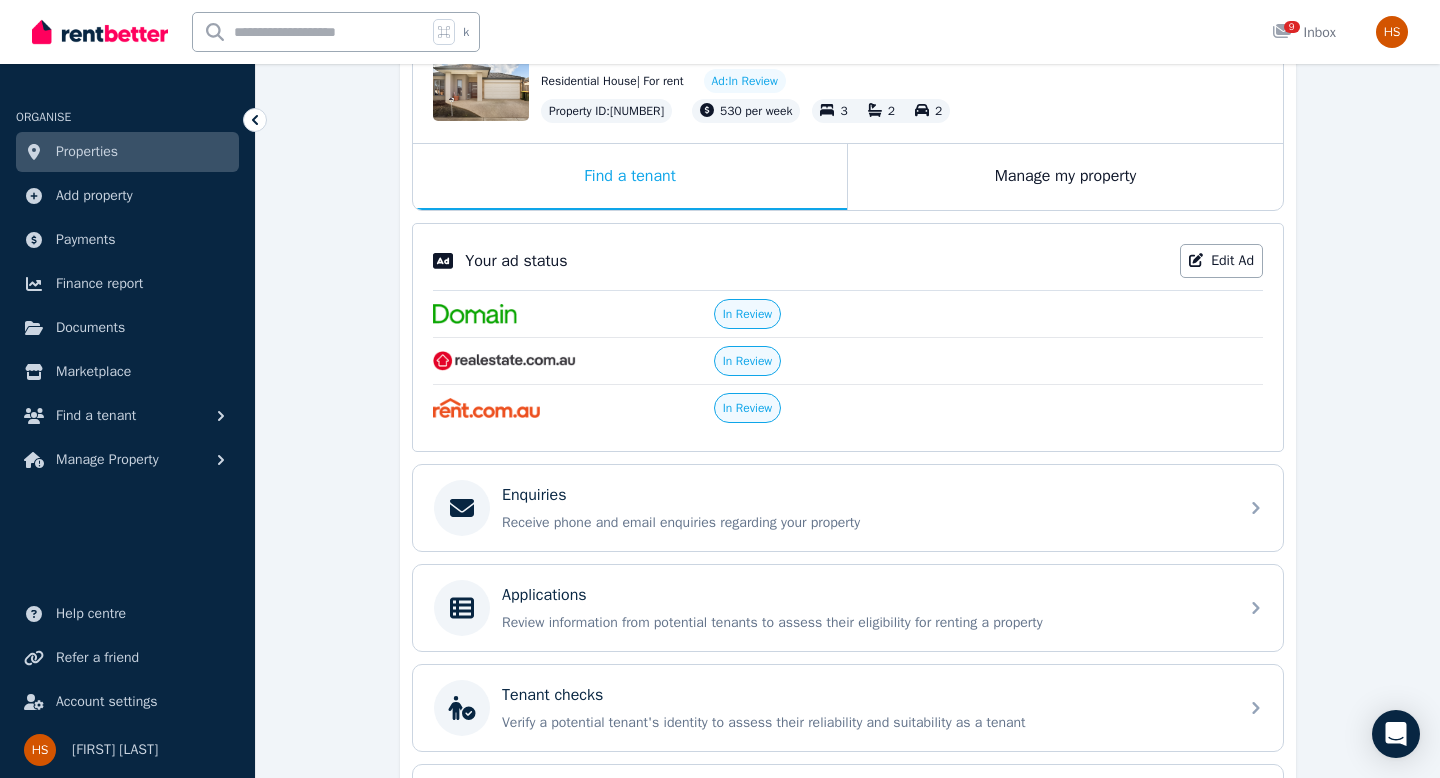 scroll, scrollTop: 251, scrollLeft: 0, axis: vertical 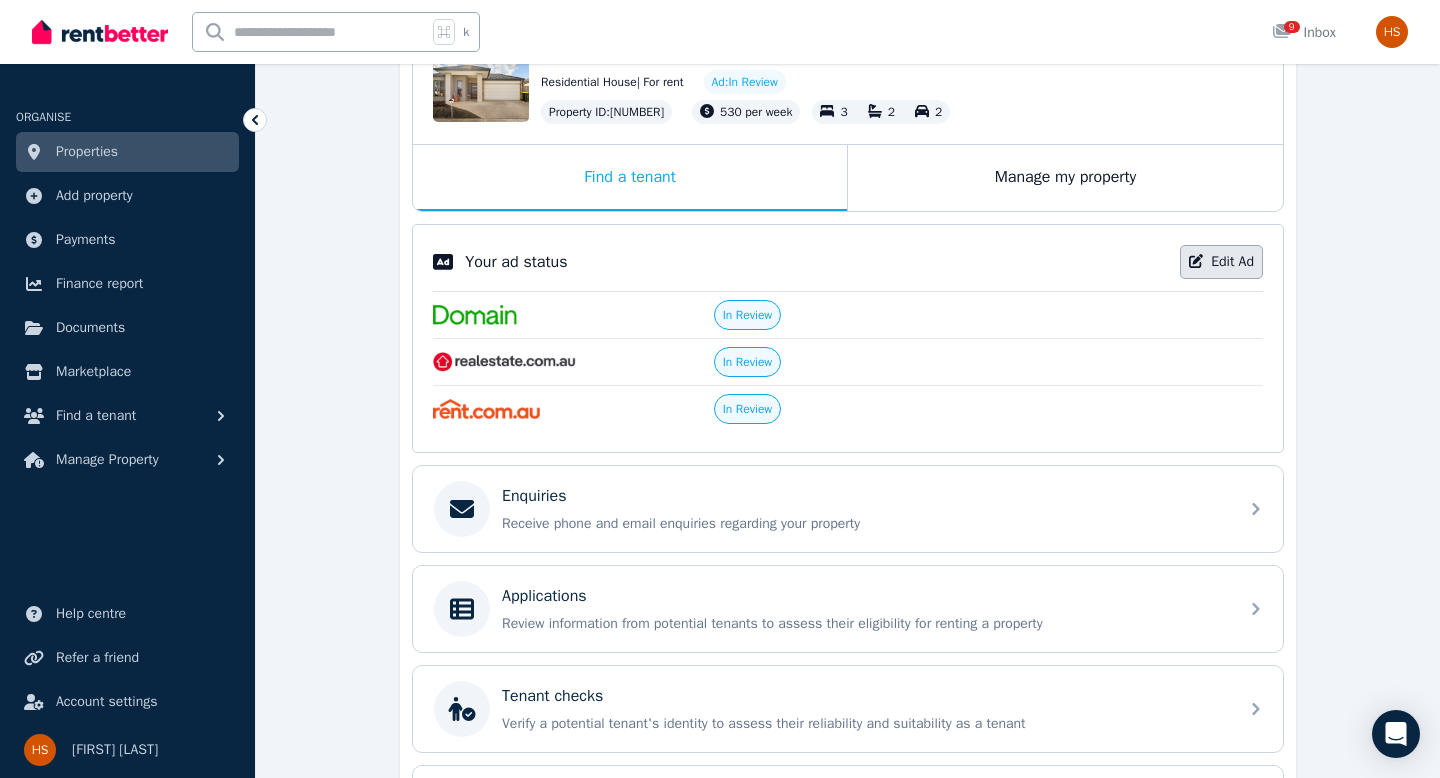 click on "Edit Ad" at bounding box center [1221, 262] 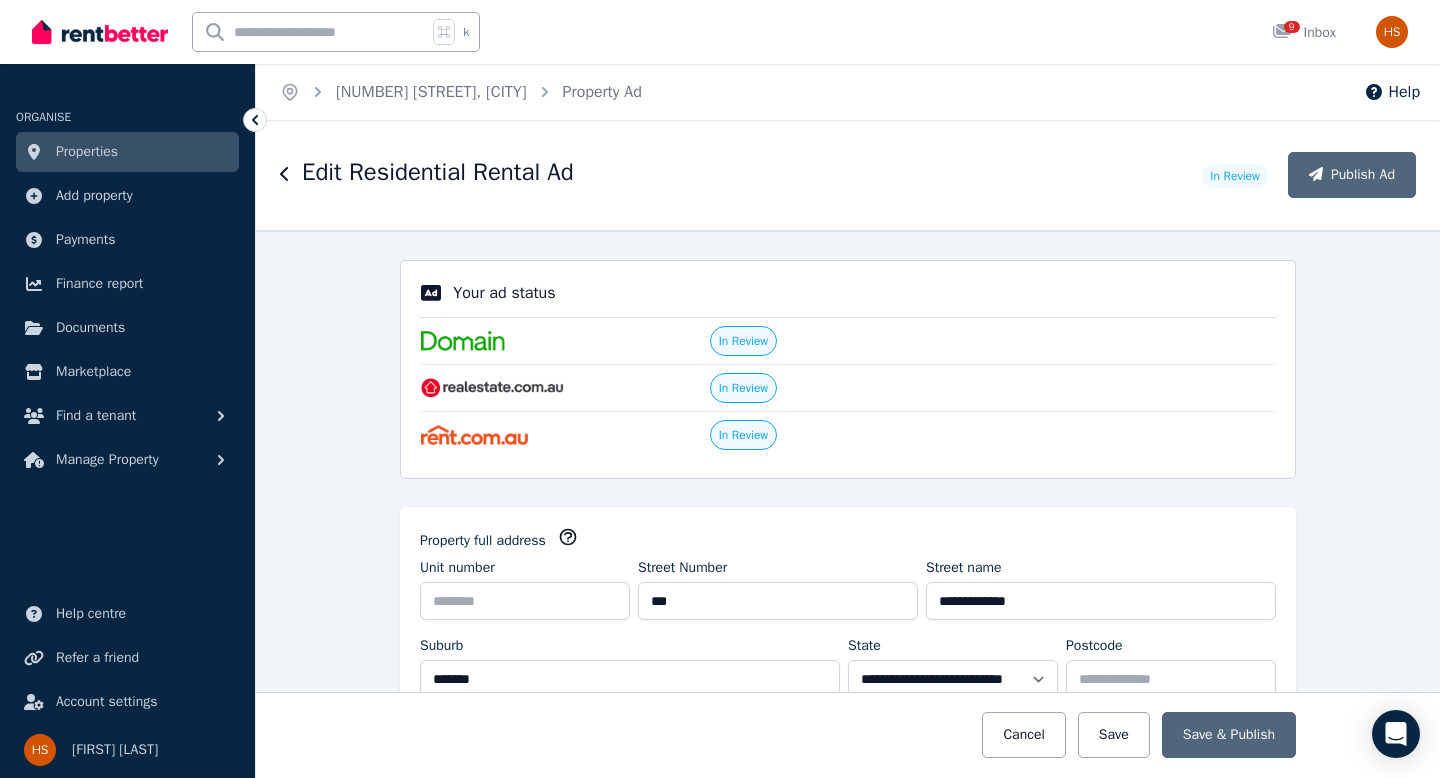 scroll, scrollTop: 0, scrollLeft: 0, axis: both 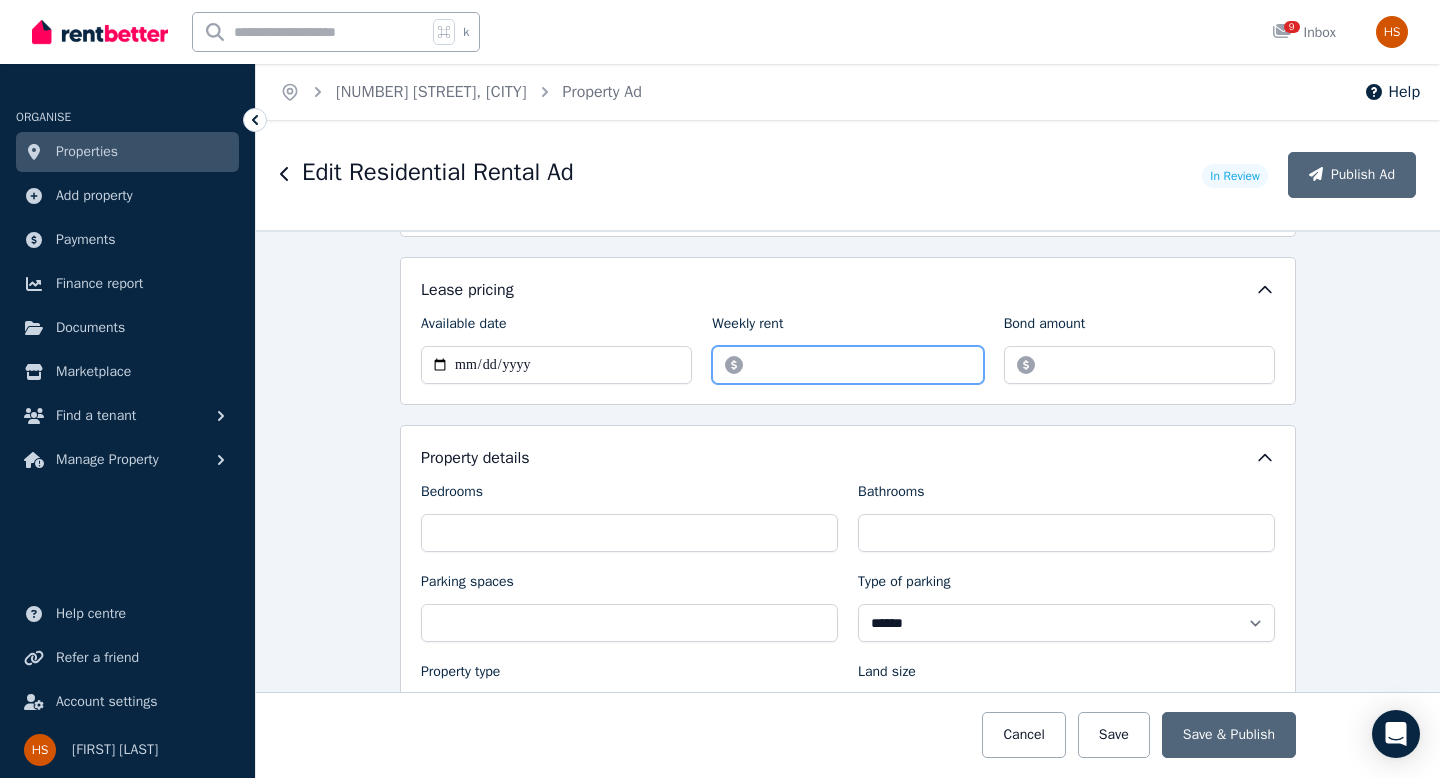 click on "******" at bounding box center [847, 365] 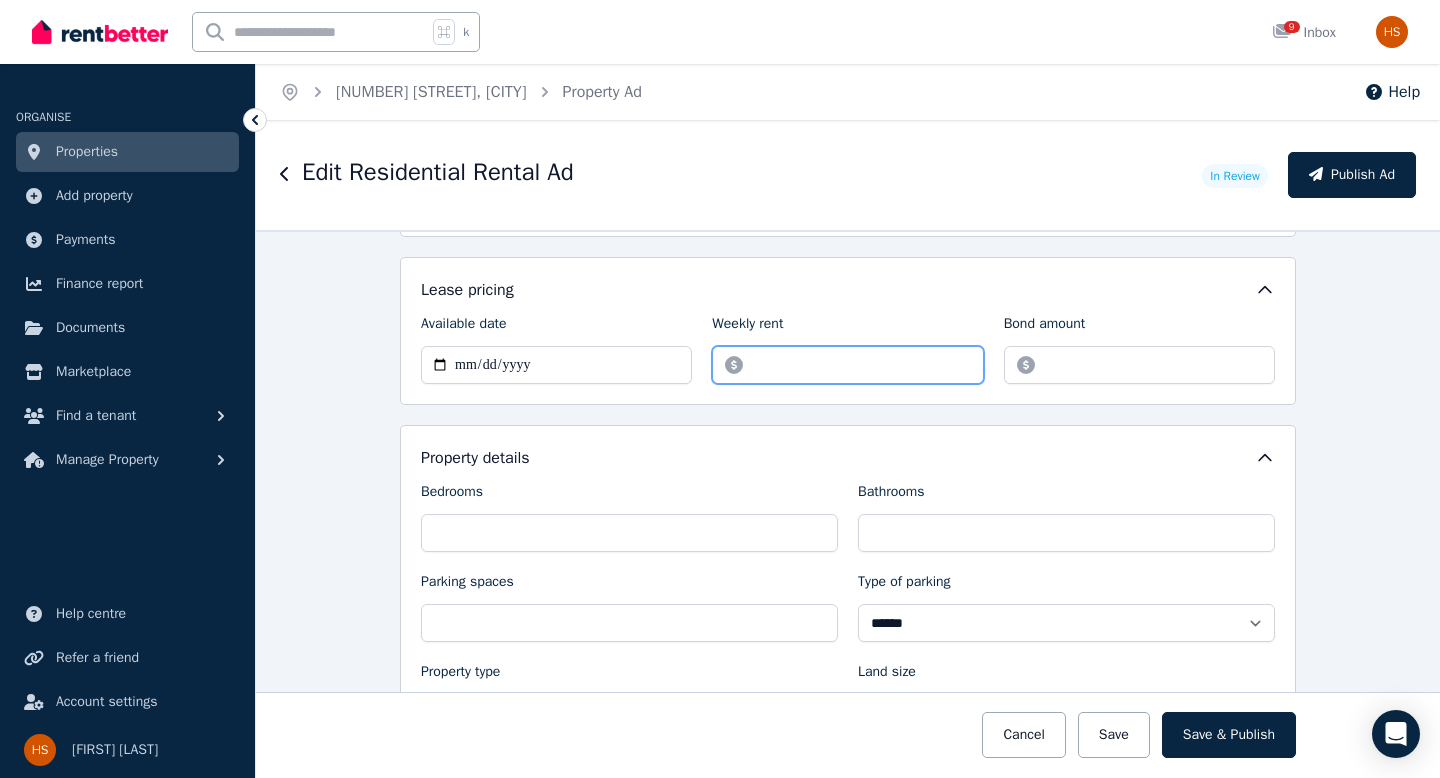 type on "******" 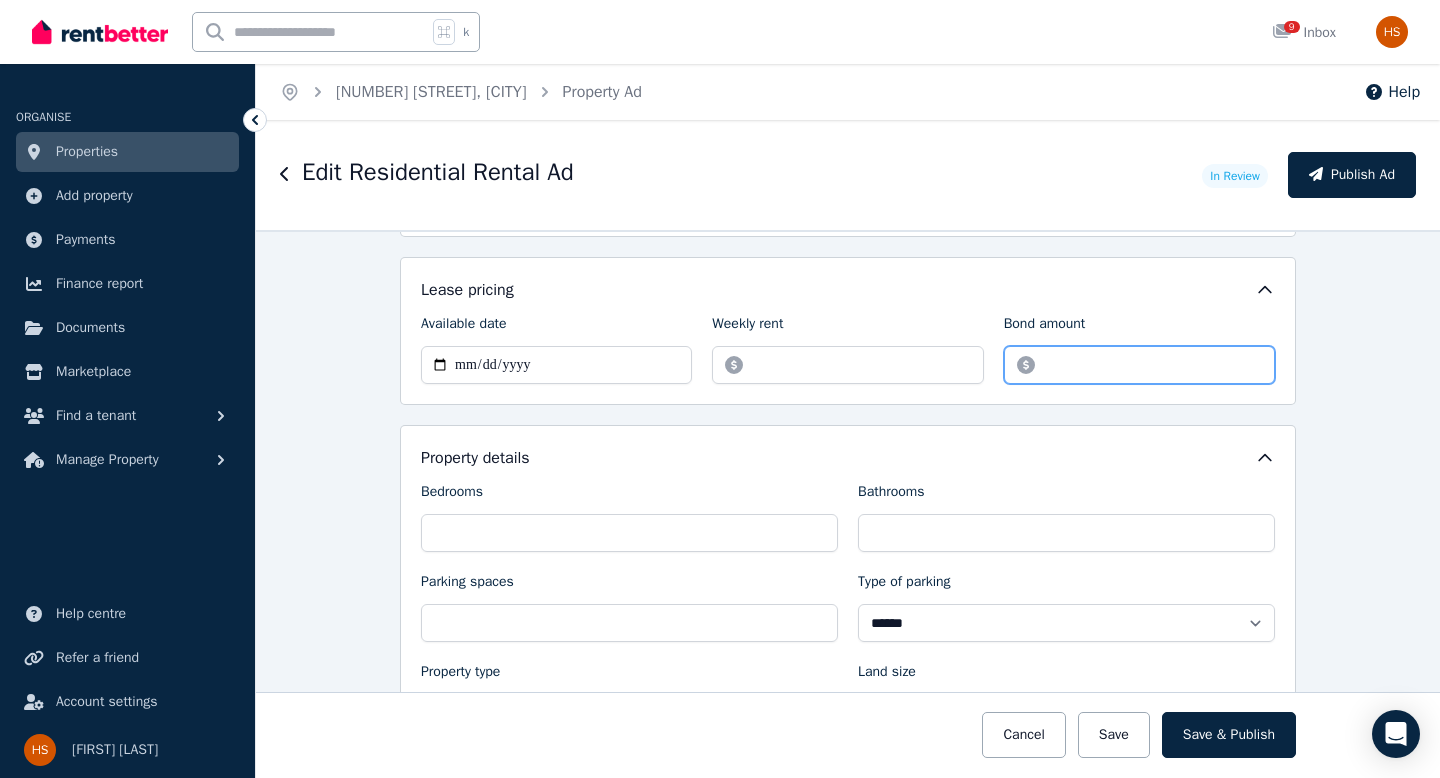 click on "*******" at bounding box center [1139, 365] 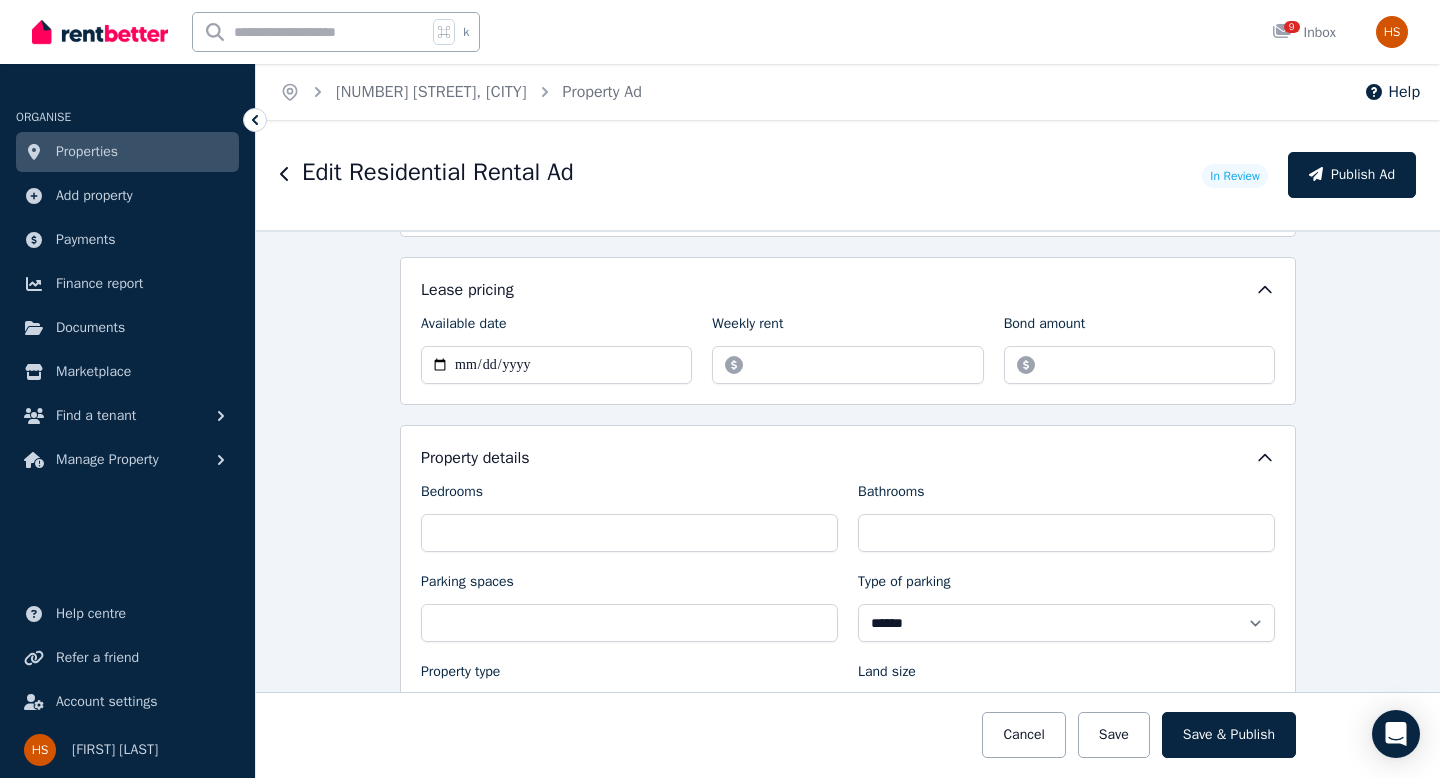 click on "**********" at bounding box center (848, 504) 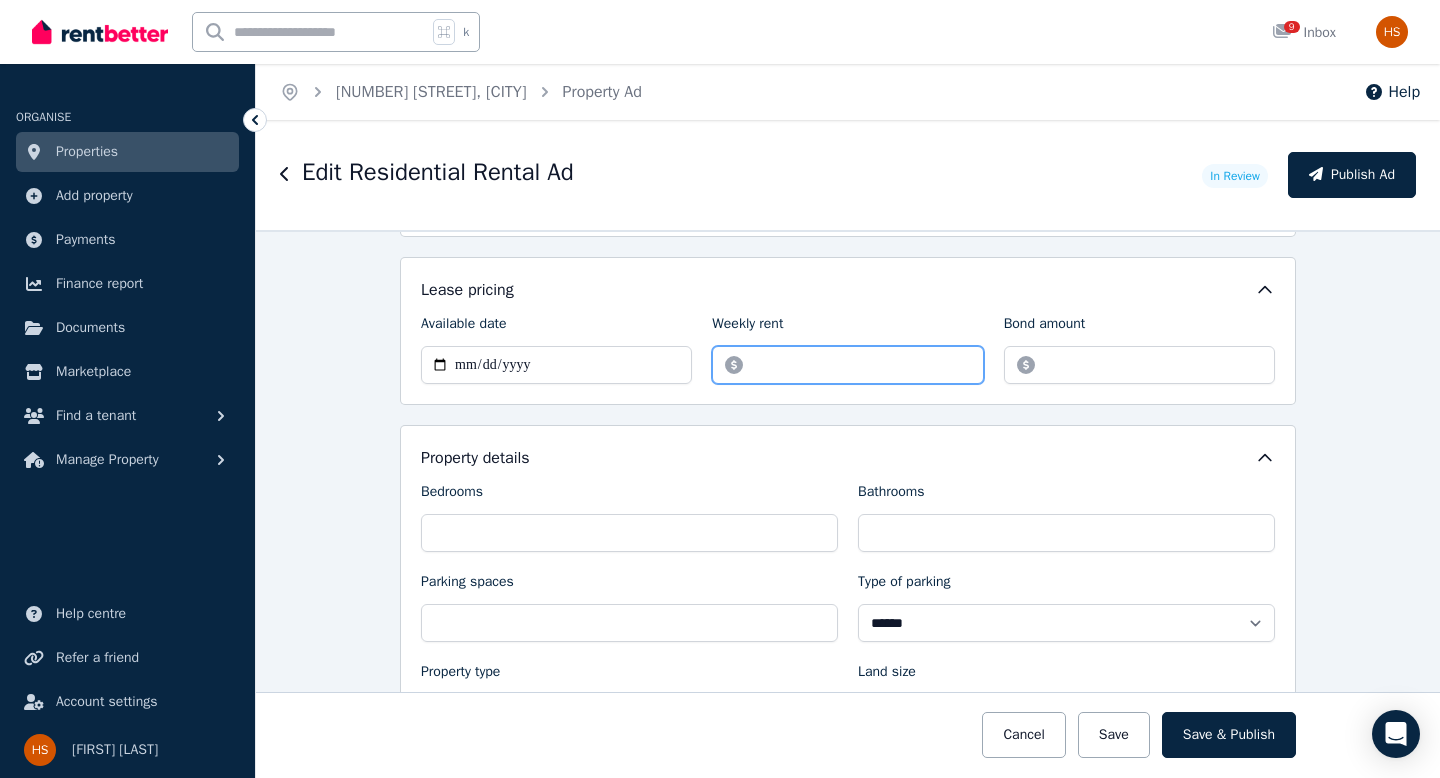 click on "******" at bounding box center (847, 365) 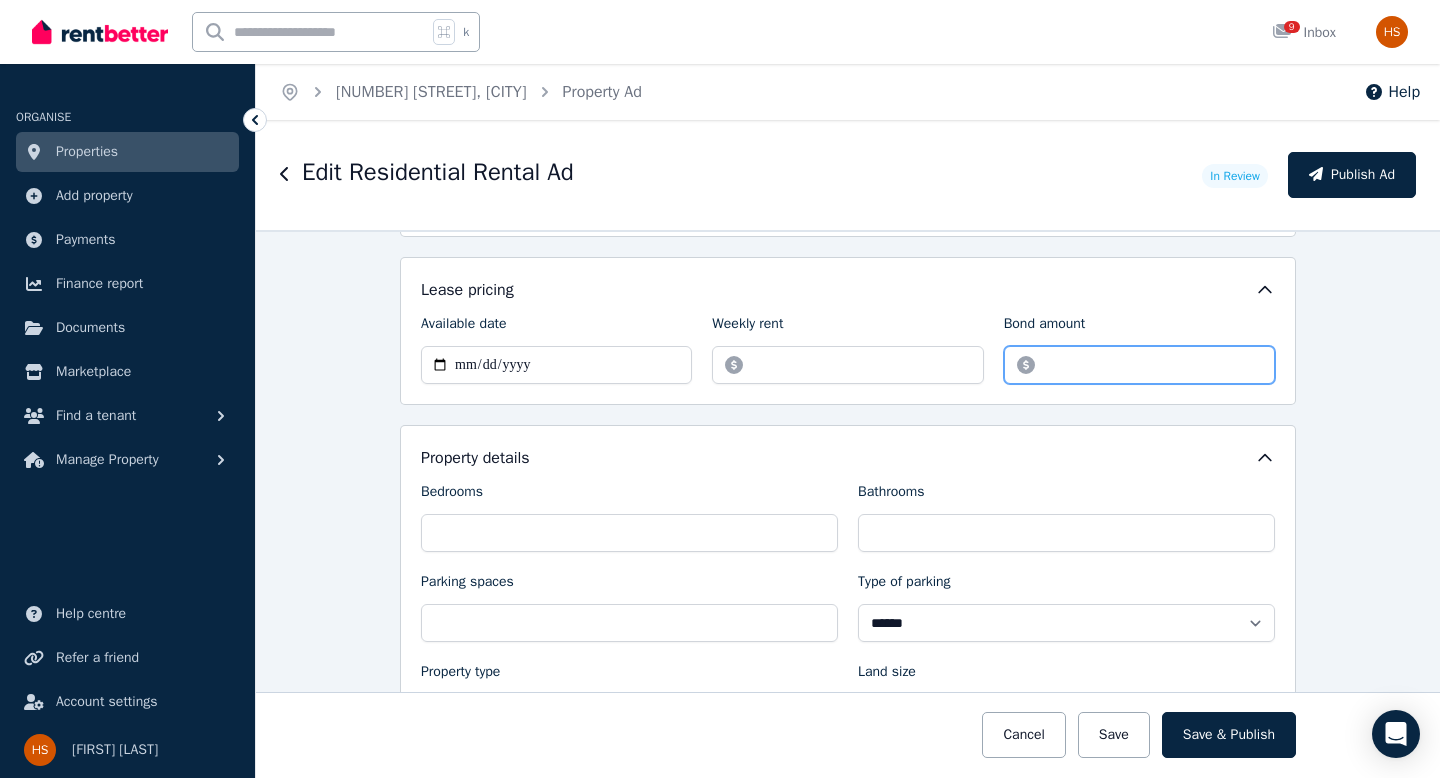 click on "*******" at bounding box center (1139, 365) 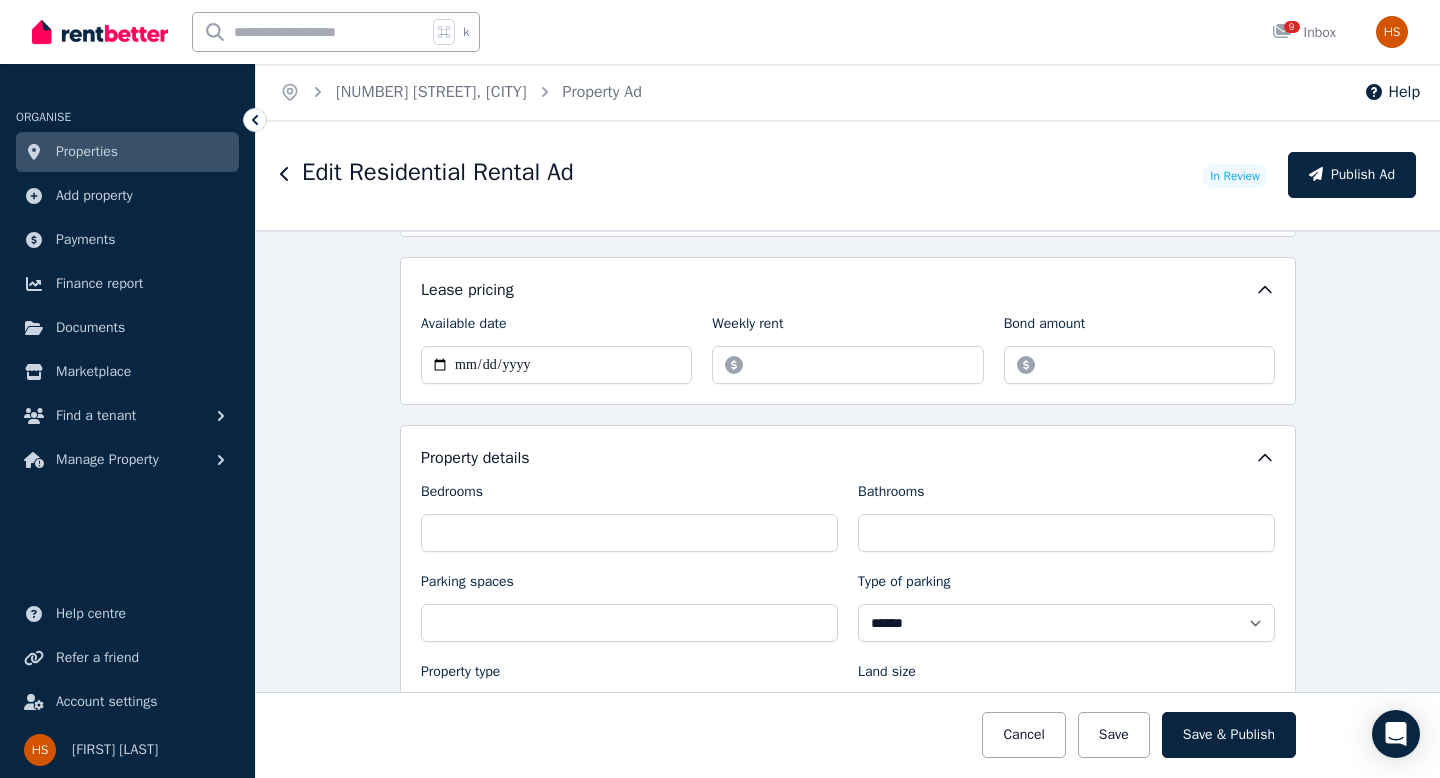 click on "**********" at bounding box center (848, 504) 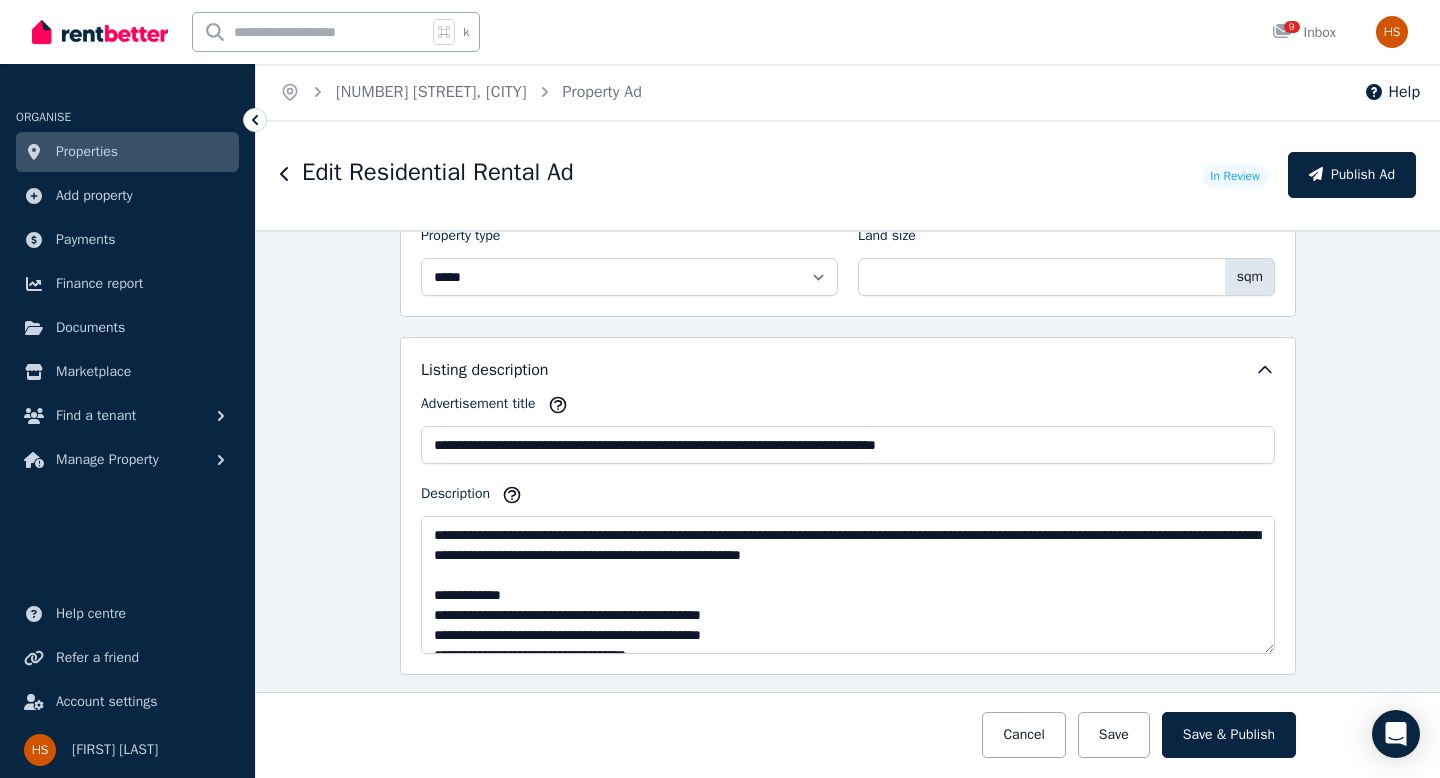 scroll, scrollTop: 1236, scrollLeft: 0, axis: vertical 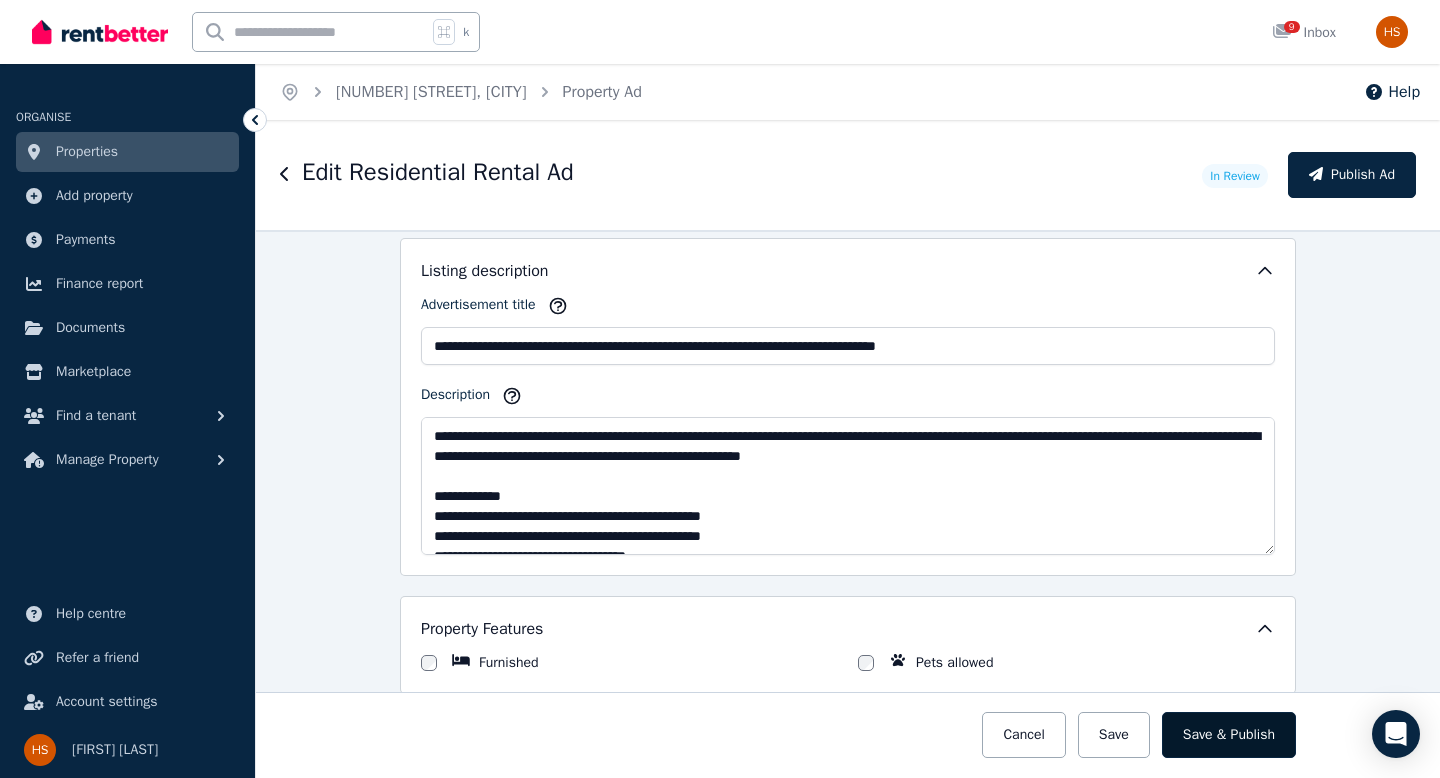 click on "Save & Publish" at bounding box center [1229, 735] 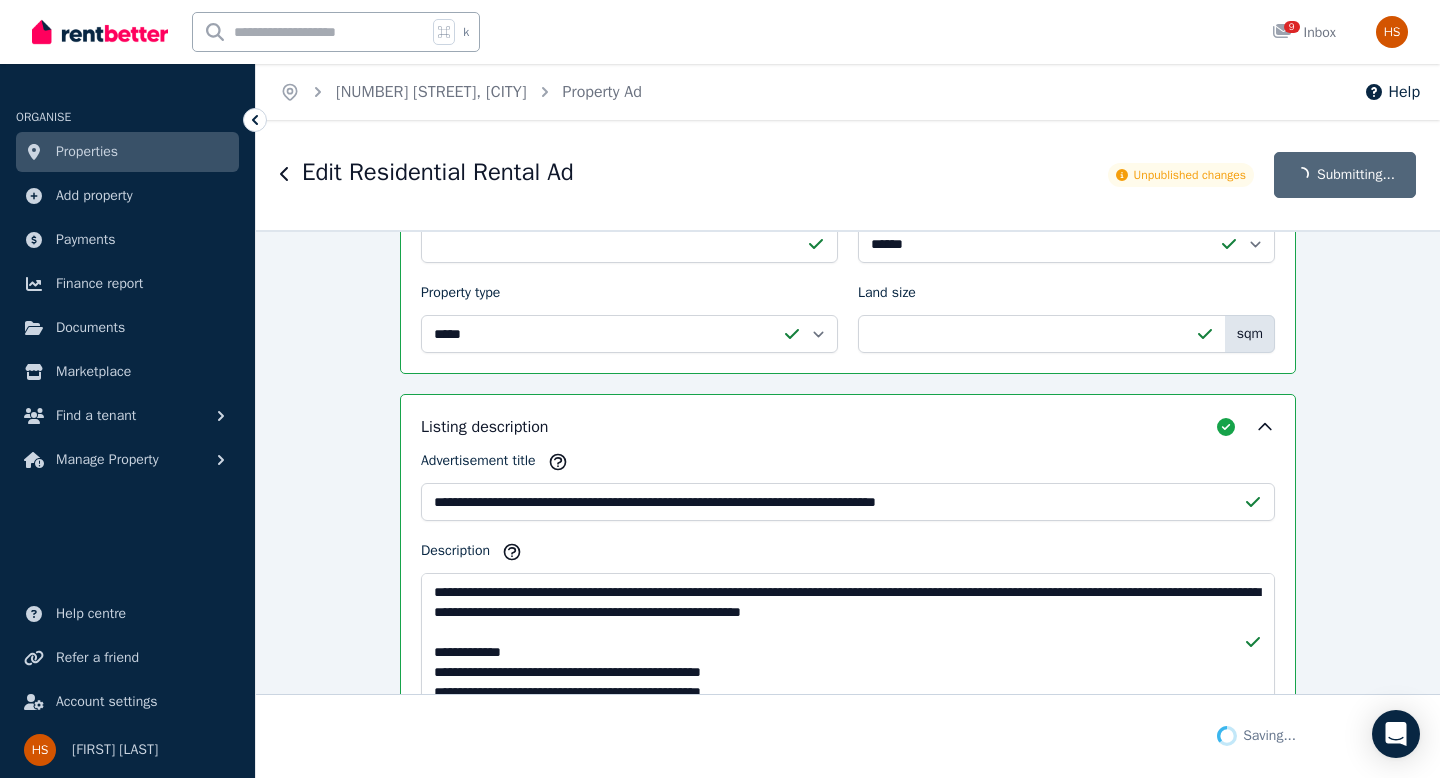 scroll, scrollTop: 1392, scrollLeft: 0, axis: vertical 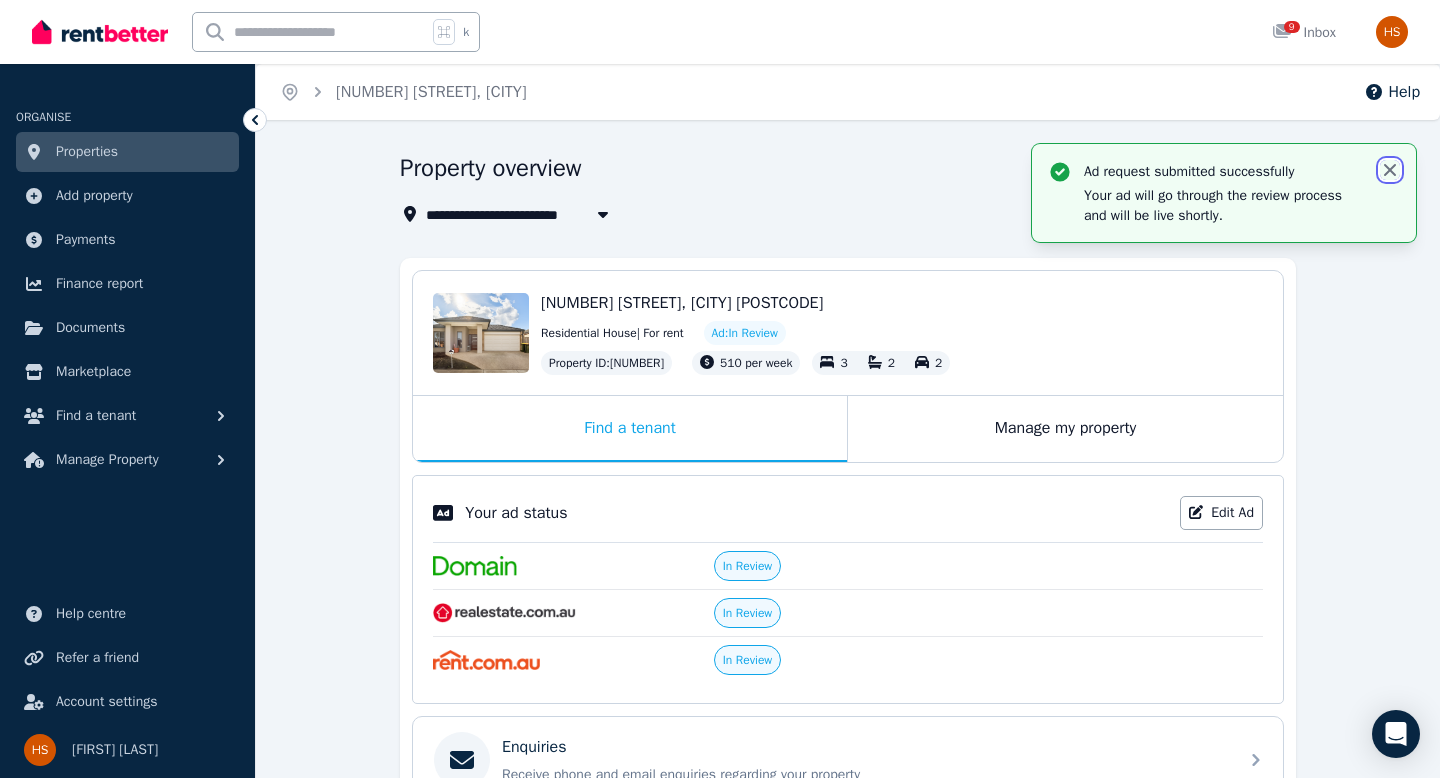 click 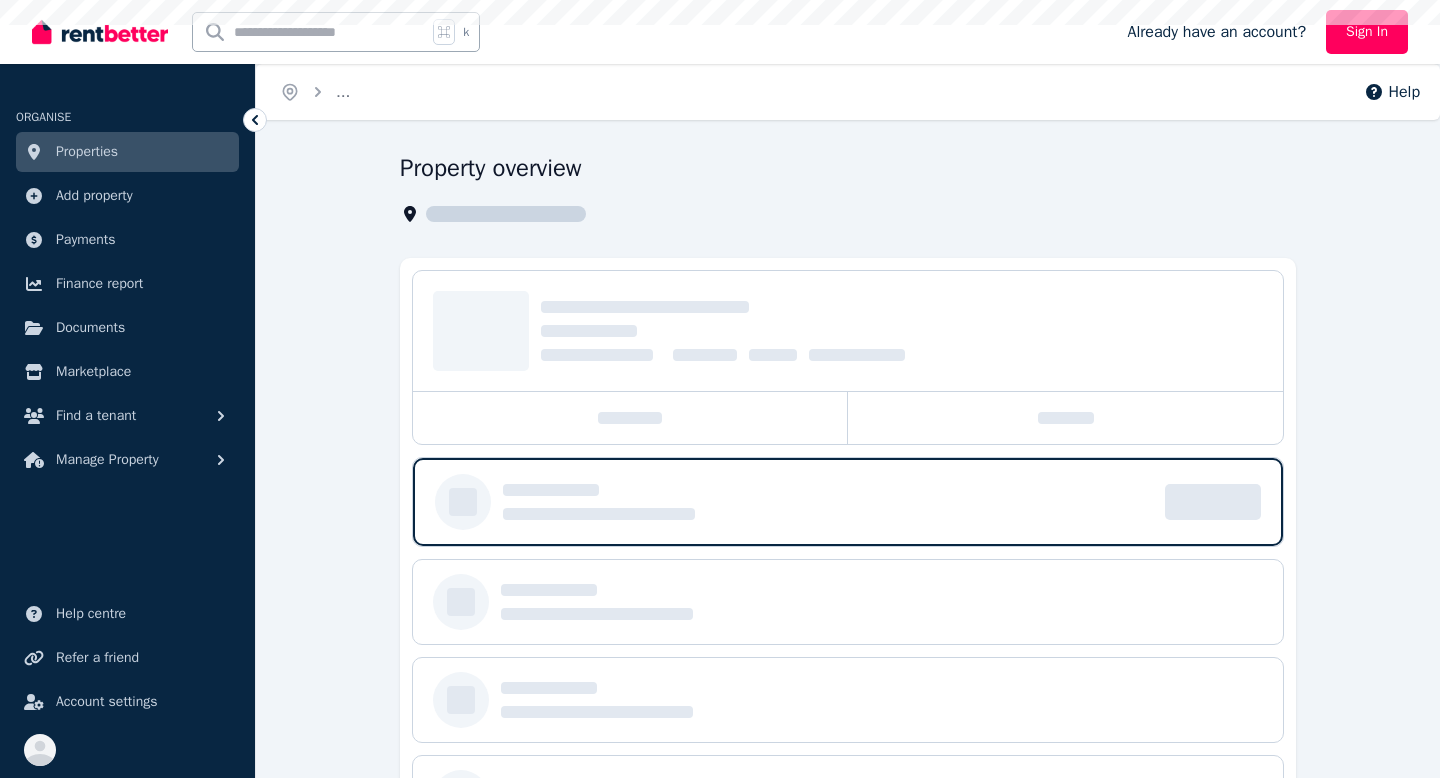 scroll, scrollTop: 0, scrollLeft: 0, axis: both 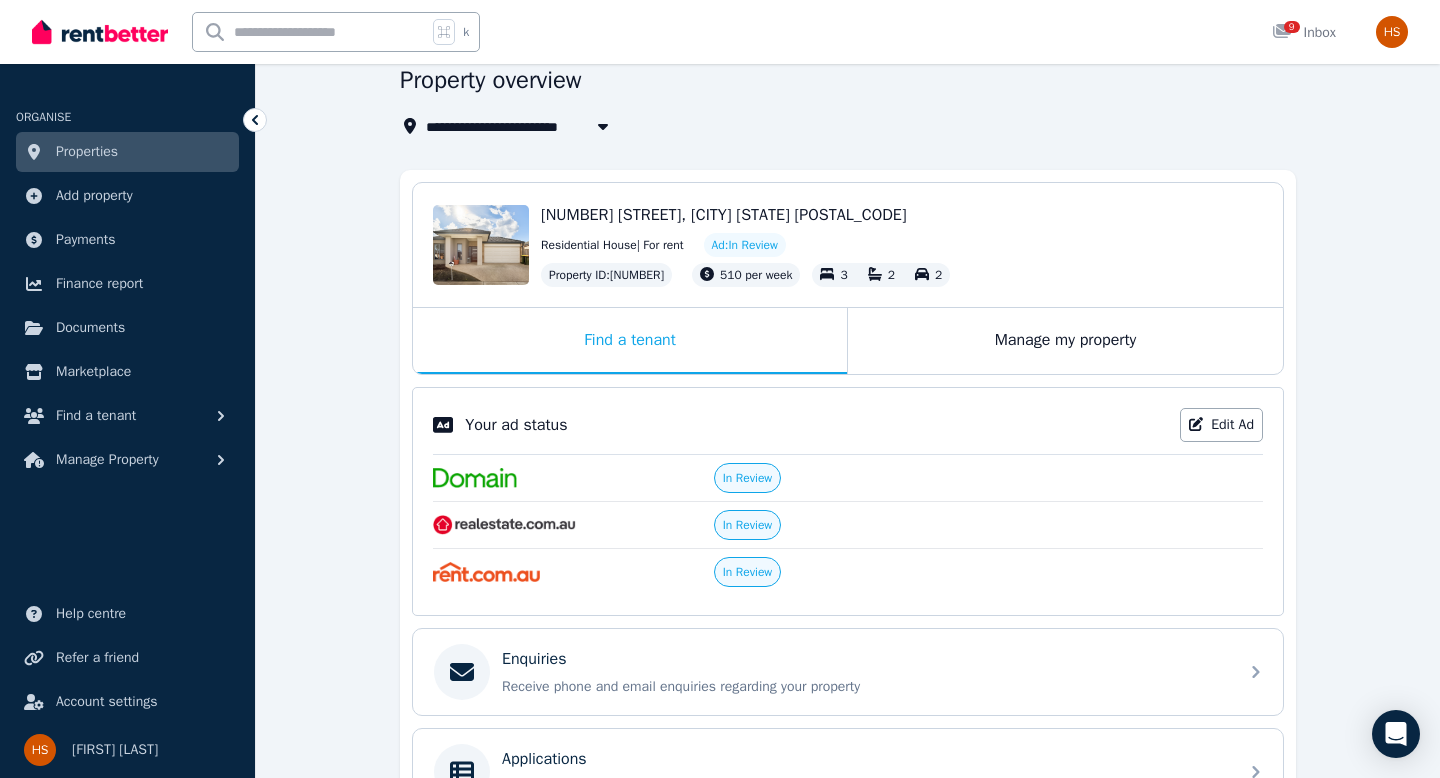 click at bounding box center [310, 32] 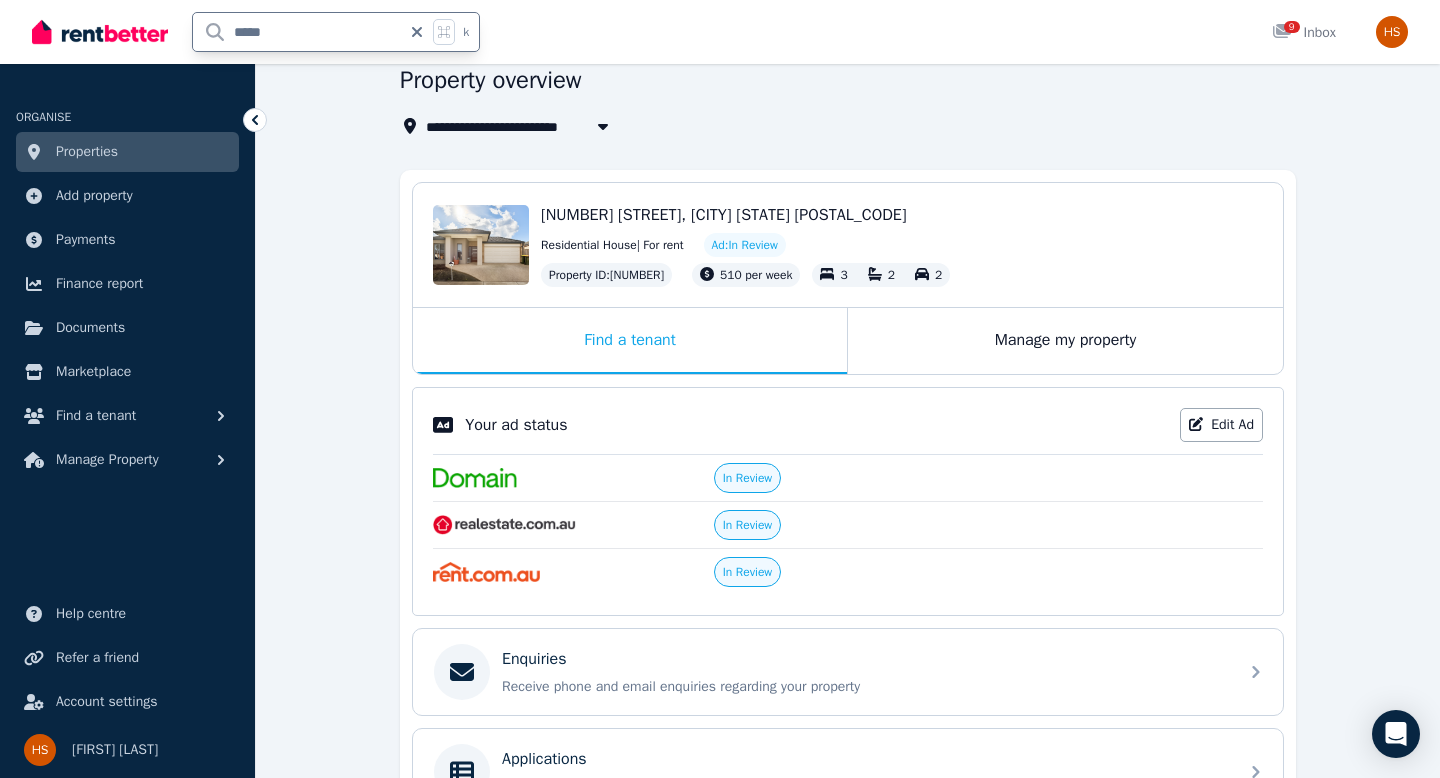 type on "******" 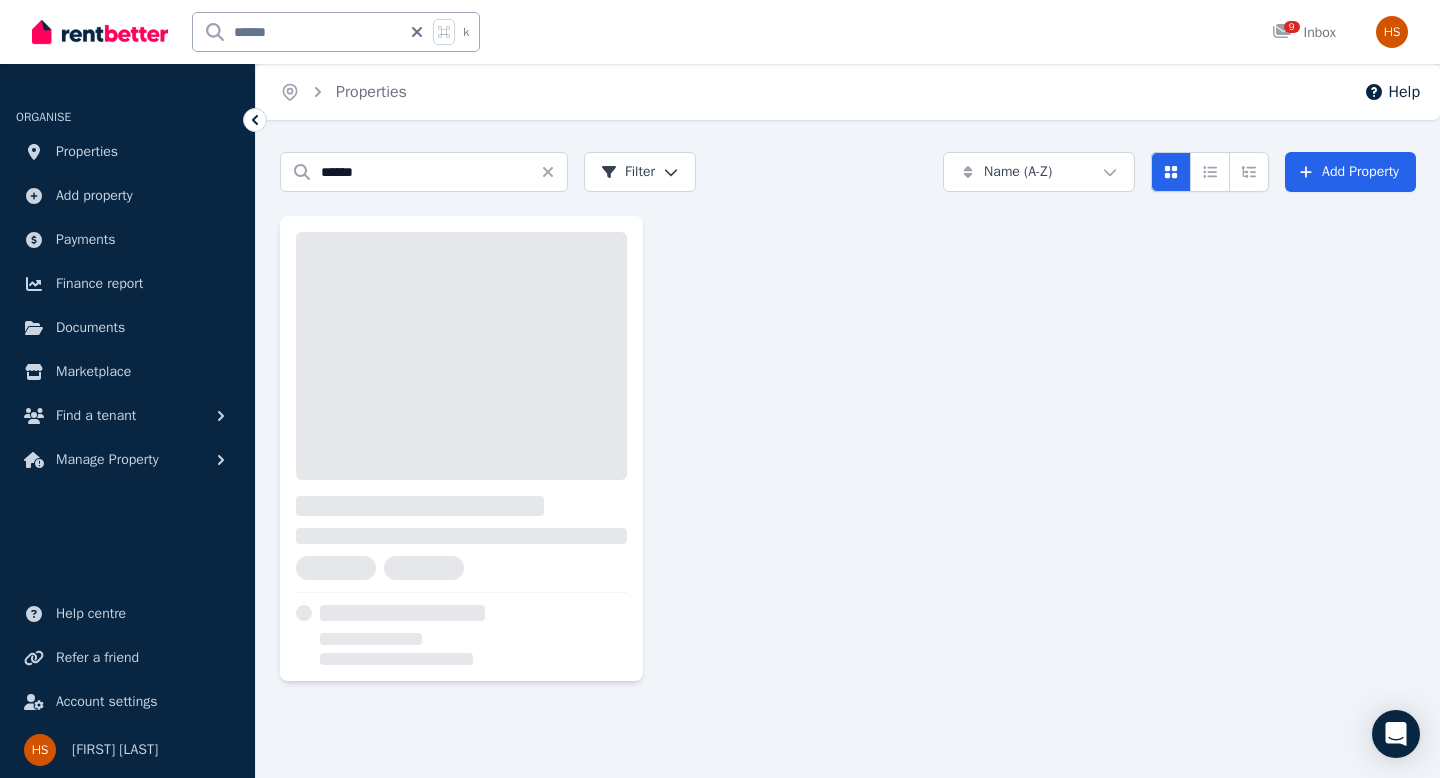 scroll, scrollTop: 0, scrollLeft: 0, axis: both 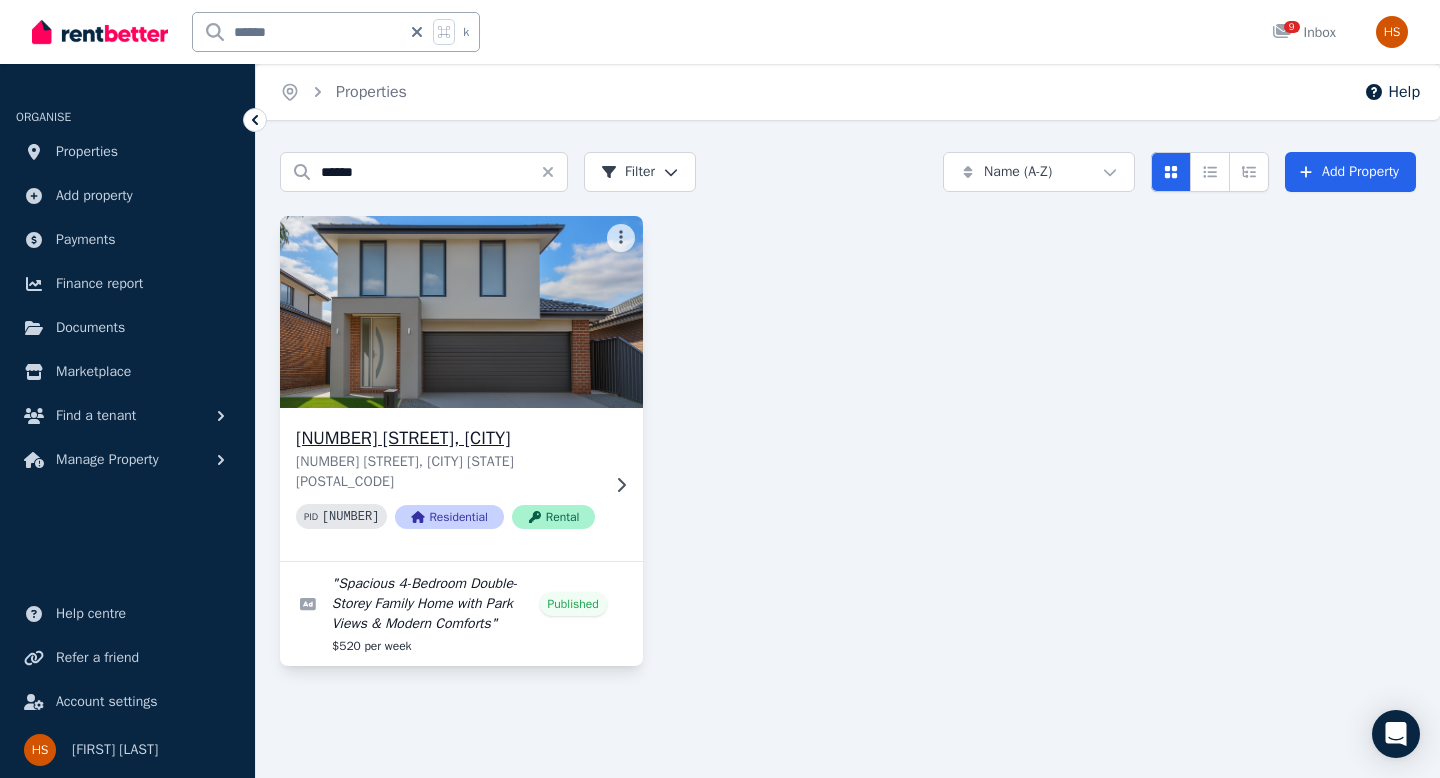 click on "61 Roscoe Ave, Kalkallo" at bounding box center (447, 438) 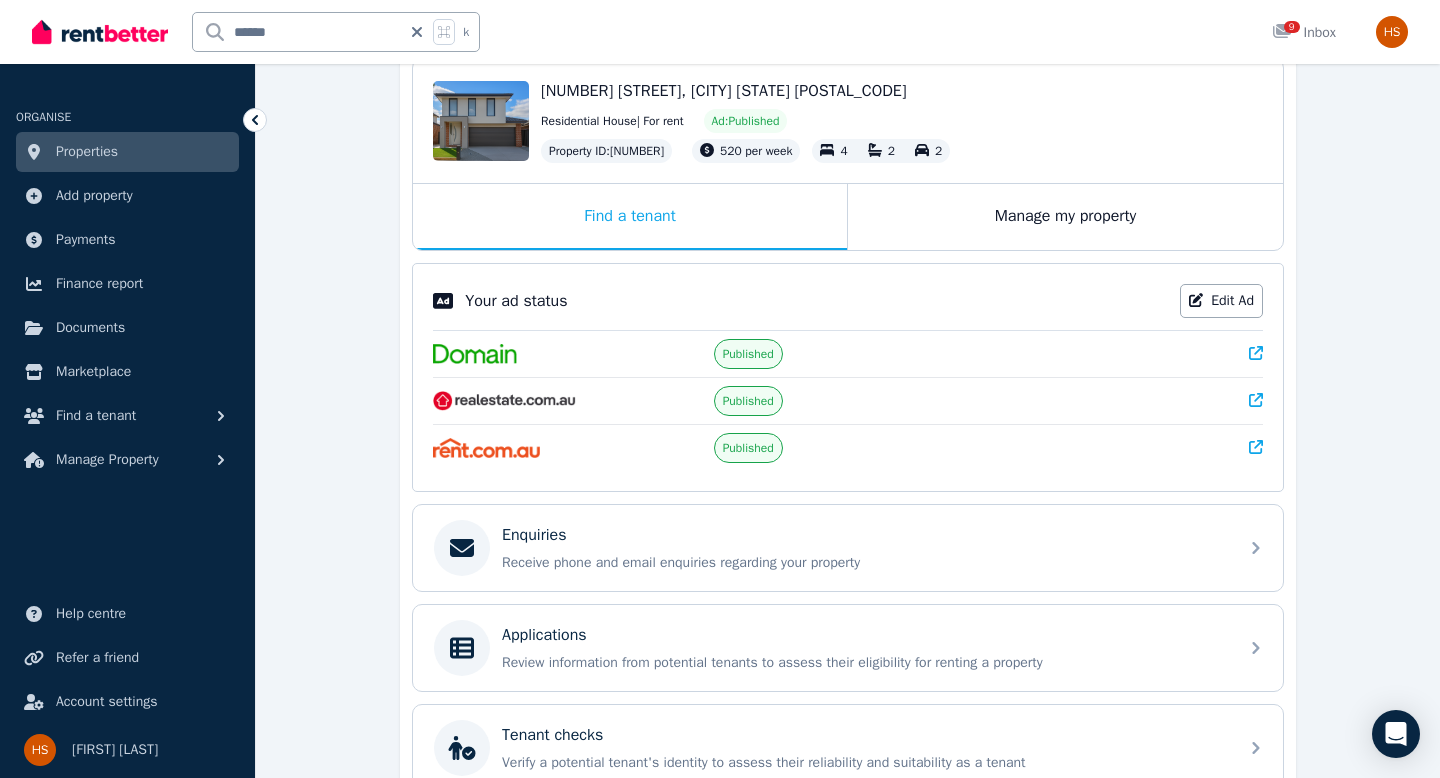 scroll, scrollTop: 214, scrollLeft: 0, axis: vertical 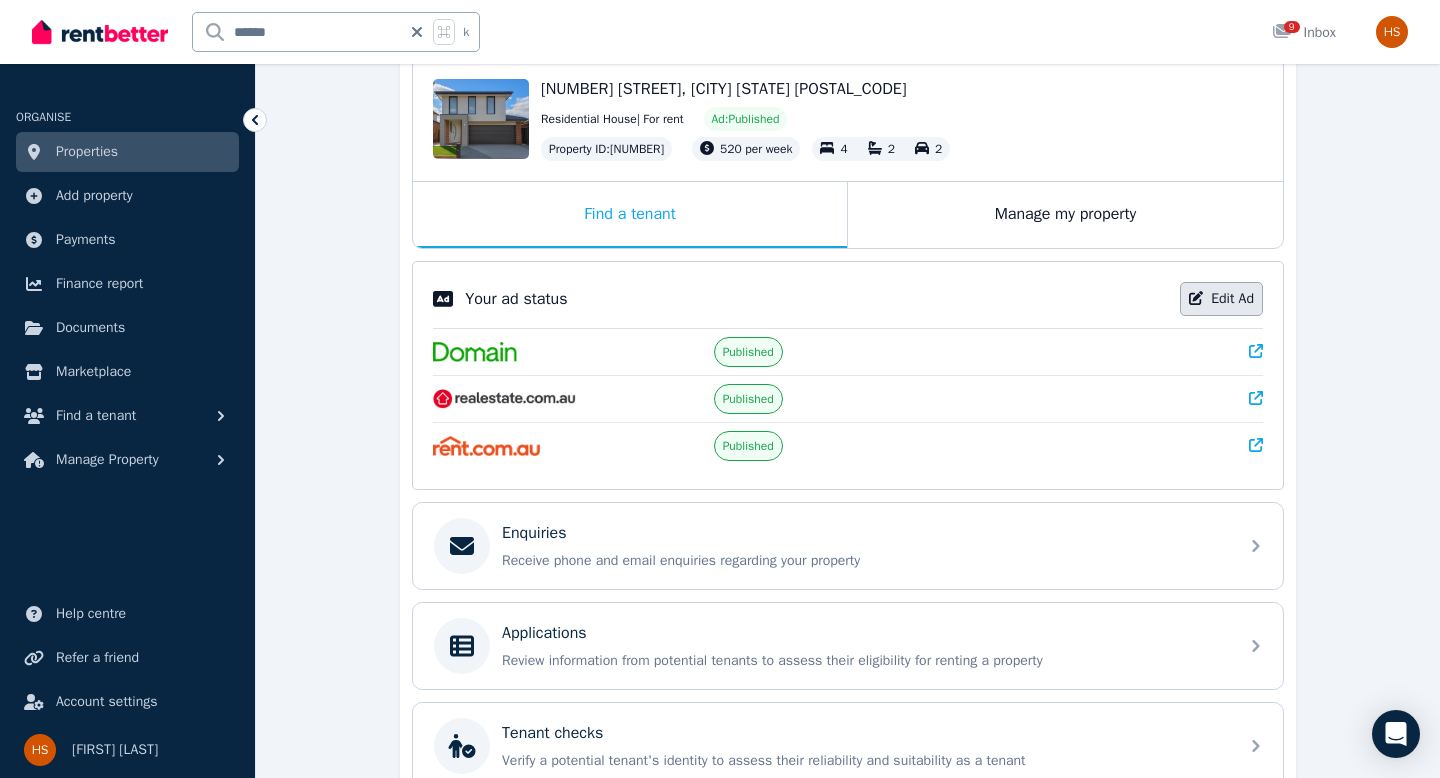 click on "Edit Ad" at bounding box center (1221, 299) 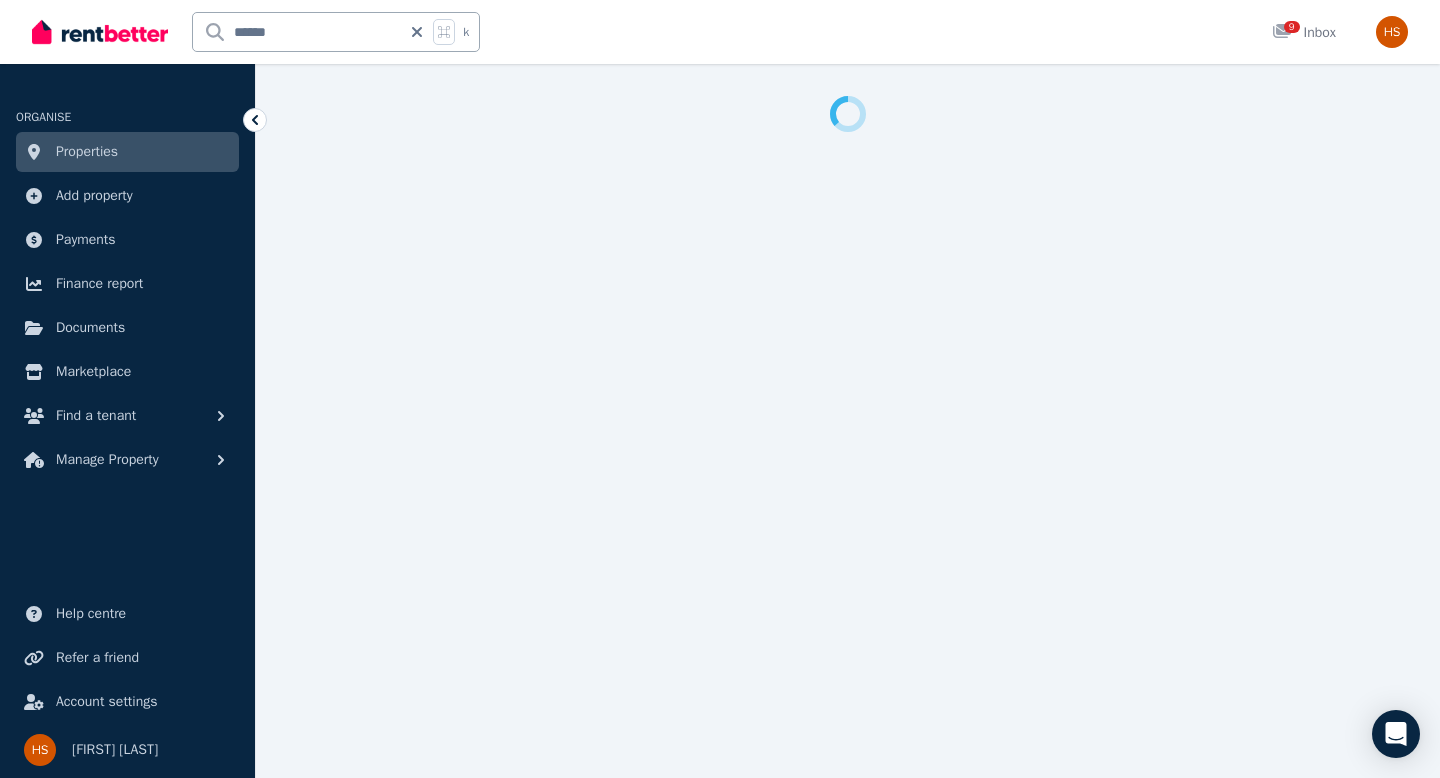 select on "***" 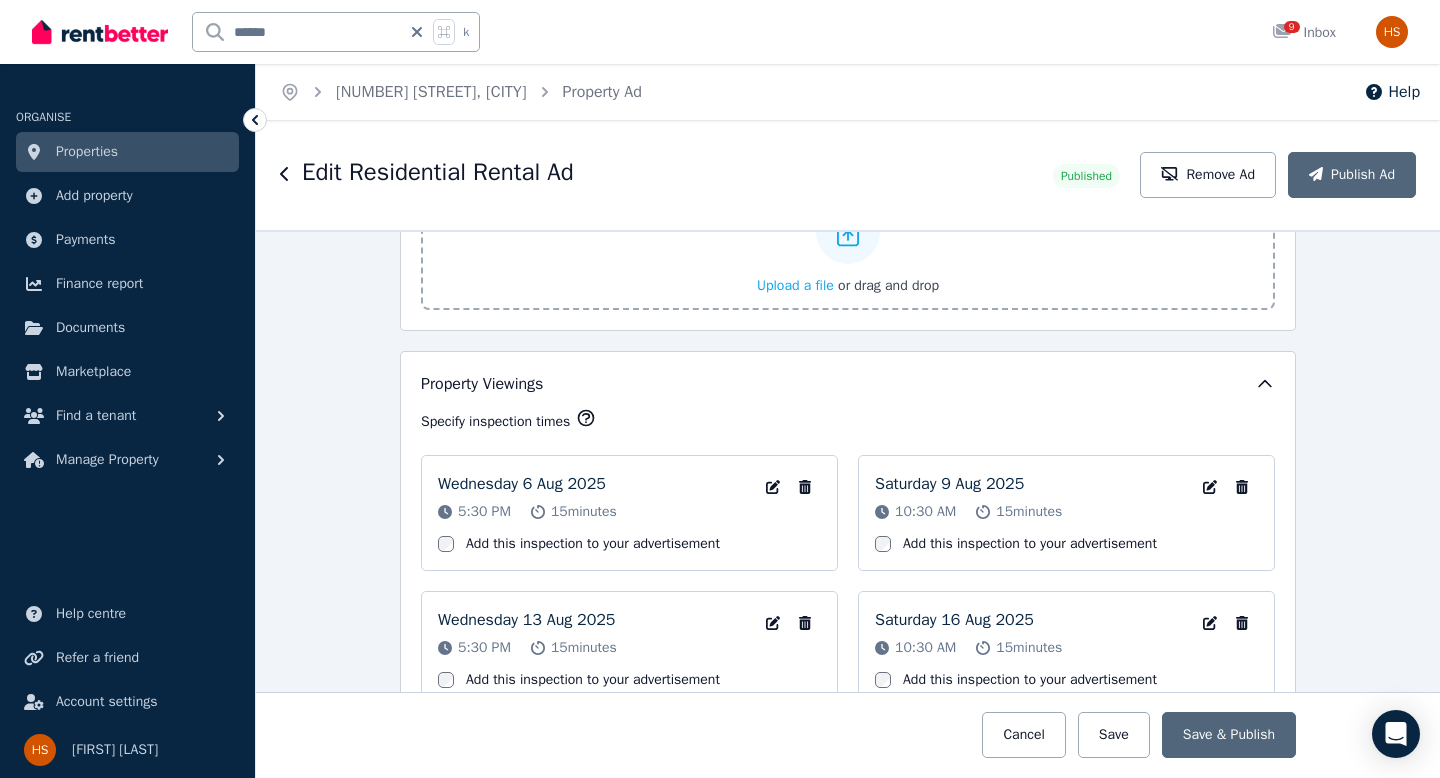 scroll, scrollTop: 3103, scrollLeft: 0, axis: vertical 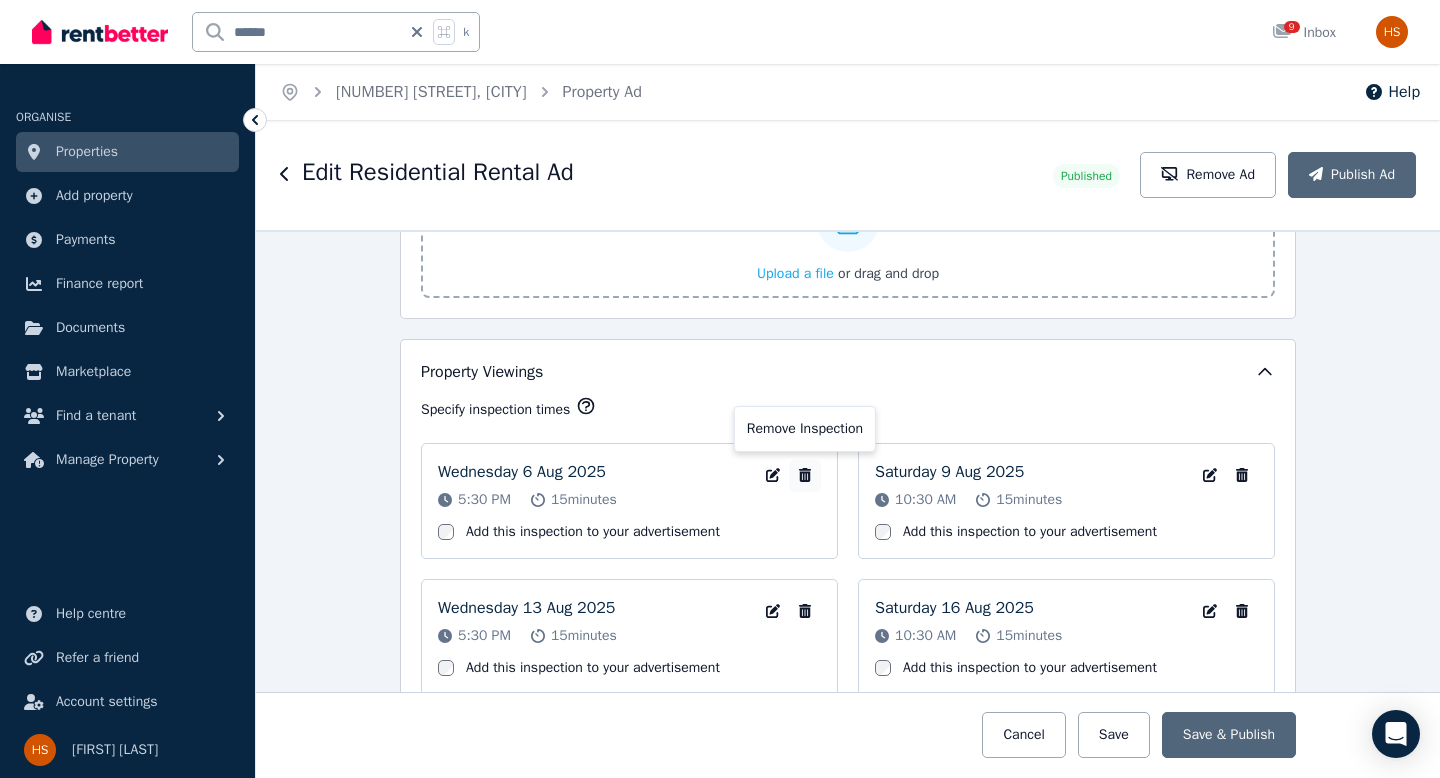 click 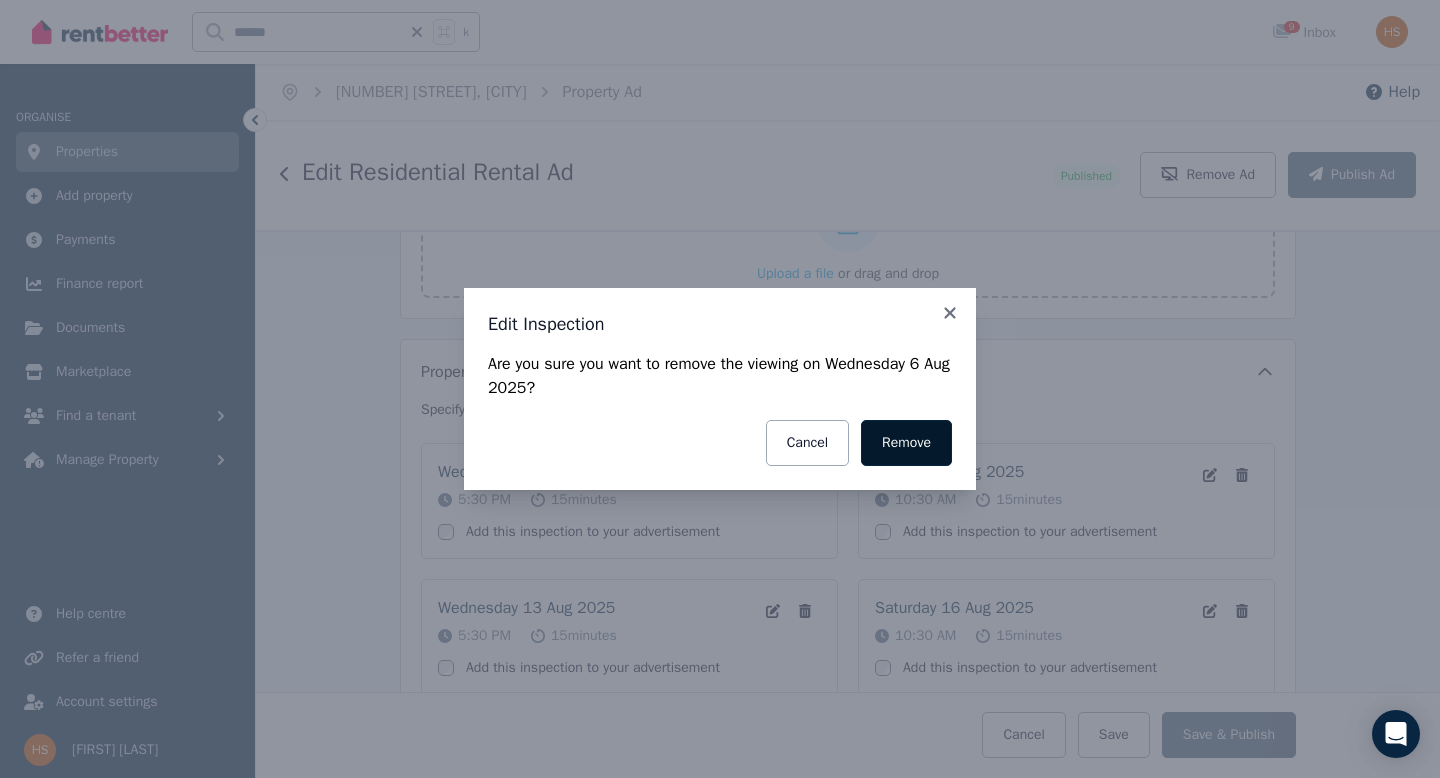 click on "Remove" at bounding box center (906, 443) 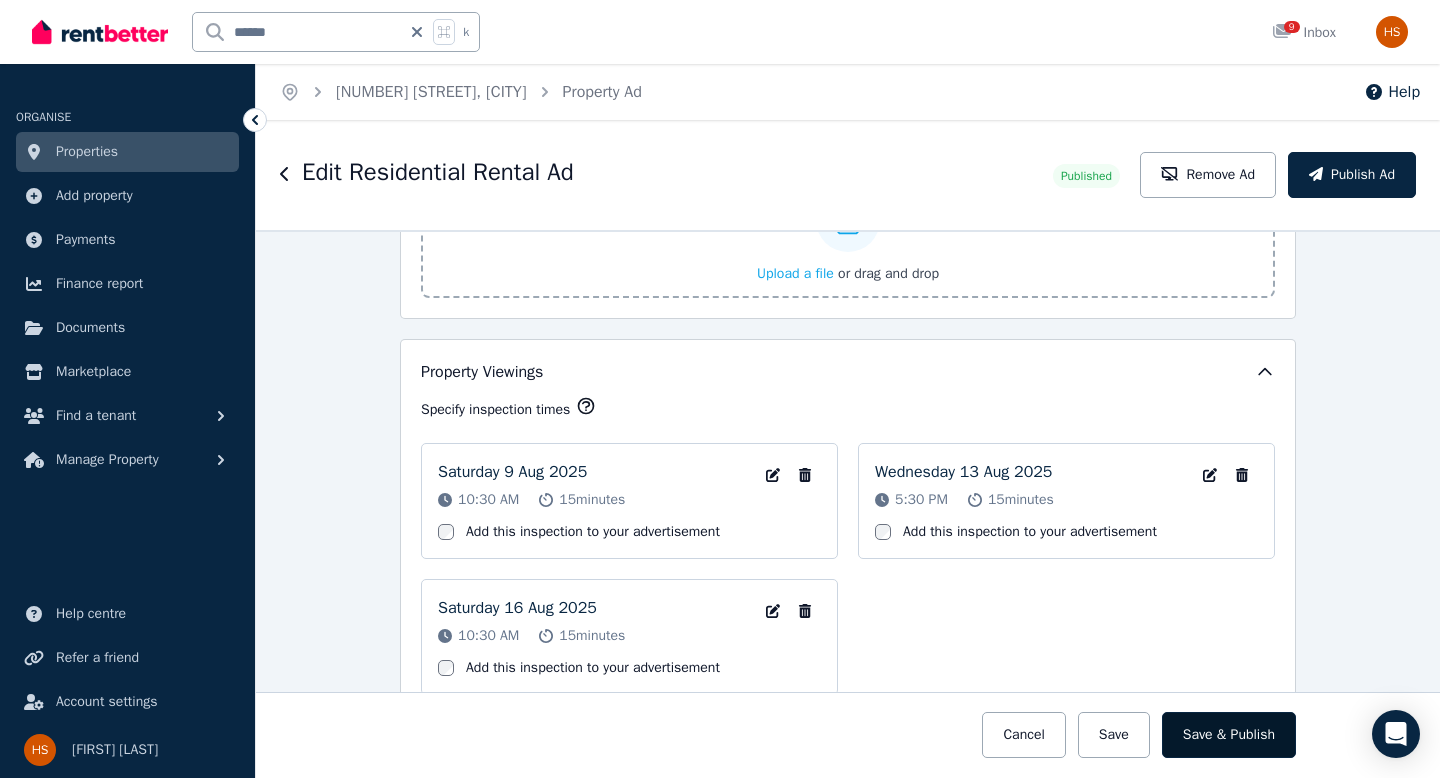 click on "Save & Publish" at bounding box center [1229, 735] 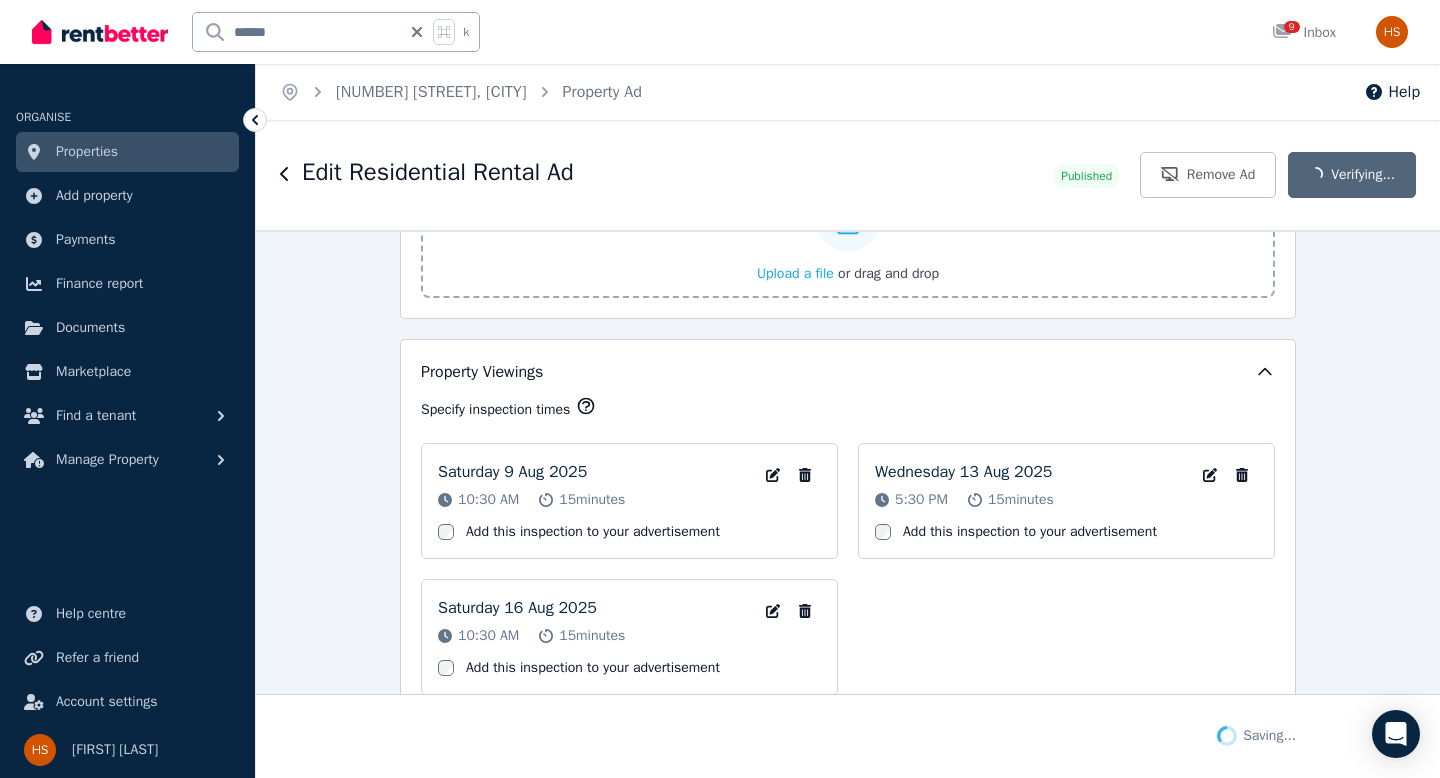 scroll, scrollTop: 3259, scrollLeft: 0, axis: vertical 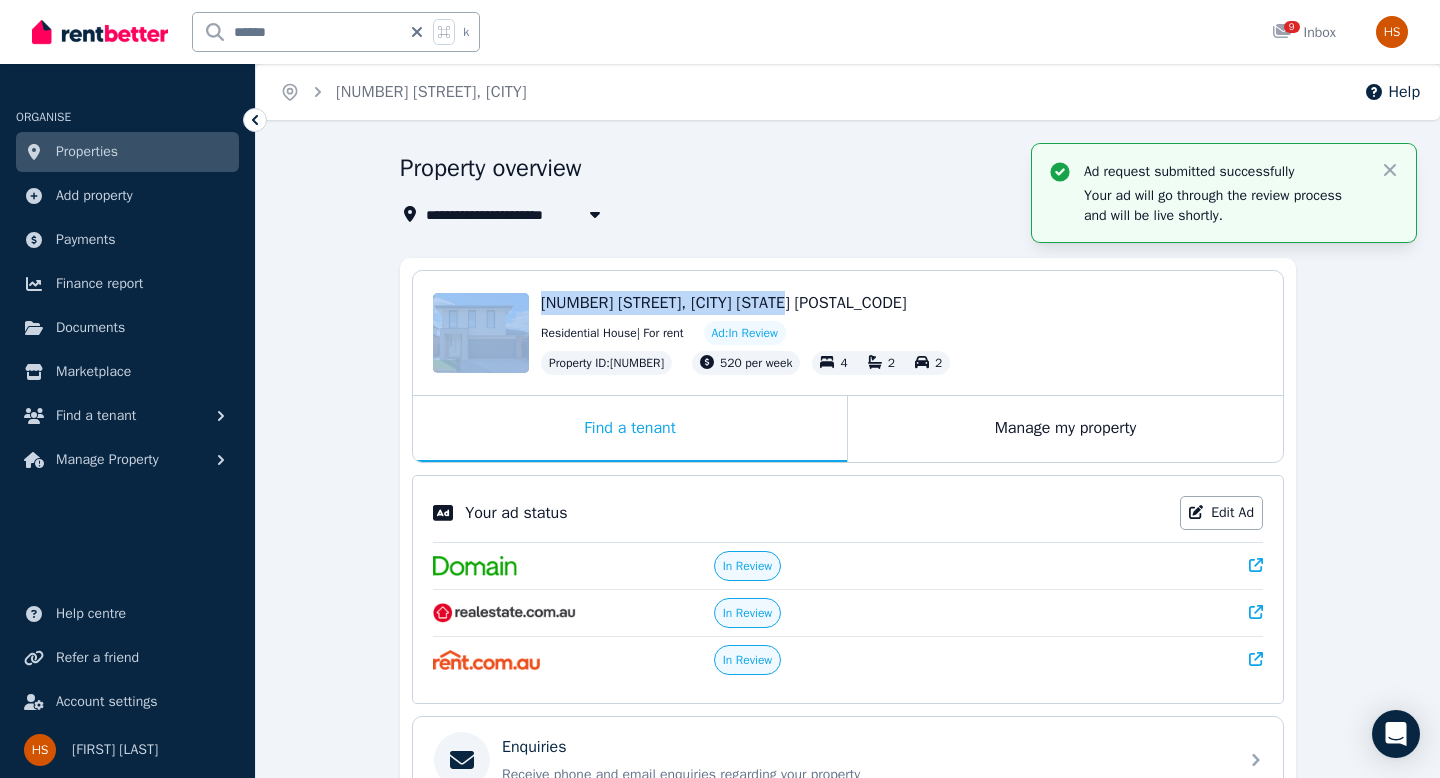 drag, startPoint x: 534, startPoint y: 305, endPoint x: 809, endPoint y: 310, distance: 275.04544 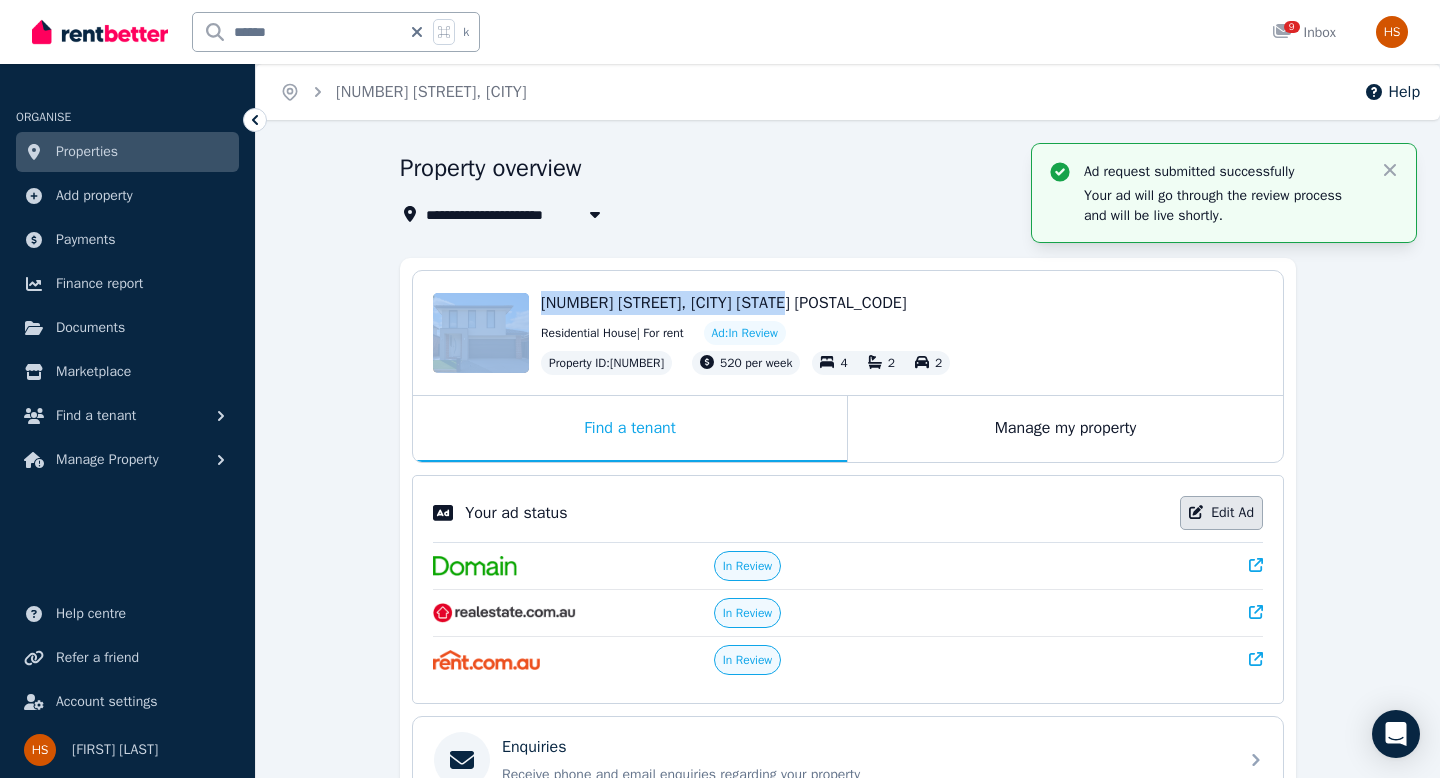 click on "Edit Ad" at bounding box center [1221, 513] 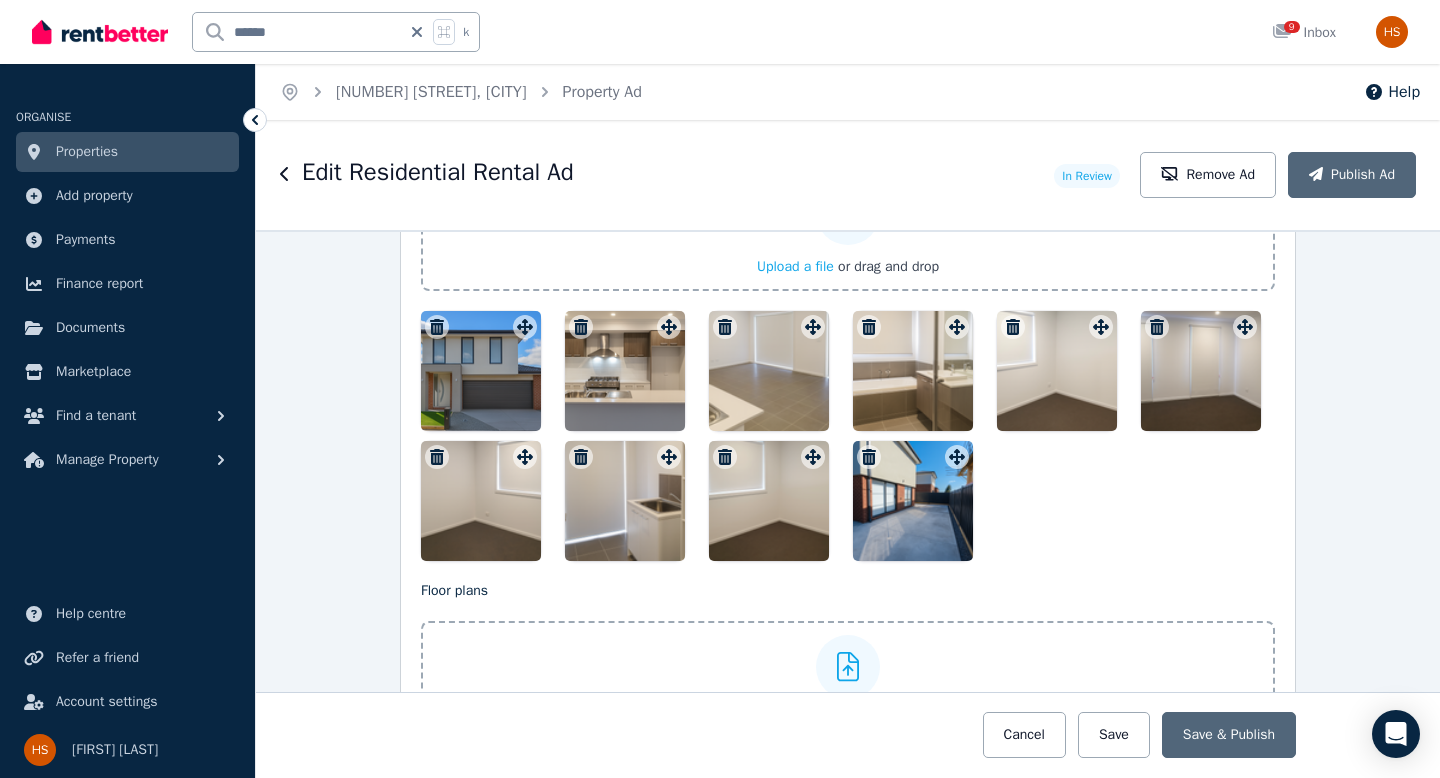 scroll, scrollTop: 2658, scrollLeft: 0, axis: vertical 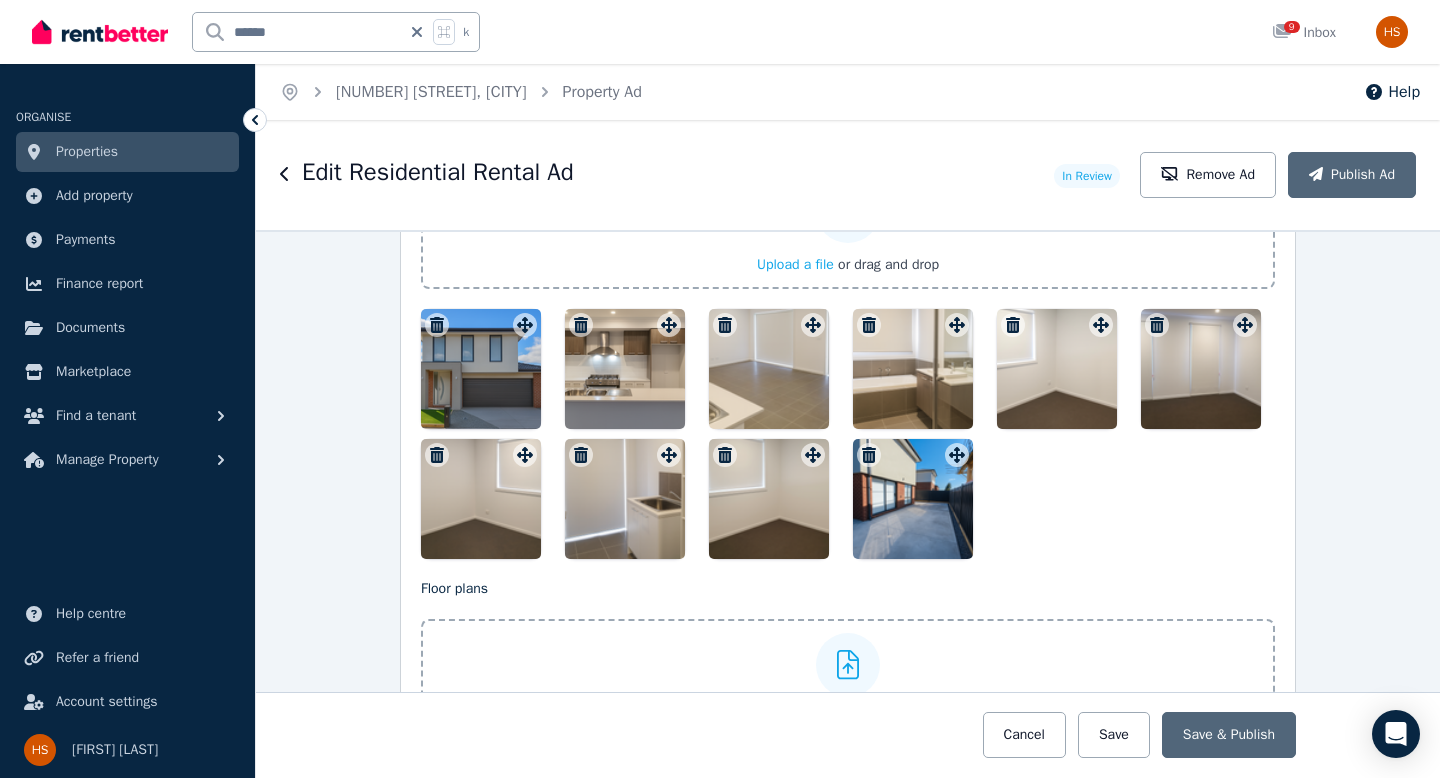 click at bounding box center (769, 369) 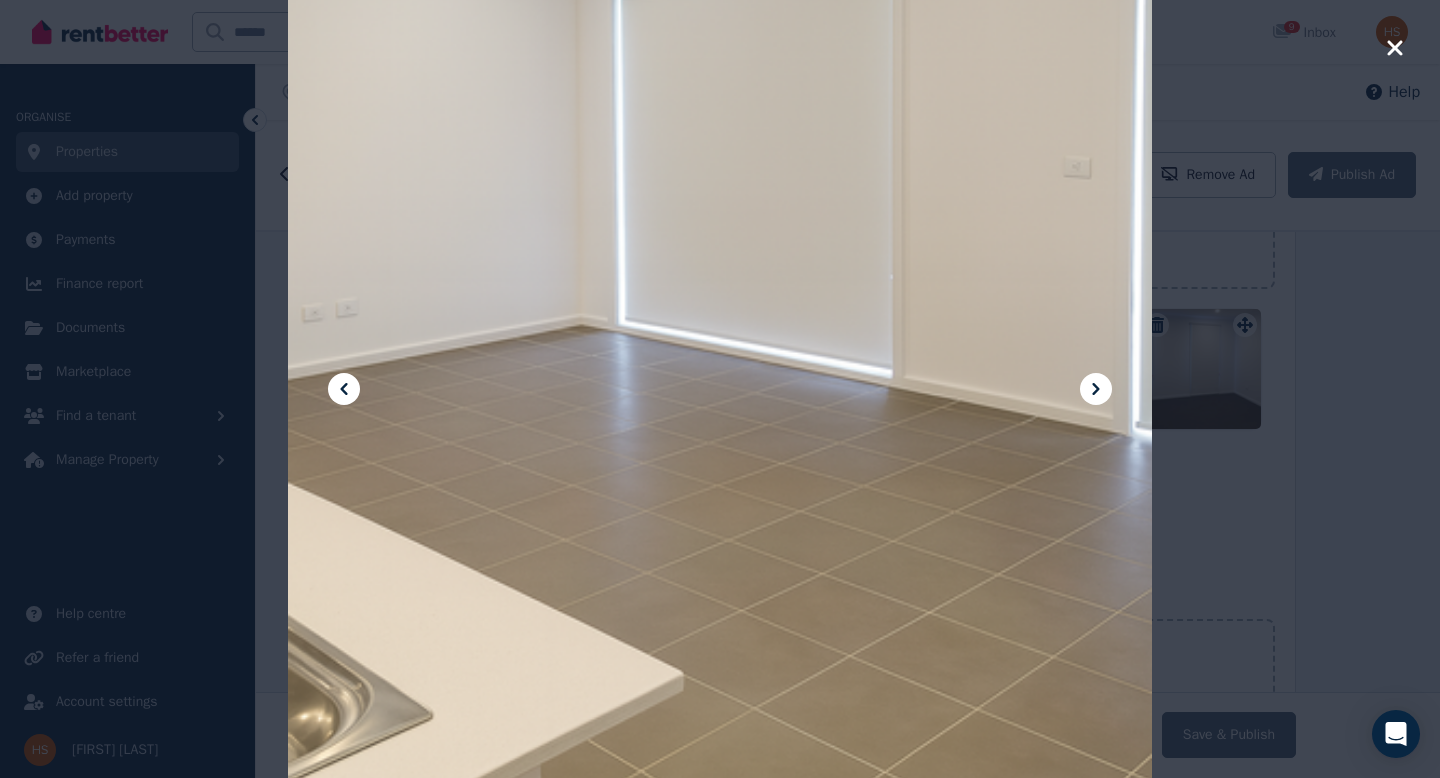 click at bounding box center [720, 389] 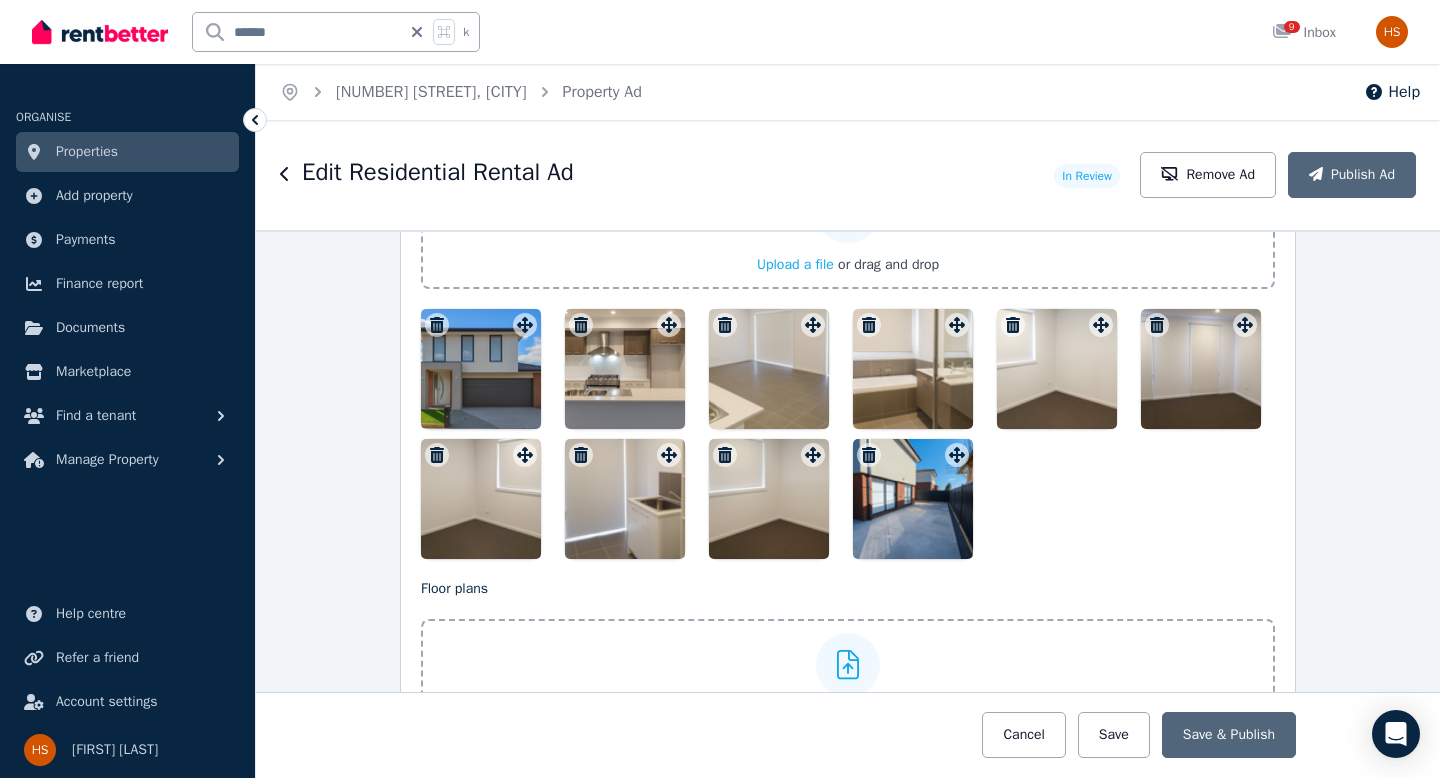 click 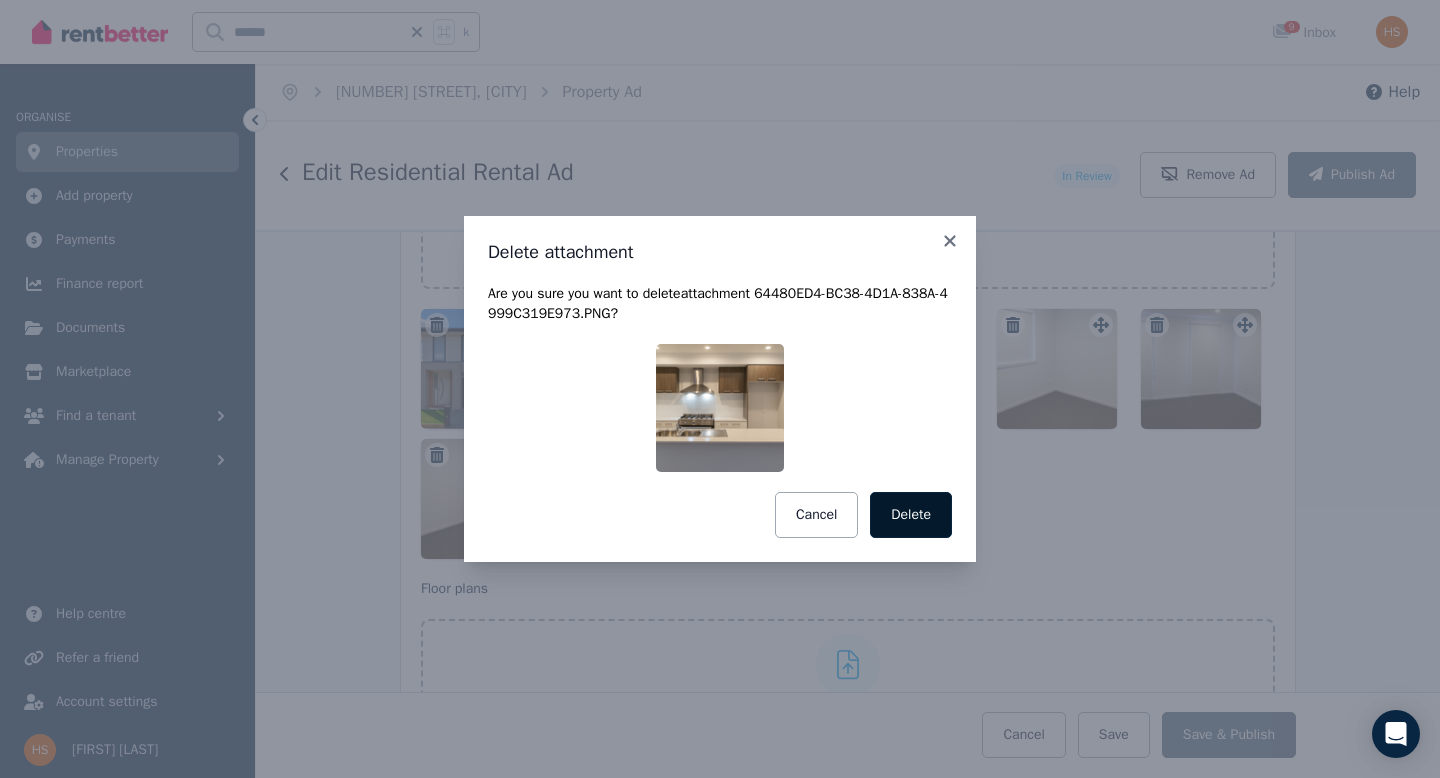 click on "Delete" at bounding box center [911, 515] 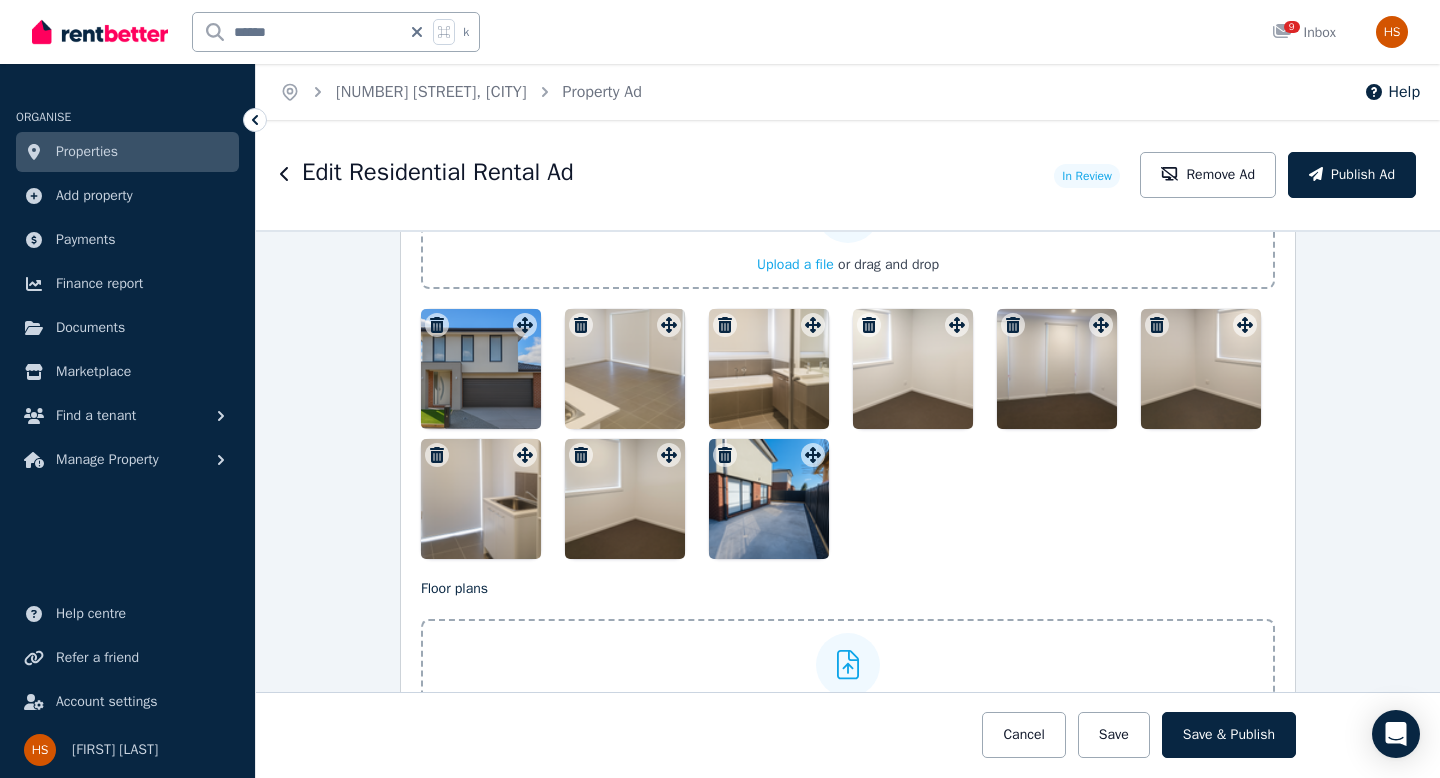 click 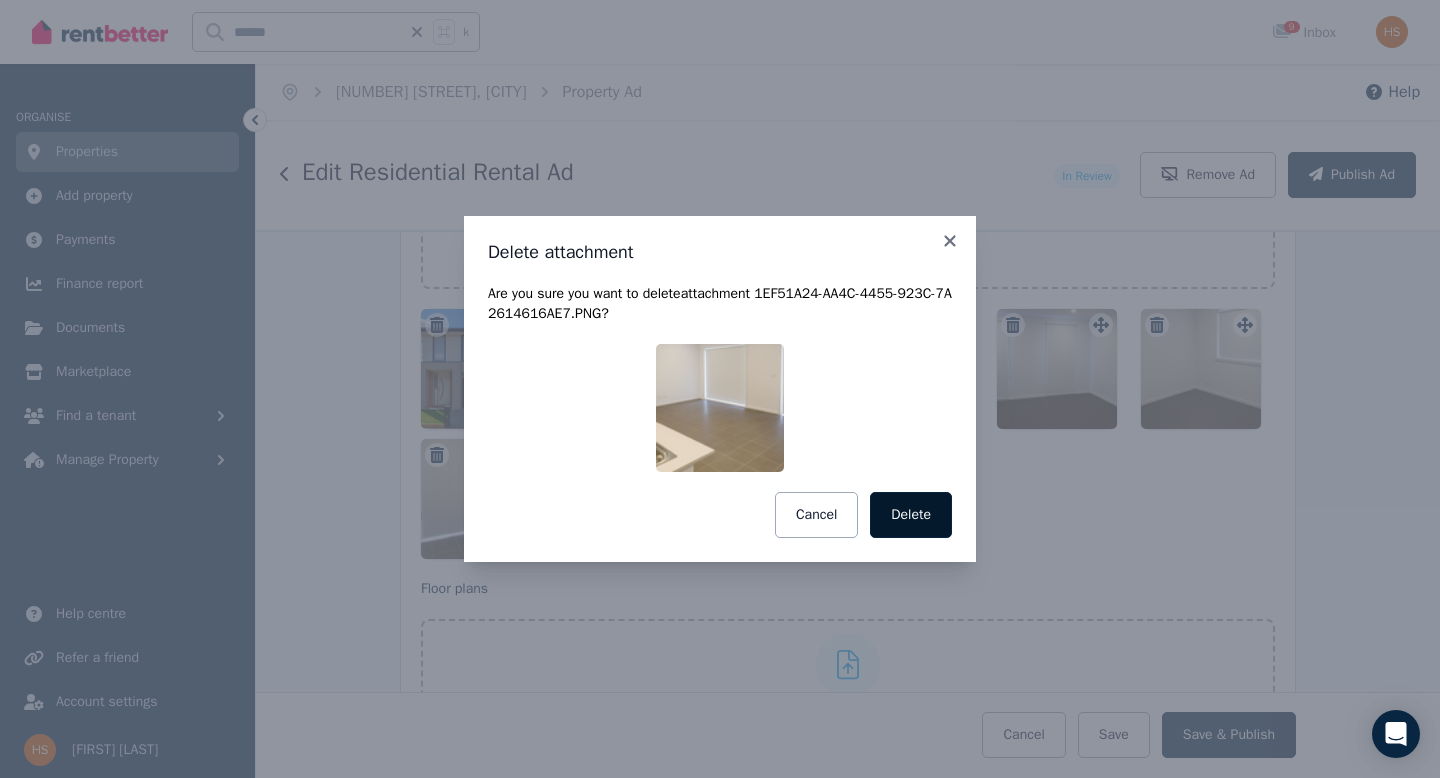 click on "Delete" at bounding box center (911, 515) 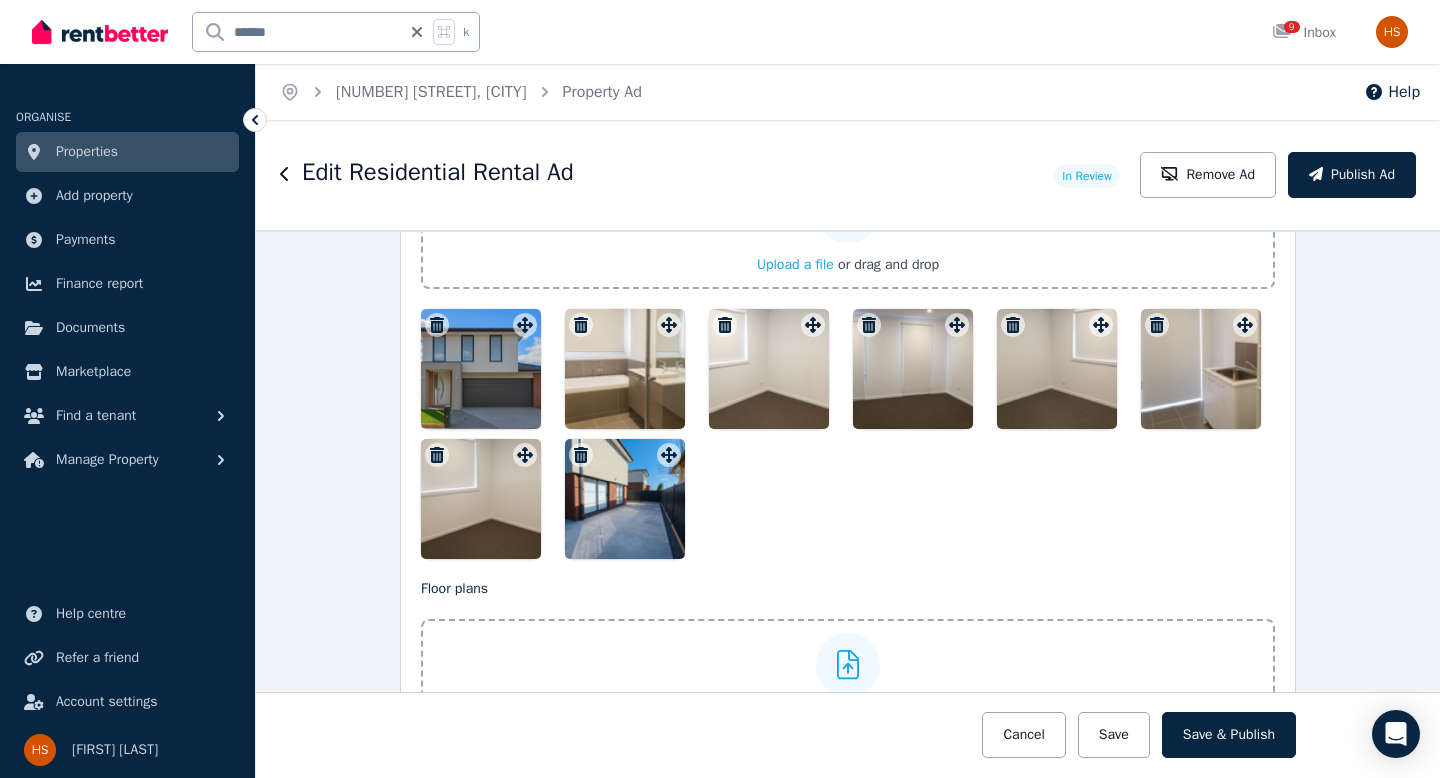 click 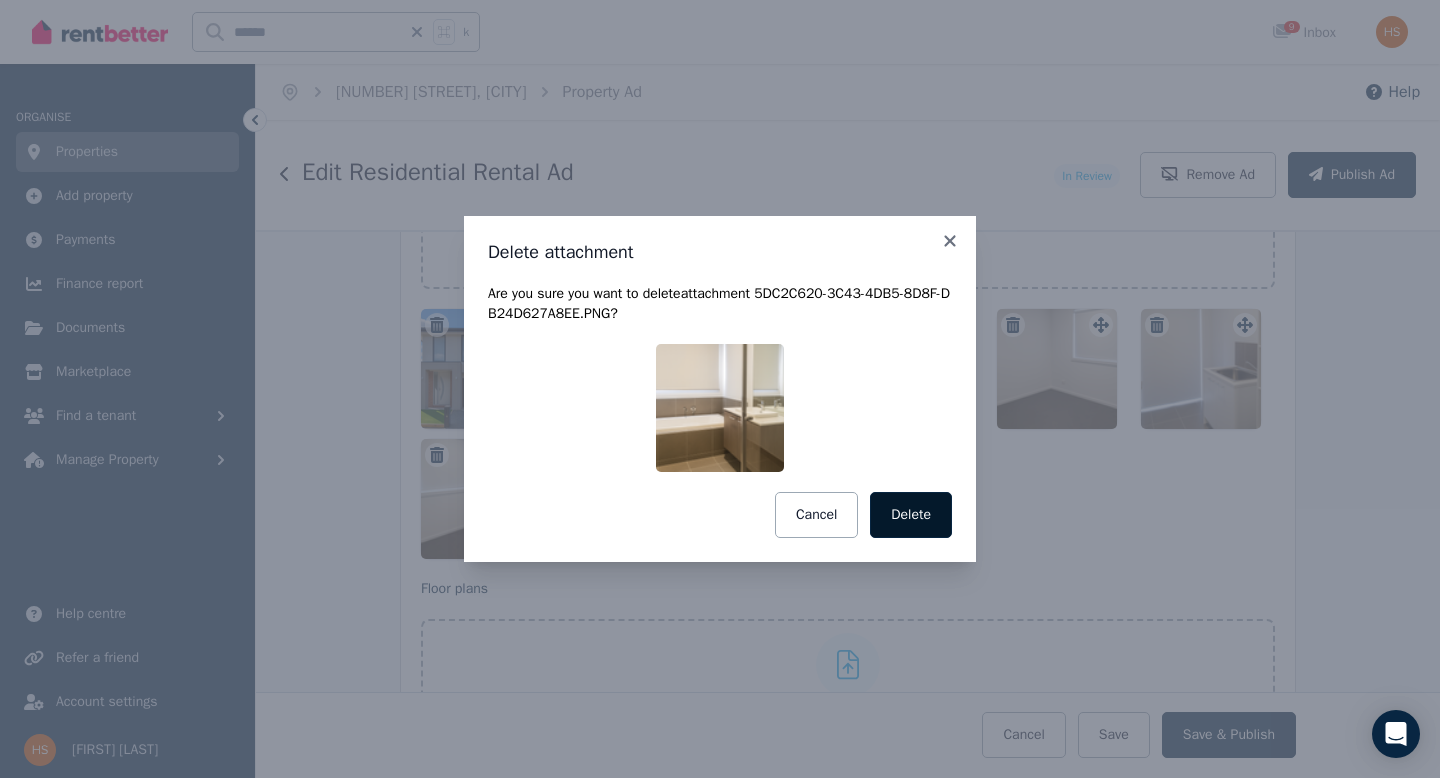 click on "Delete" at bounding box center [911, 515] 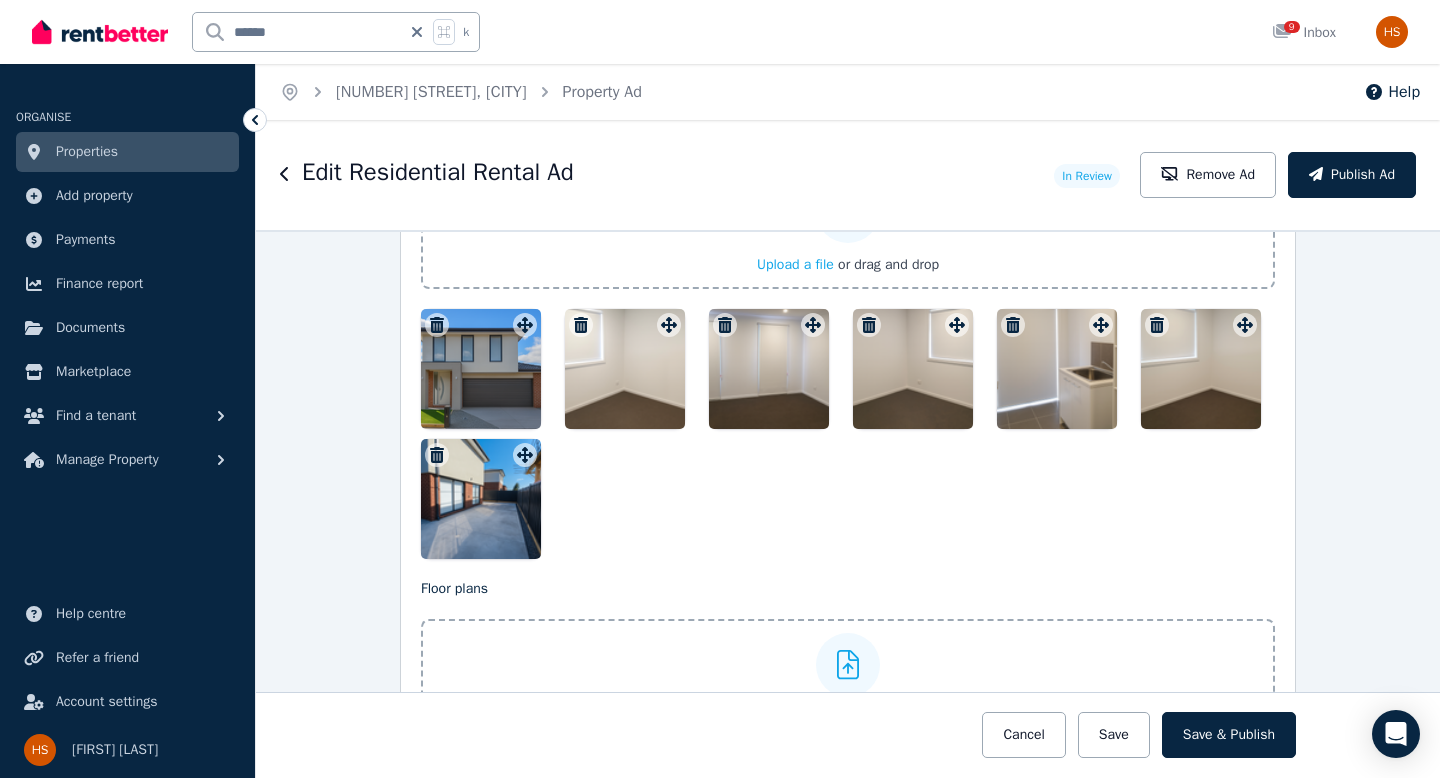 click 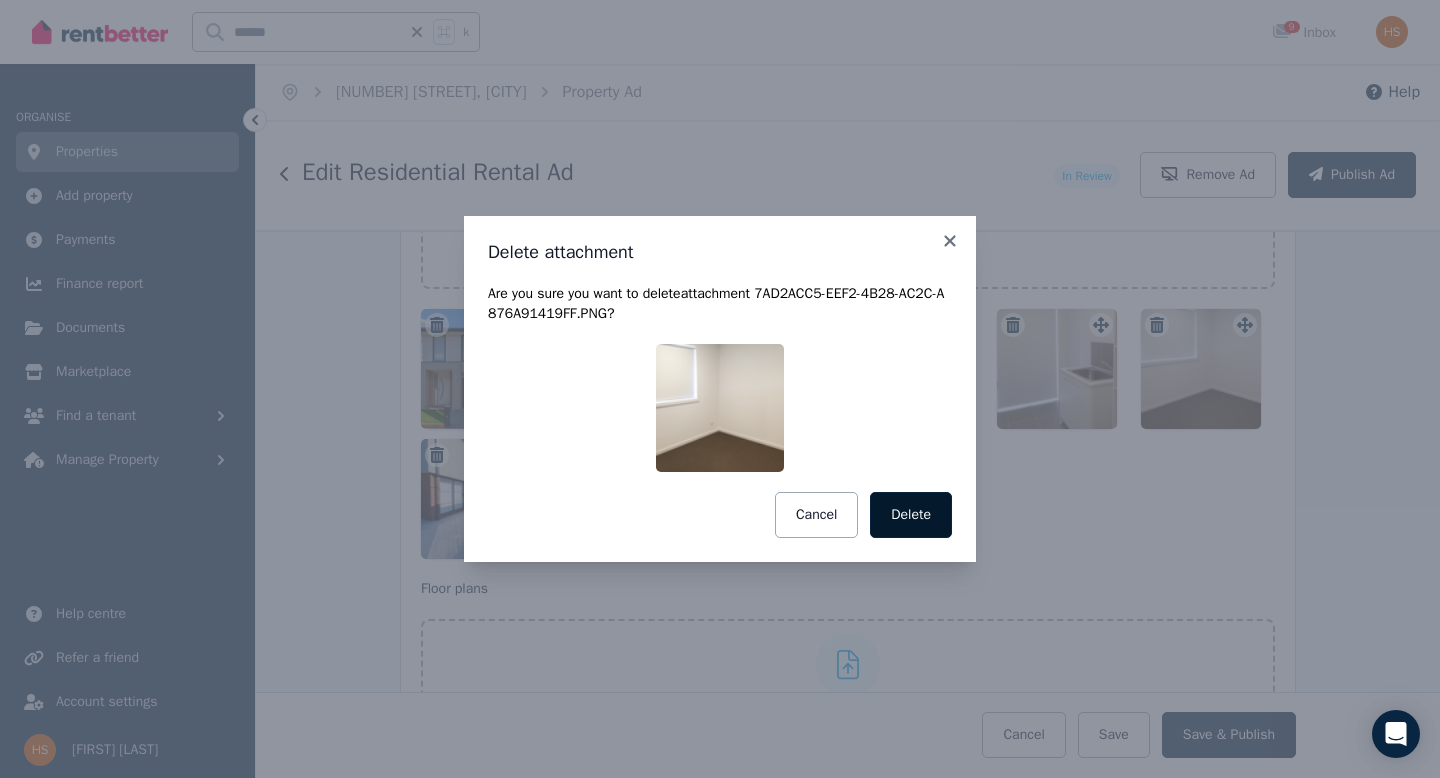 click on "Delete" at bounding box center [911, 515] 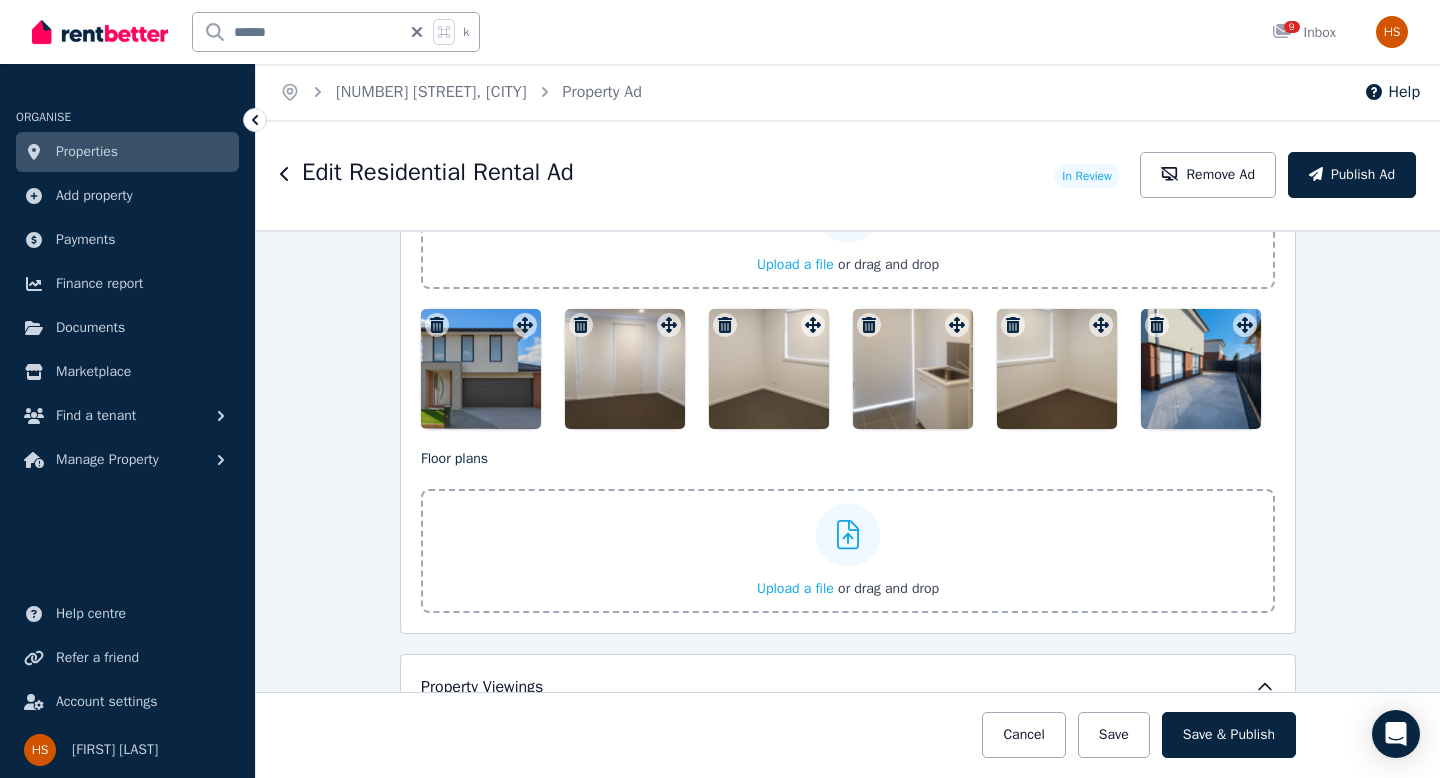 click at bounding box center (581, 325) 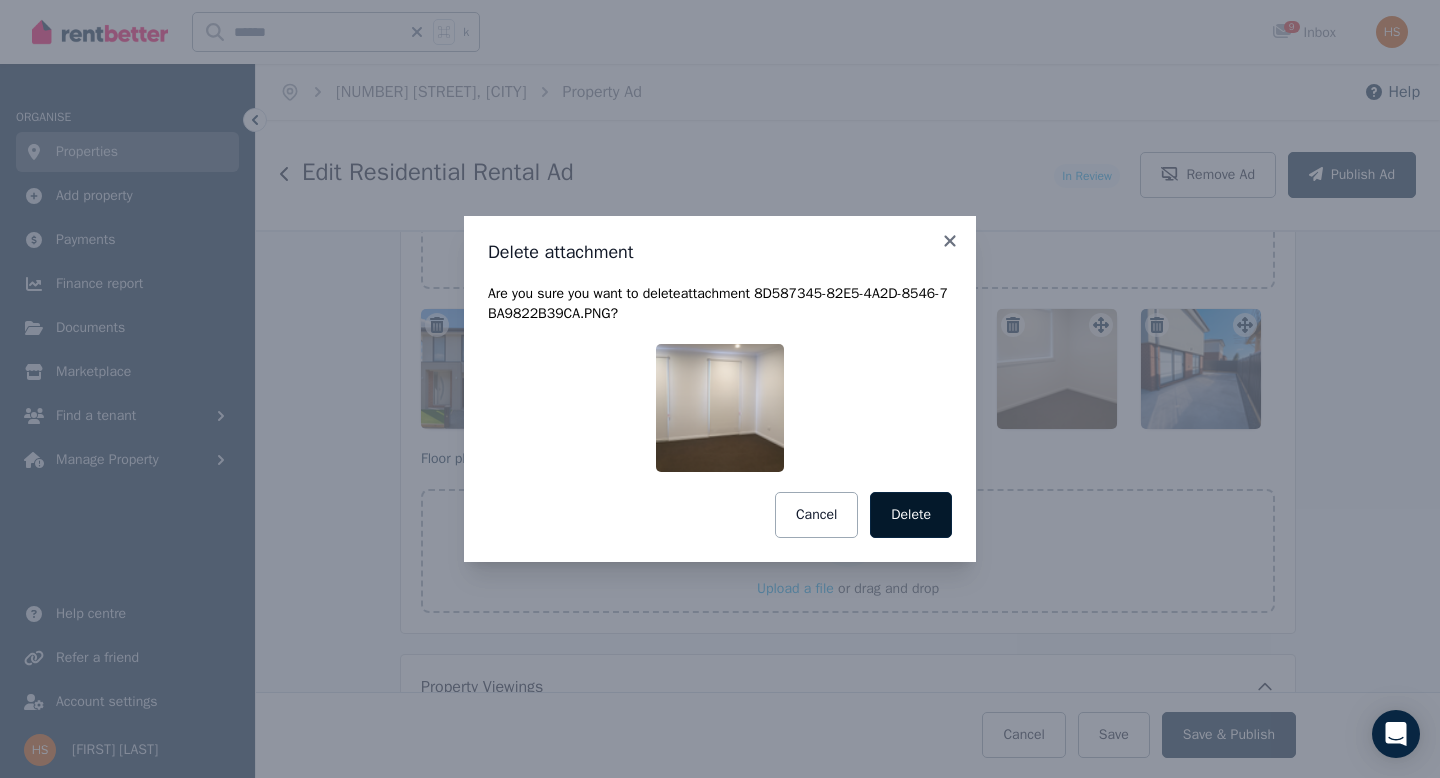 click on "Delete" at bounding box center [911, 515] 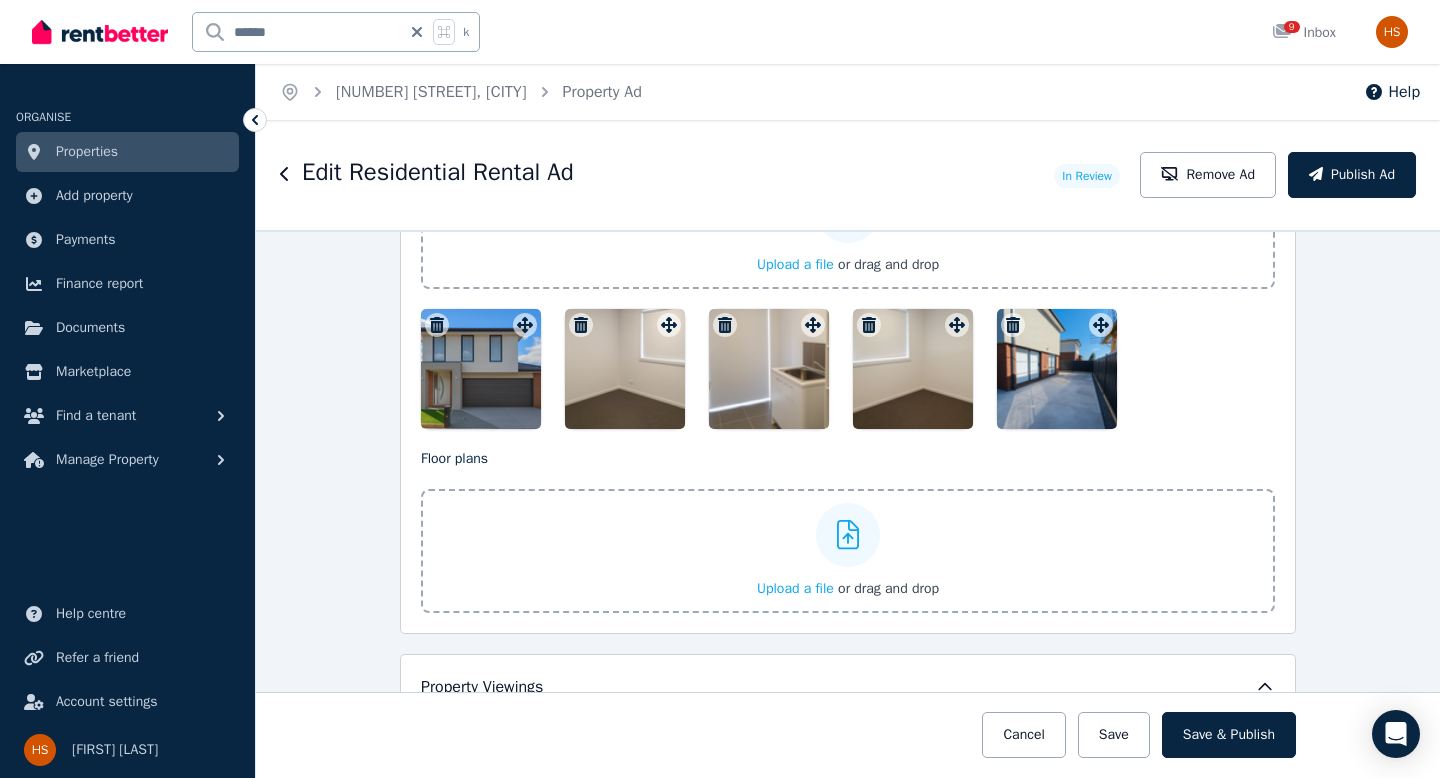 click 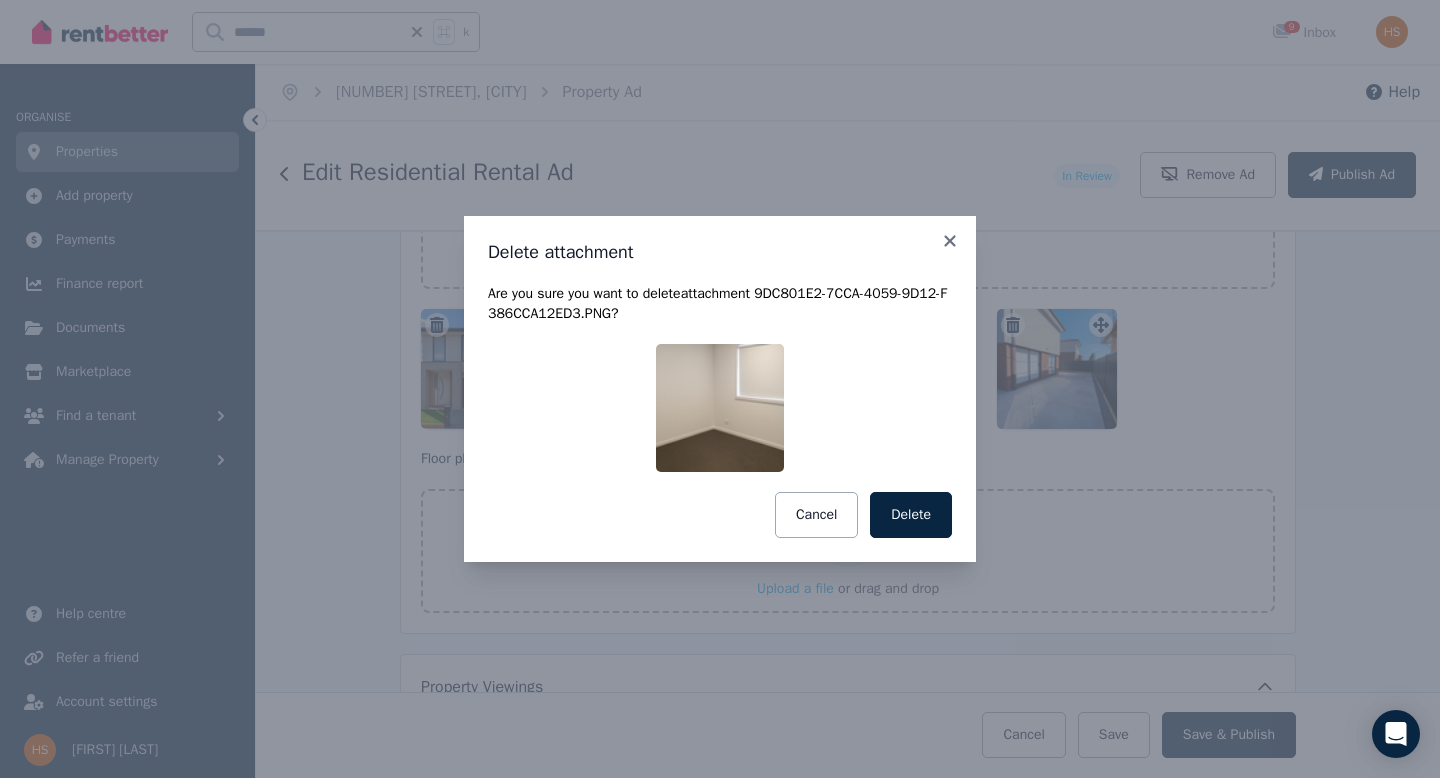 click on "Delete" at bounding box center (911, 515) 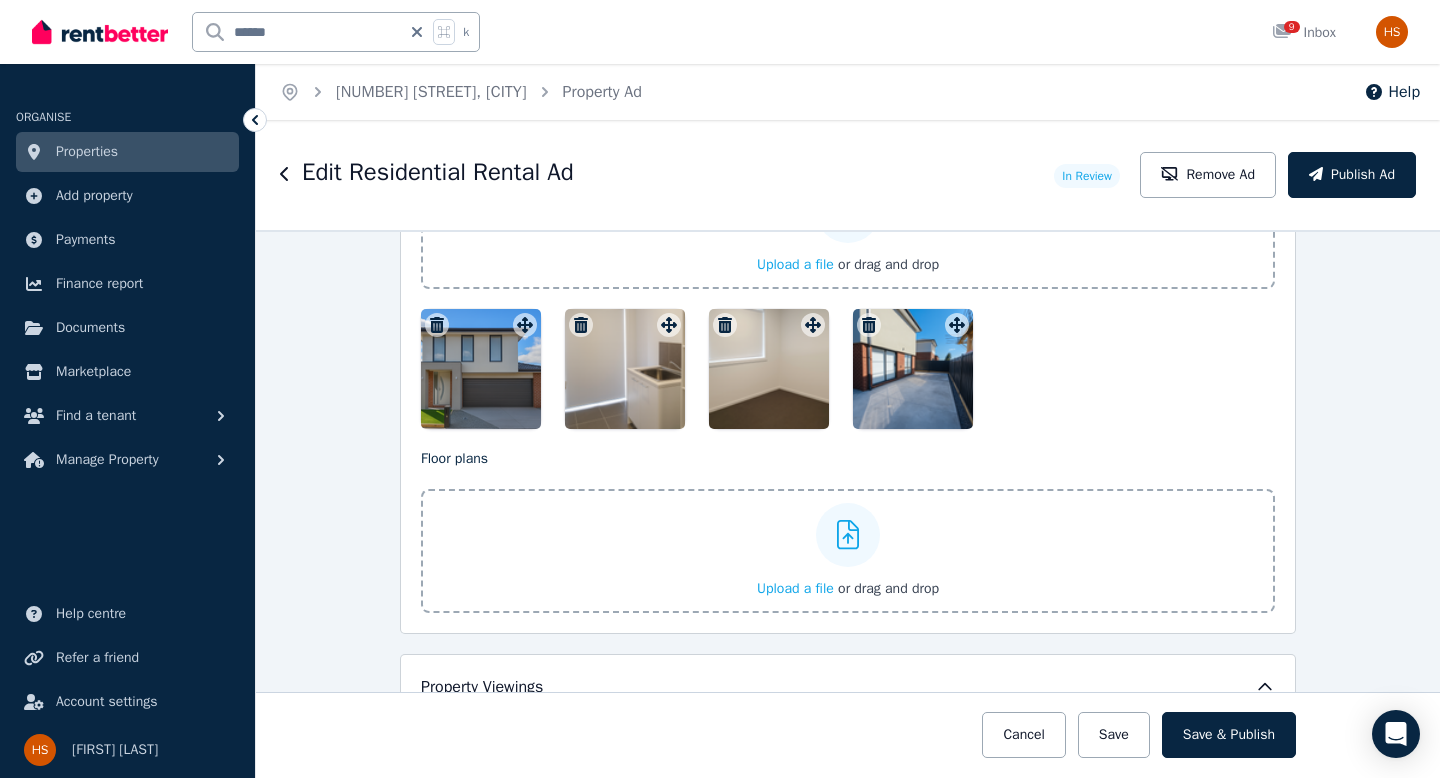 click at bounding box center [625, 369] 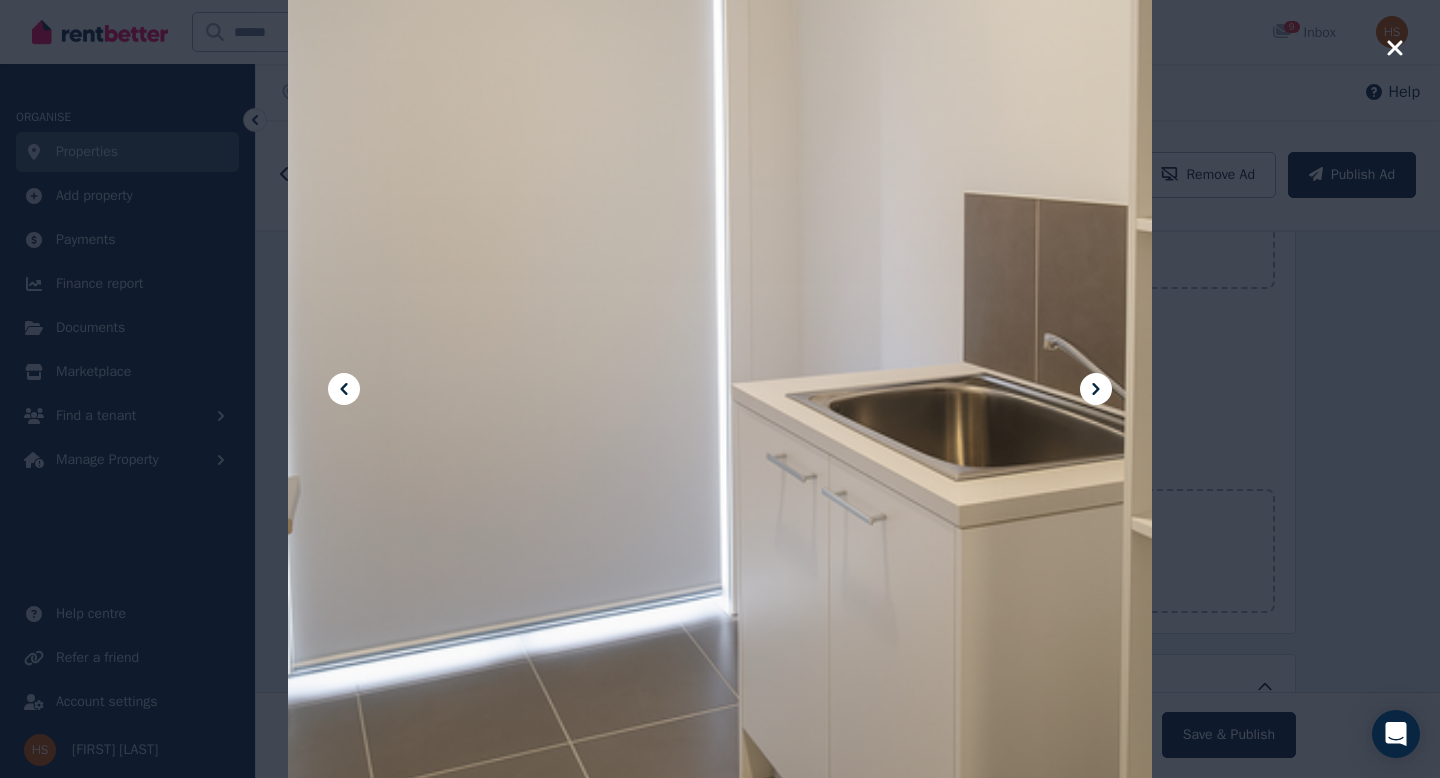 click at bounding box center [720, 389] 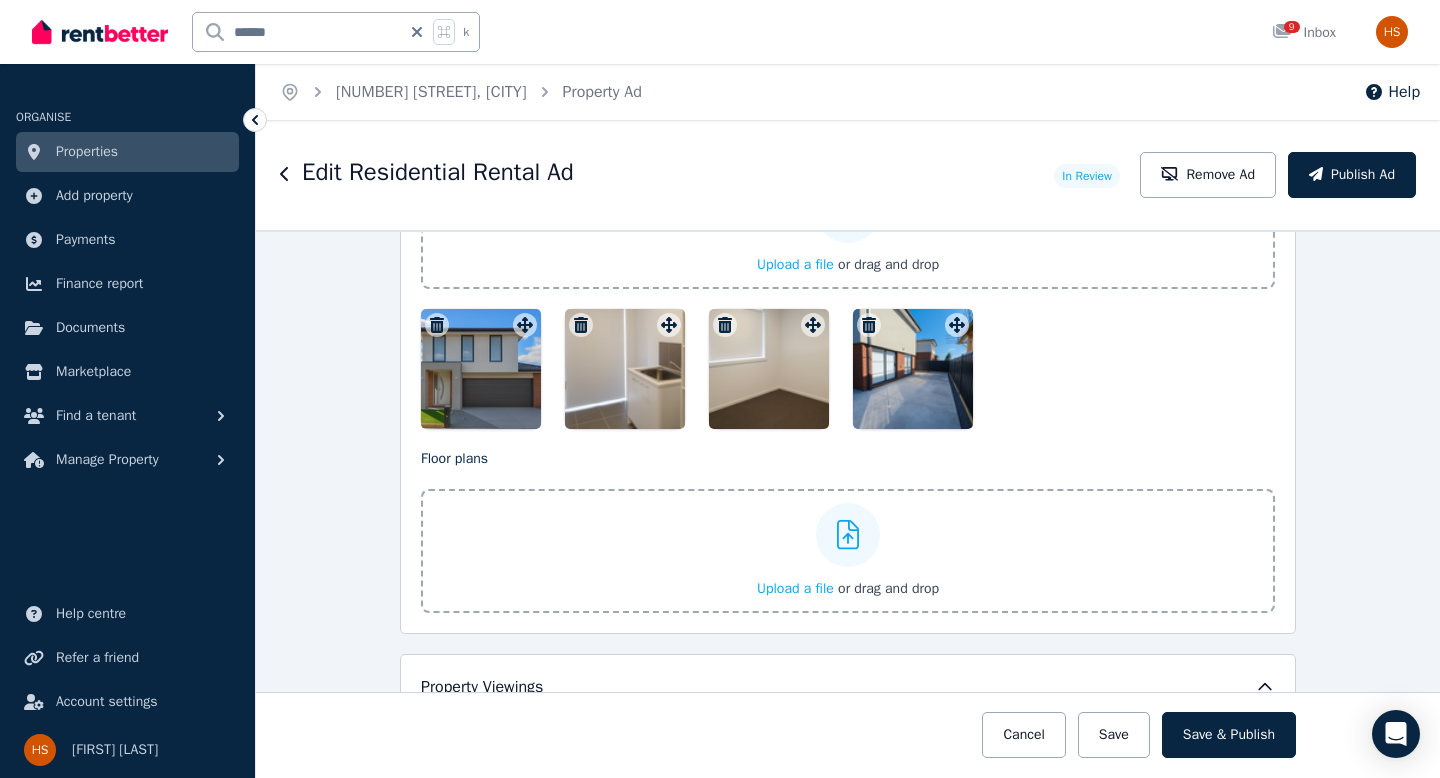 click 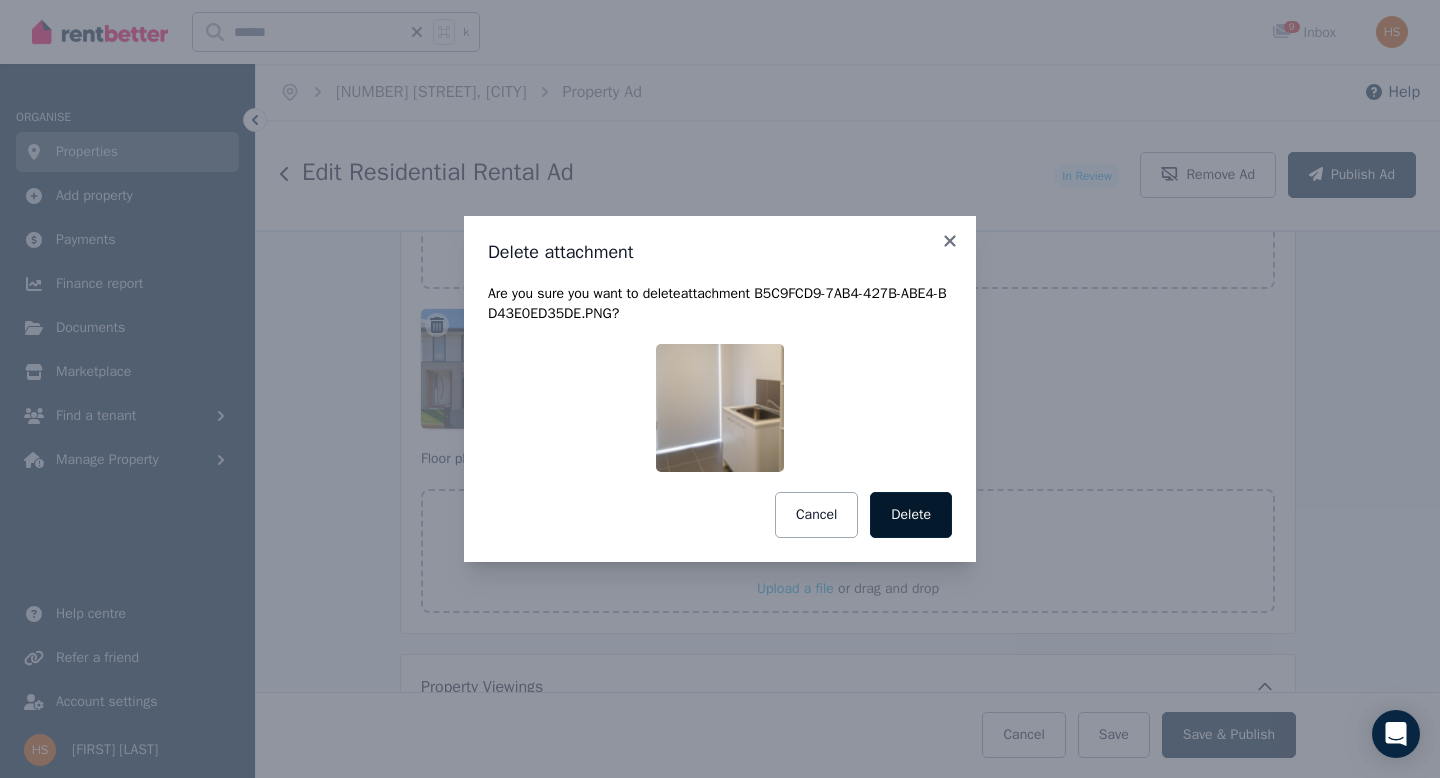 click on "Delete" at bounding box center (911, 515) 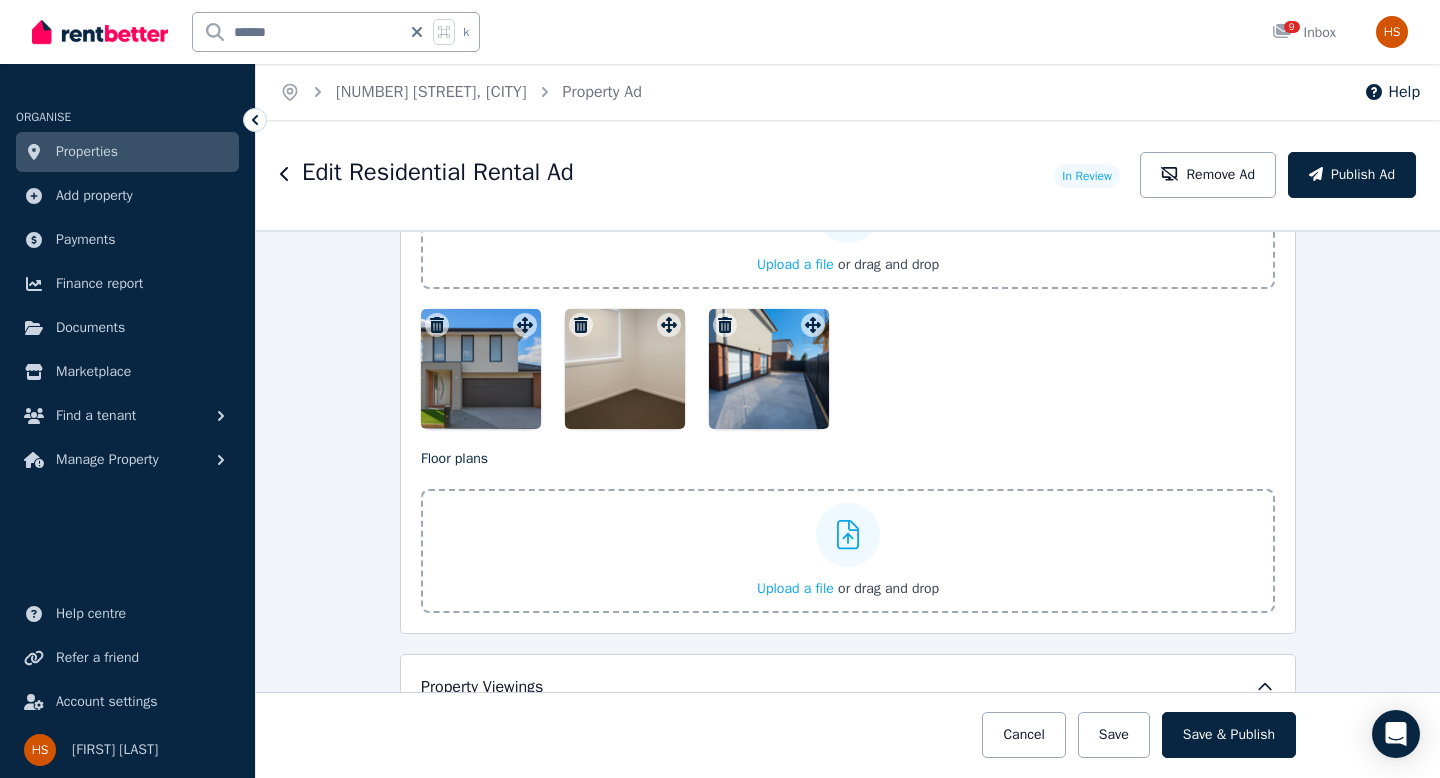 click 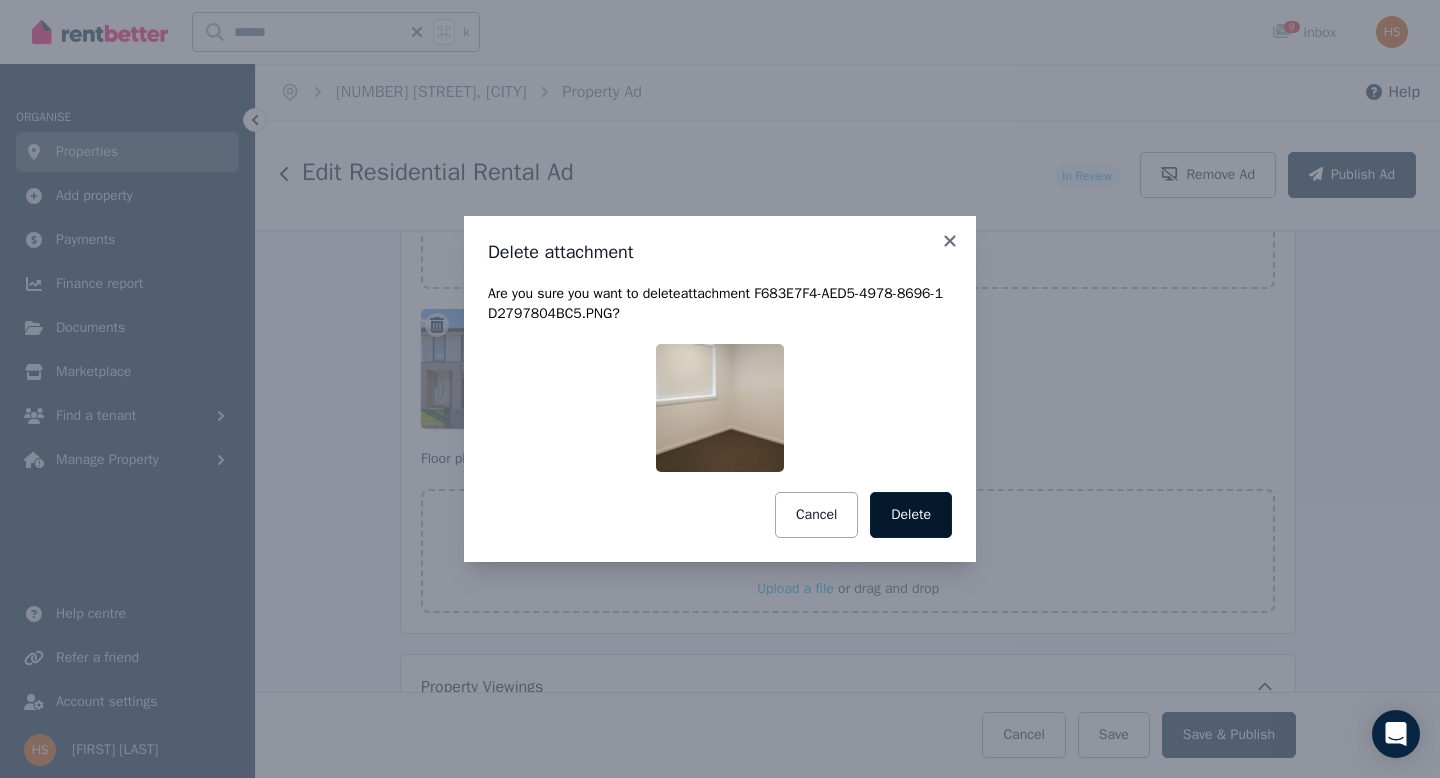 click on "Delete" at bounding box center [911, 515] 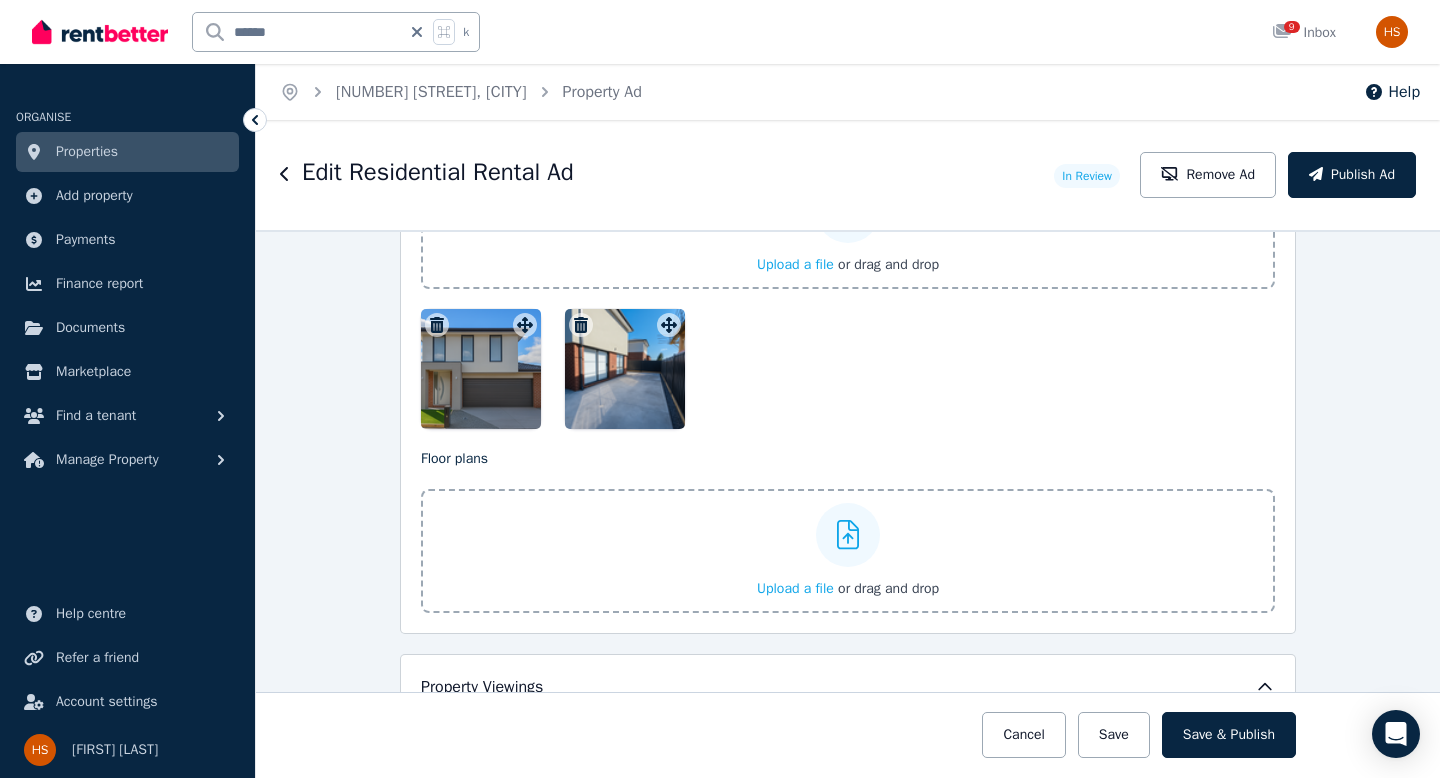 click 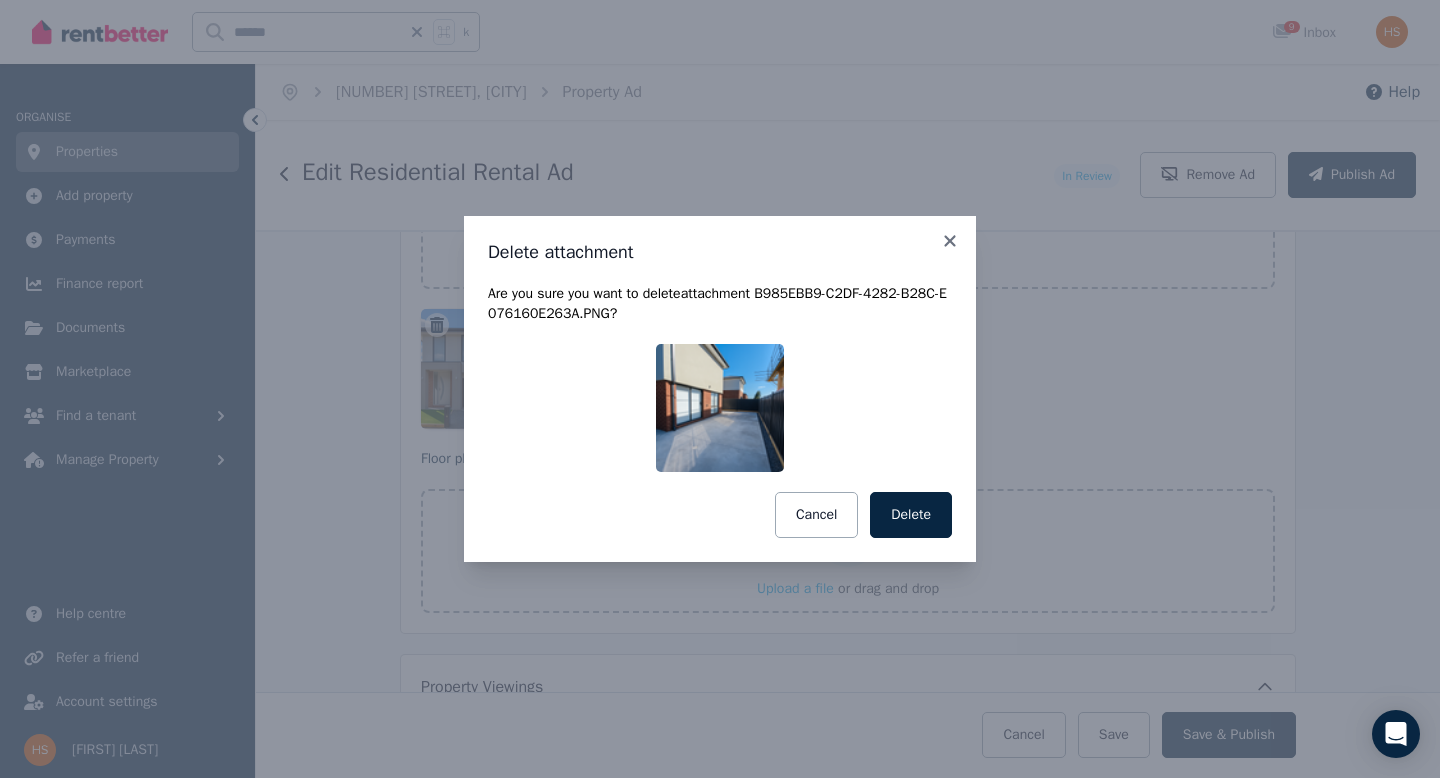click on "Delete" at bounding box center (911, 515) 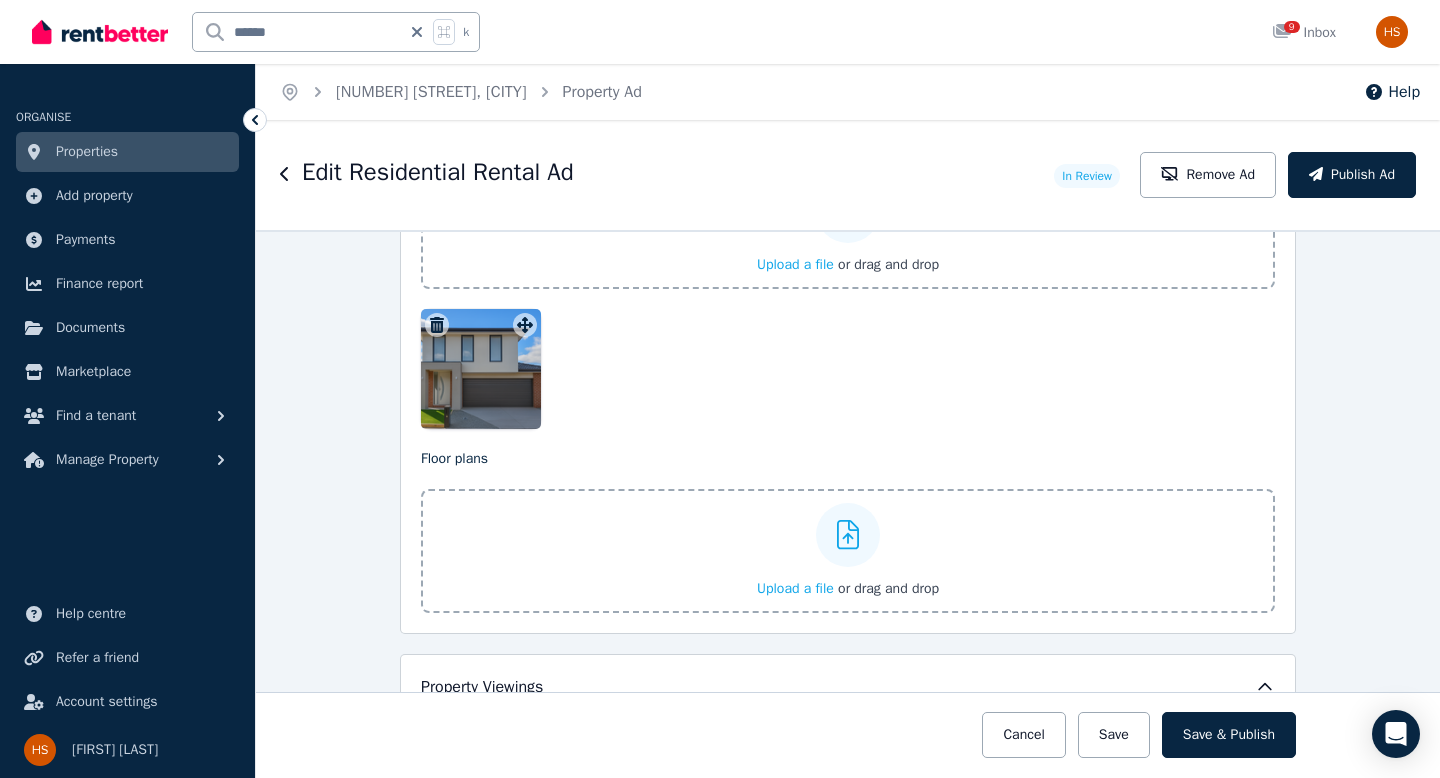 click 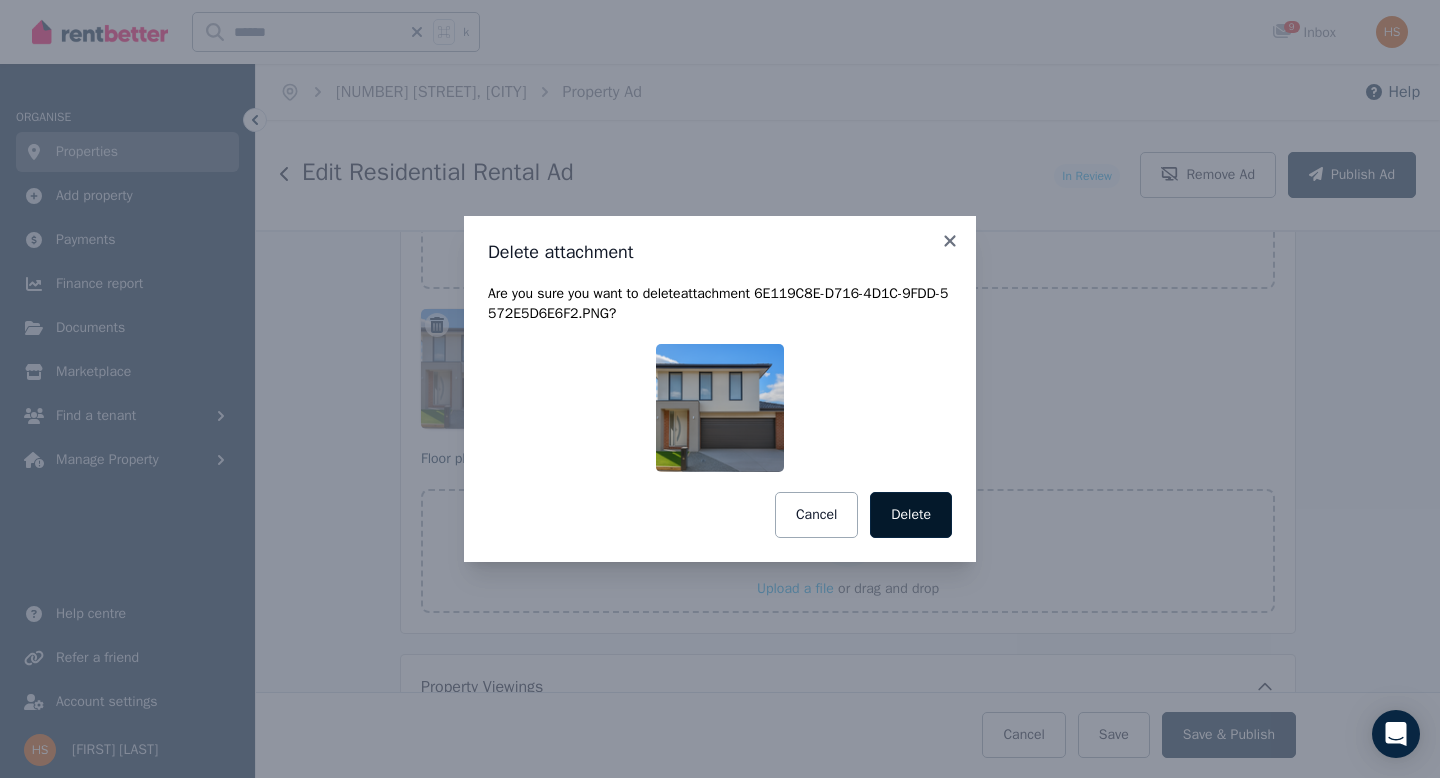 click on "Delete" at bounding box center (911, 515) 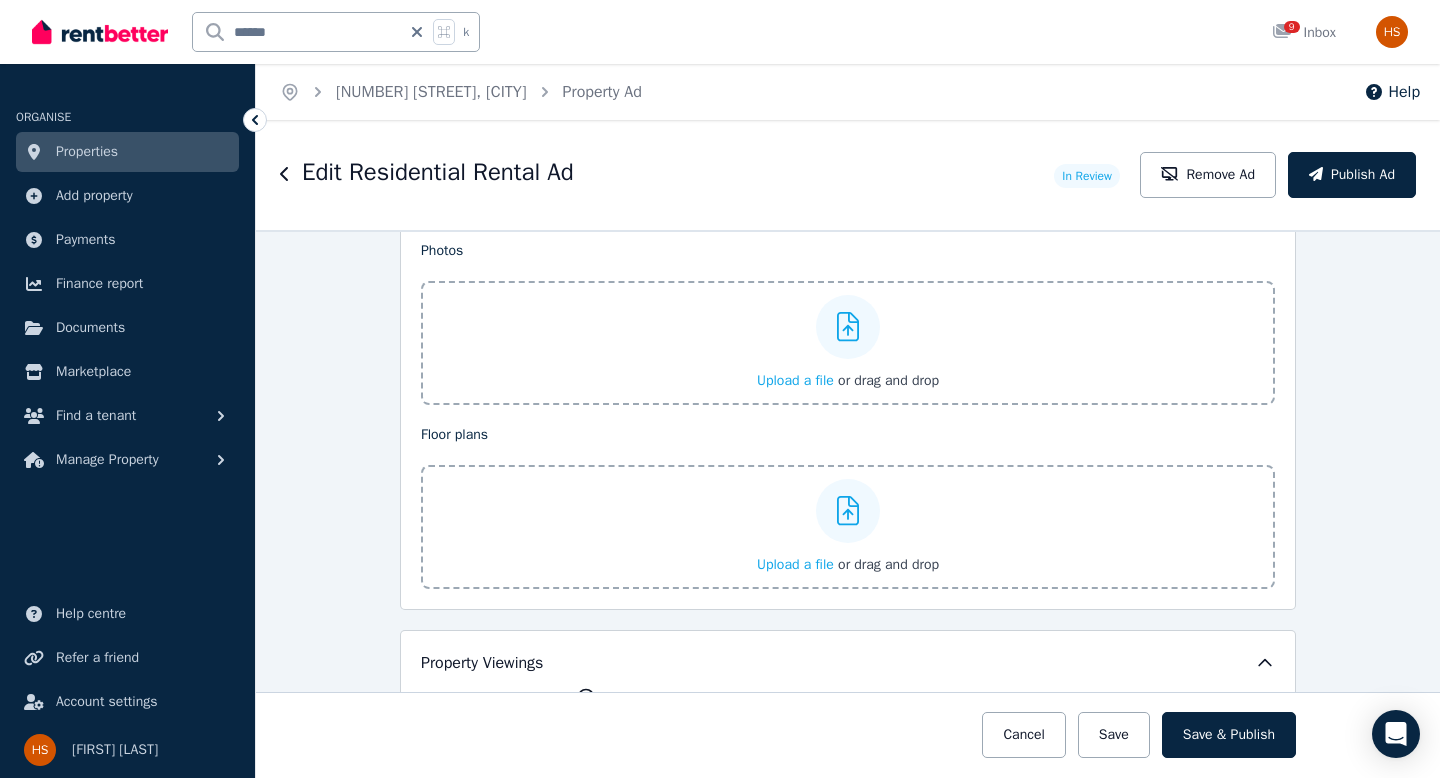 scroll, scrollTop: 2509, scrollLeft: 0, axis: vertical 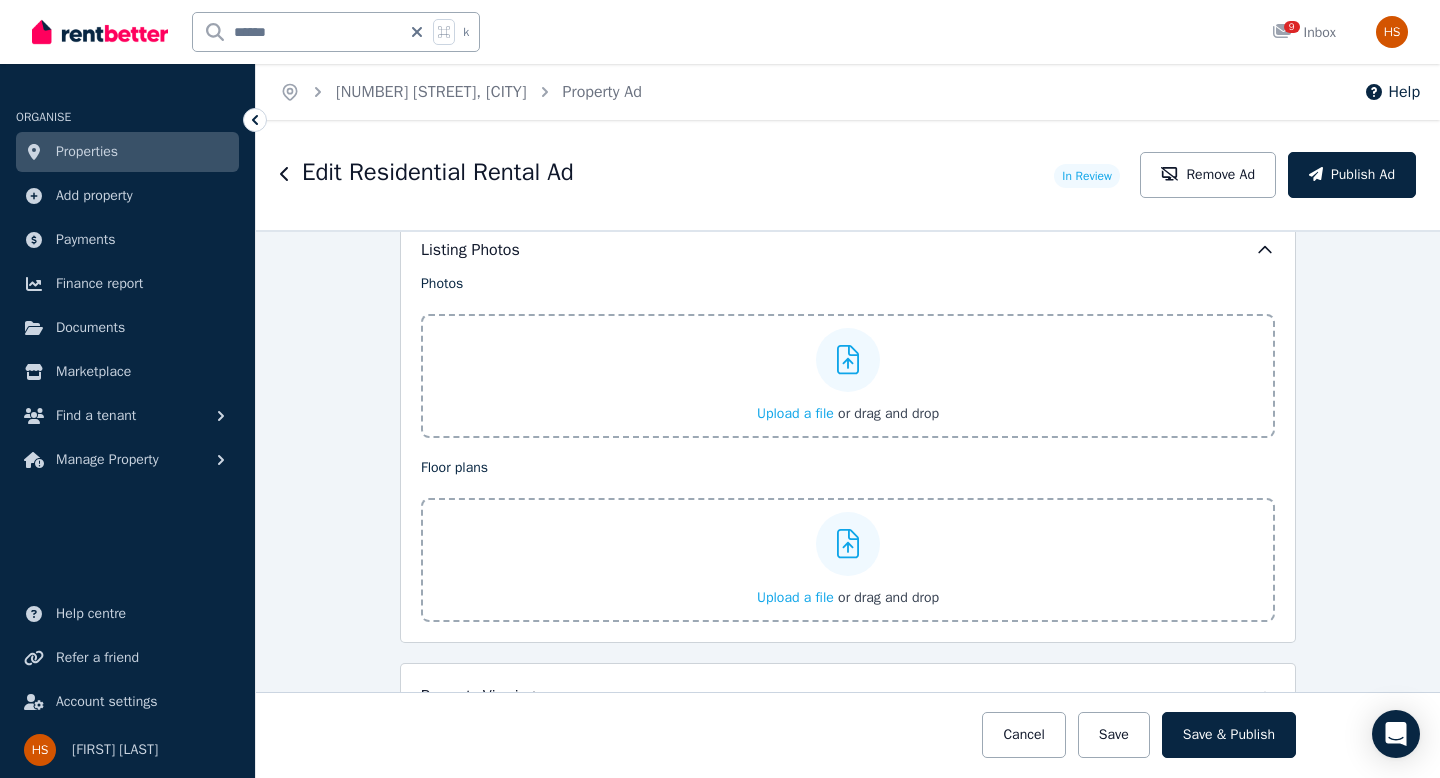 click on "Upload a file" at bounding box center [795, 413] 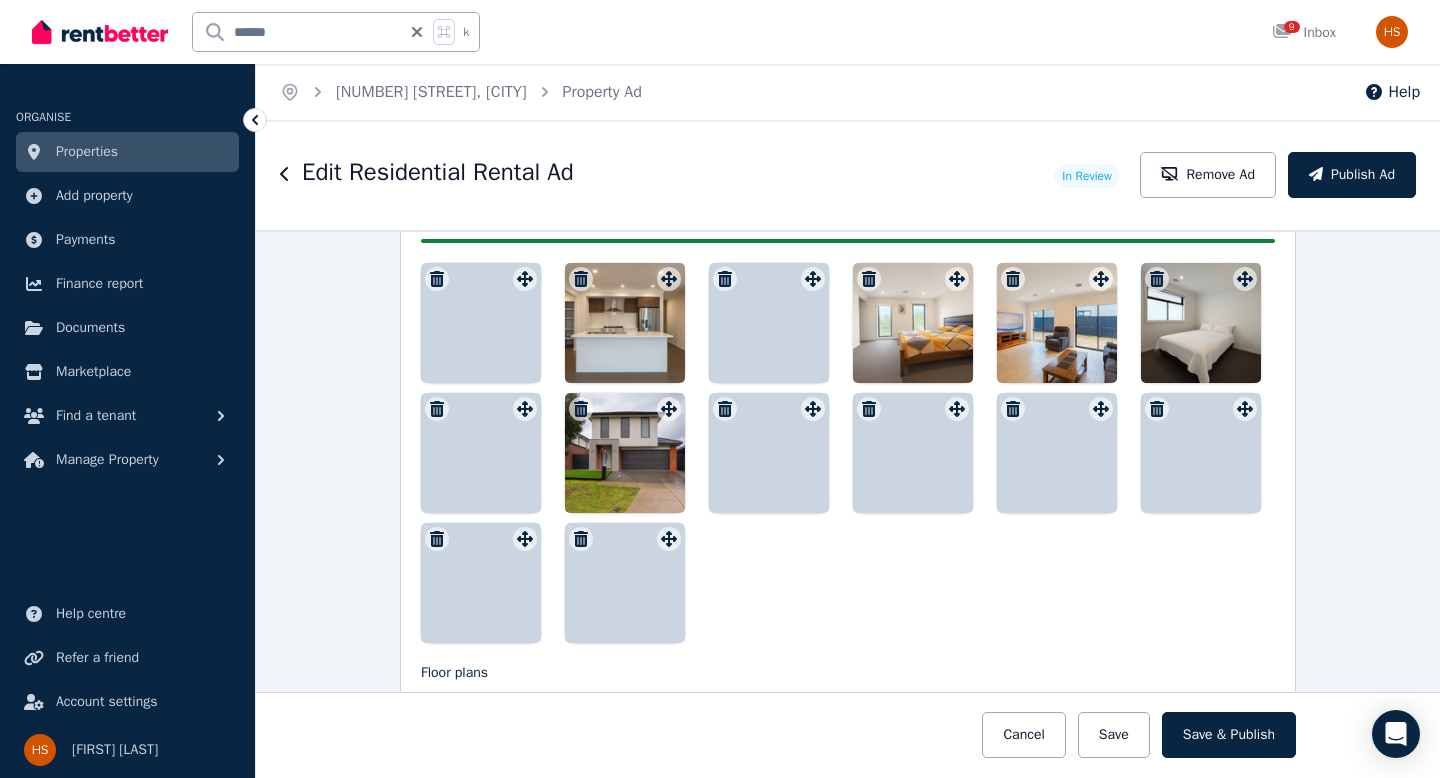 scroll, scrollTop: 2704, scrollLeft: 0, axis: vertical 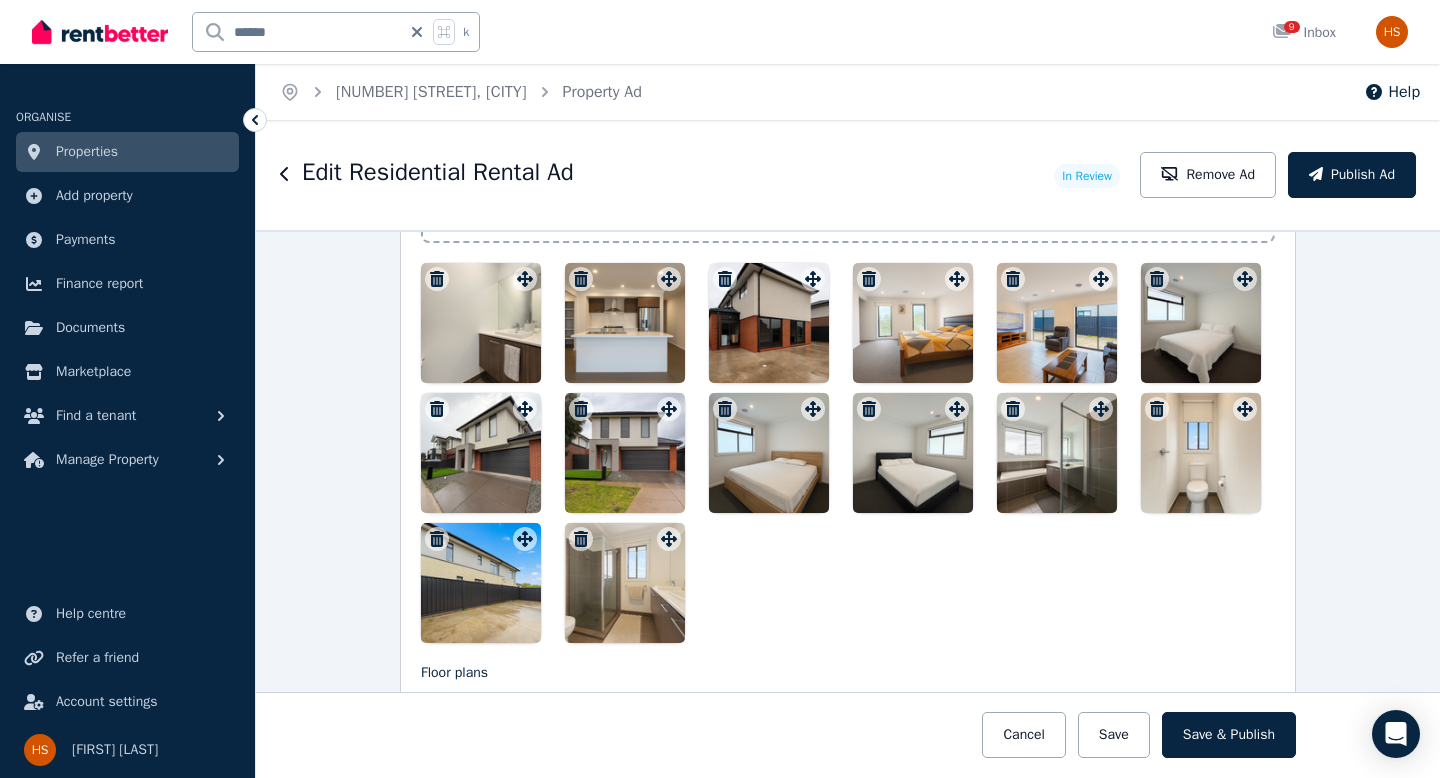 drag, startPoint x: 614, startPoint y: 464, endPoint x: 483, endPoint y: 334, distance: 184.55623 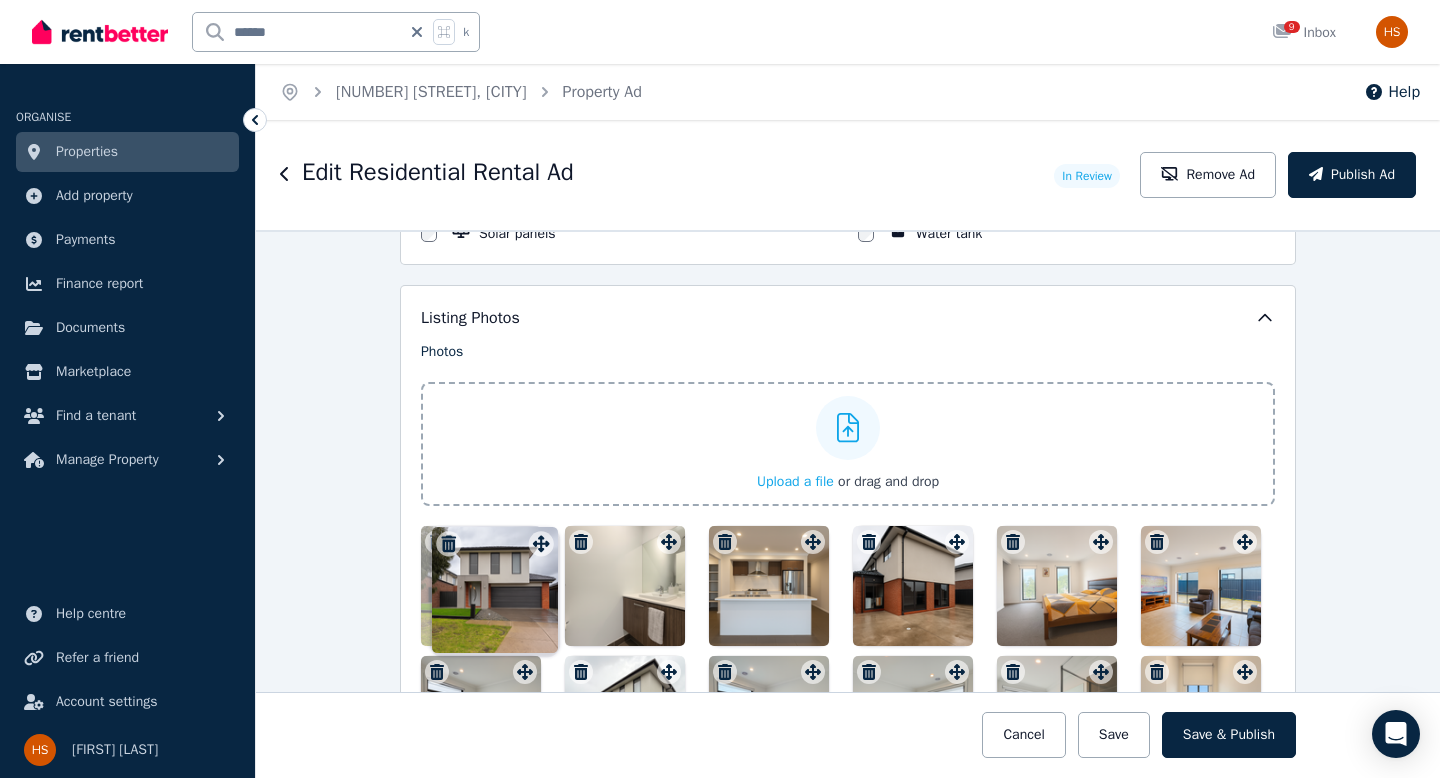 drag, startPoint x: 664, startPoint y: 408, endPoint x: 533, endPoint y: 525, distance: 175.64168 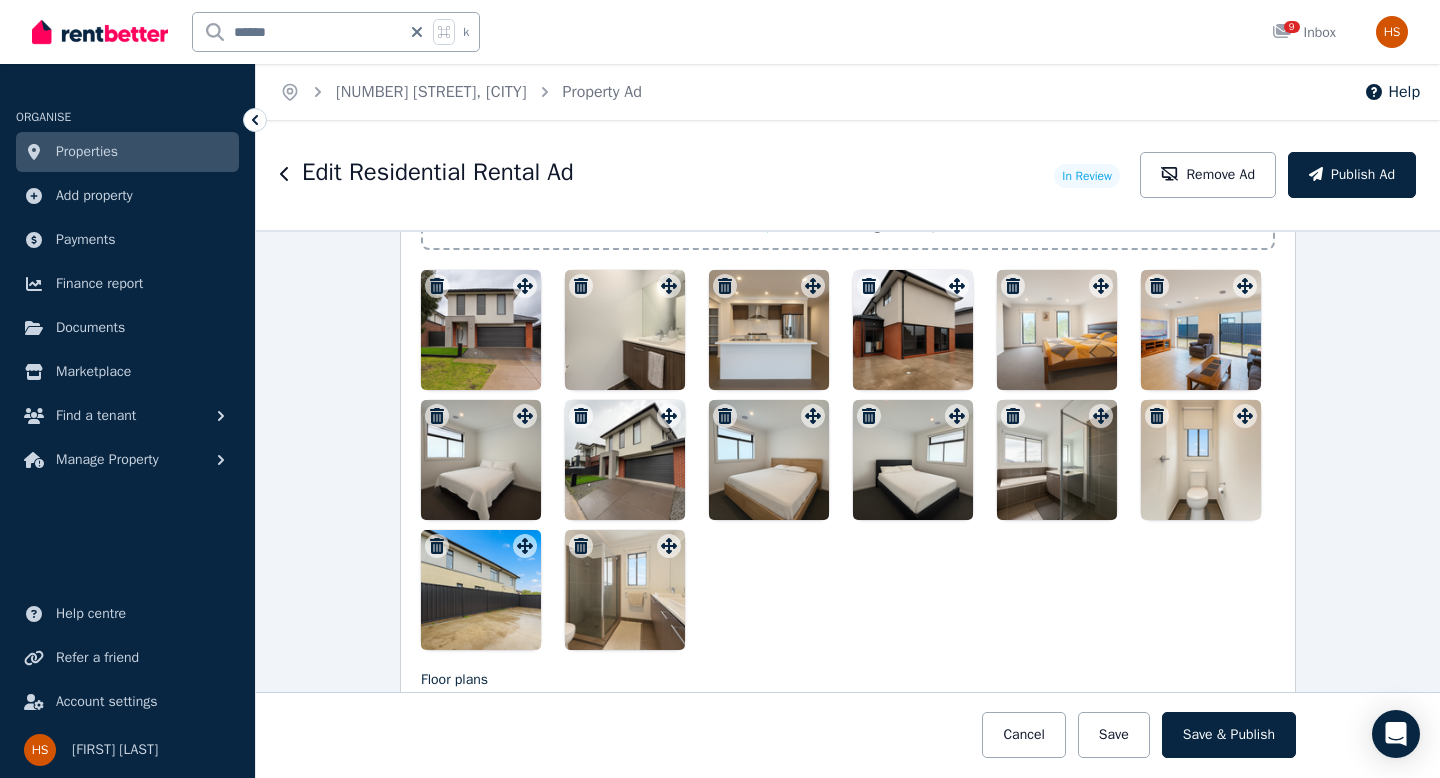 scroll, scrollTop: 2701, scrollLeft: 0, axis: vertical 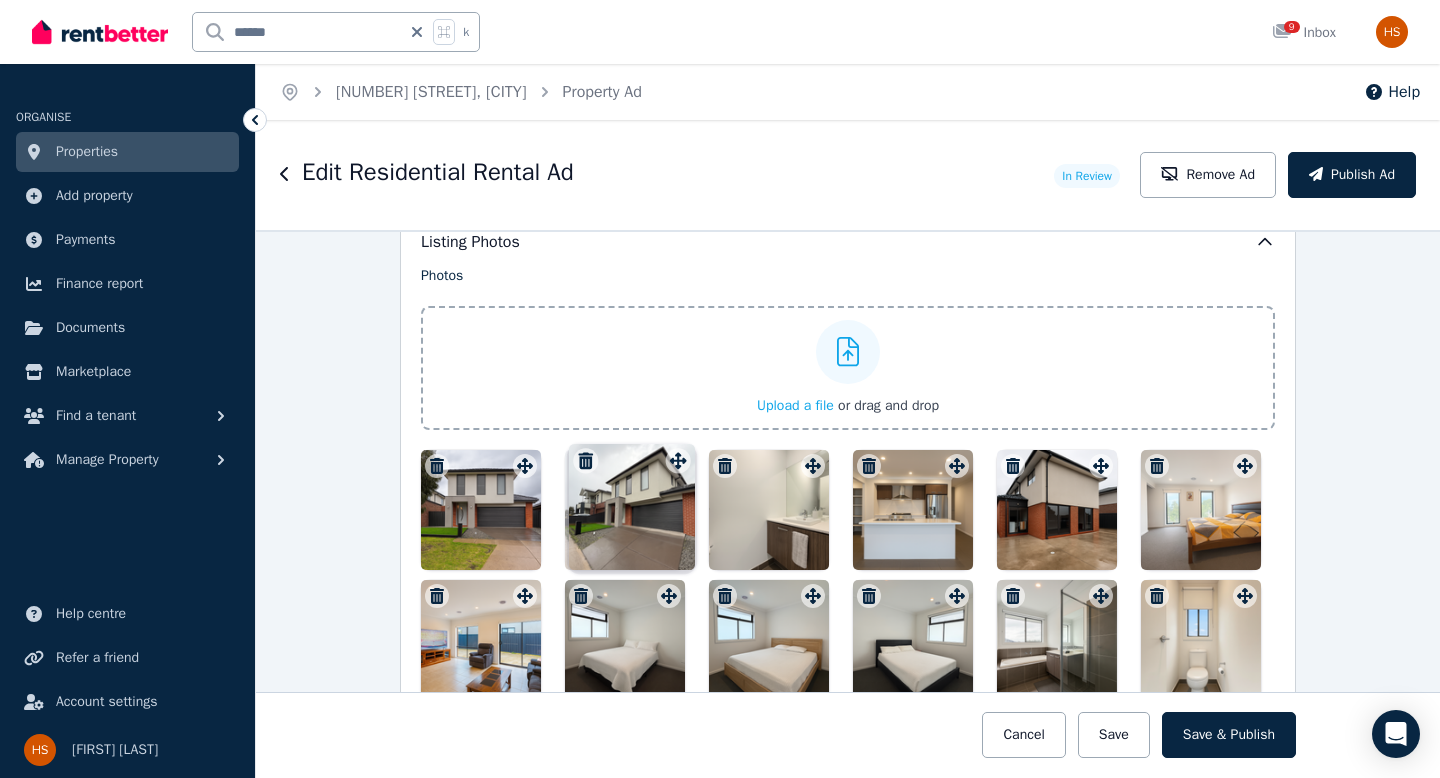 drag, startPoint x: 674, startPoint y: 421, endPoint x: 681, endPoint y: 454, distance: 33.734257 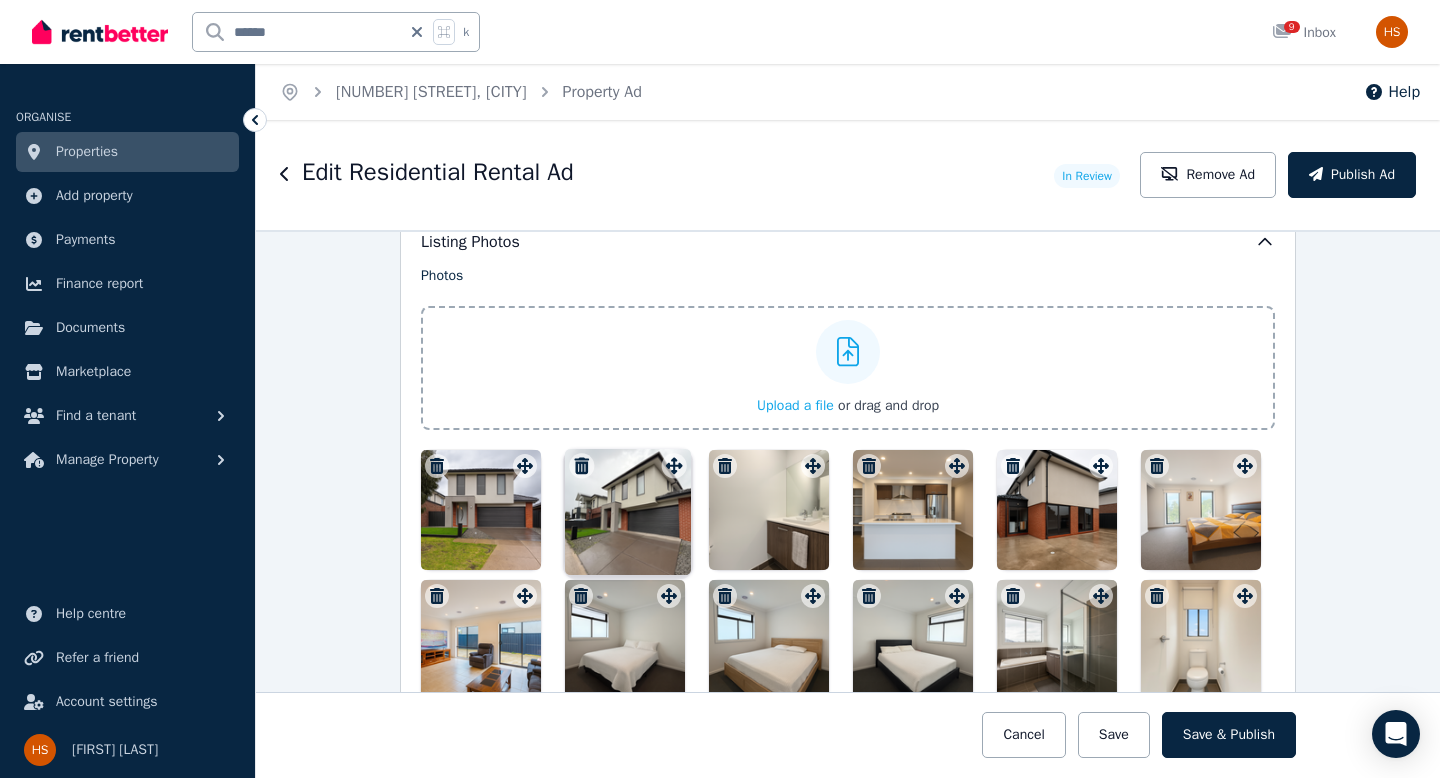 click on "Photos Upload a file   or drag and drop Uploaded   " 01.PNG " Uploaded   " 02.PNG " Uploaded   " 03.PNG " Uploaded   " 04.PNG " Uploaded   " 05.PNG " Uploaded   " 06.PNG " Uploaded   " 07.PNG " Uploaded   " 08.PNG " Uploaded   " 09.PNG " Uploaded   " 10.PNG " Uploaded   " 11.PNG " Uploaded   " 12.PNG " Uploaded   " 13.PNG " Uploaded   " 14.PNG "
To pick up a draggable item, press the space bar.
While dragging, use the arrow keys to move the item.
Press space again to drop the item in its new position, or press escape to cancel.
Draggable item f521a140-095f-4b44-929a-c1052c894861 was moved over droppable area 84cd1459-1f2b-437f-893d-4941dbdb98a8." at bounding box center [848, 548] 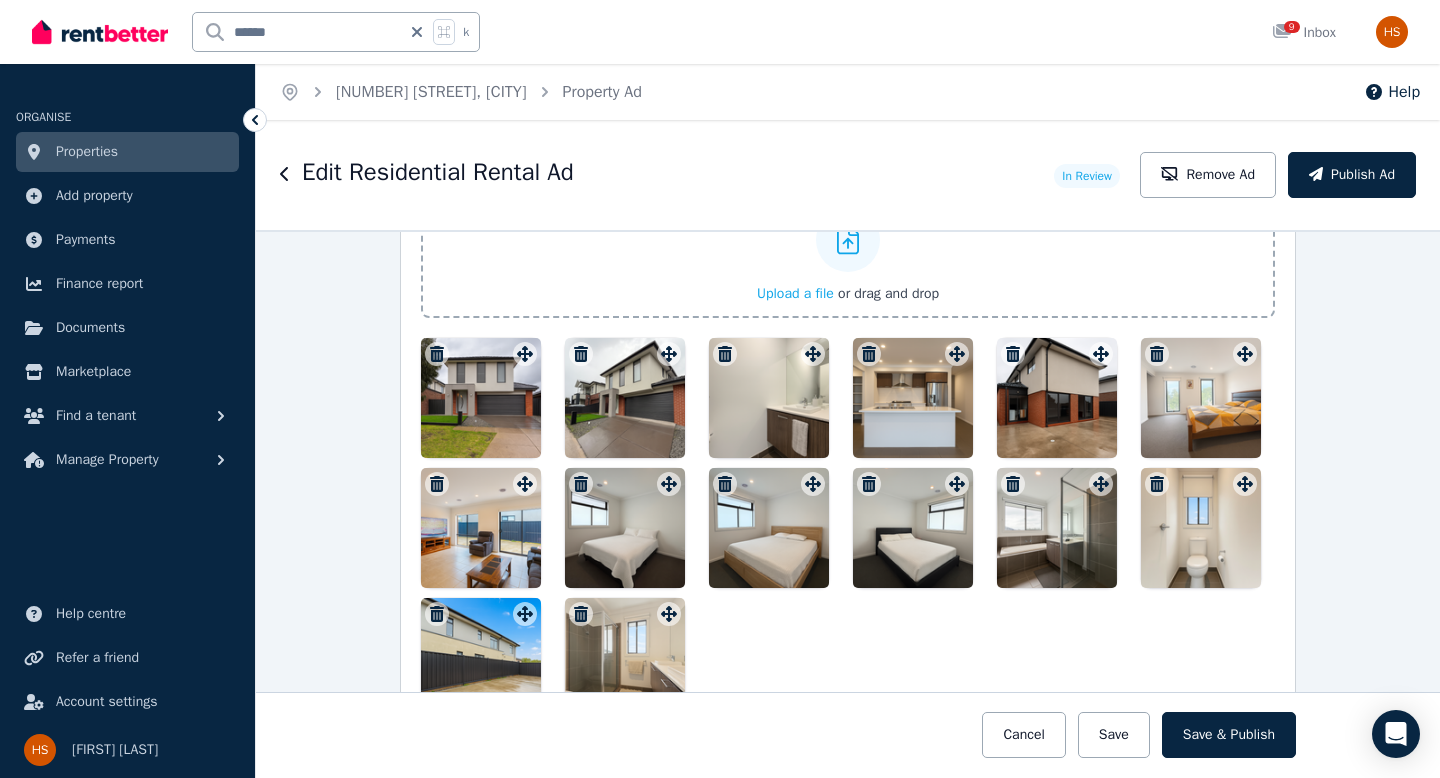 scroll, scrollTop: 2703, scrollLeft: 0, axis: vertical 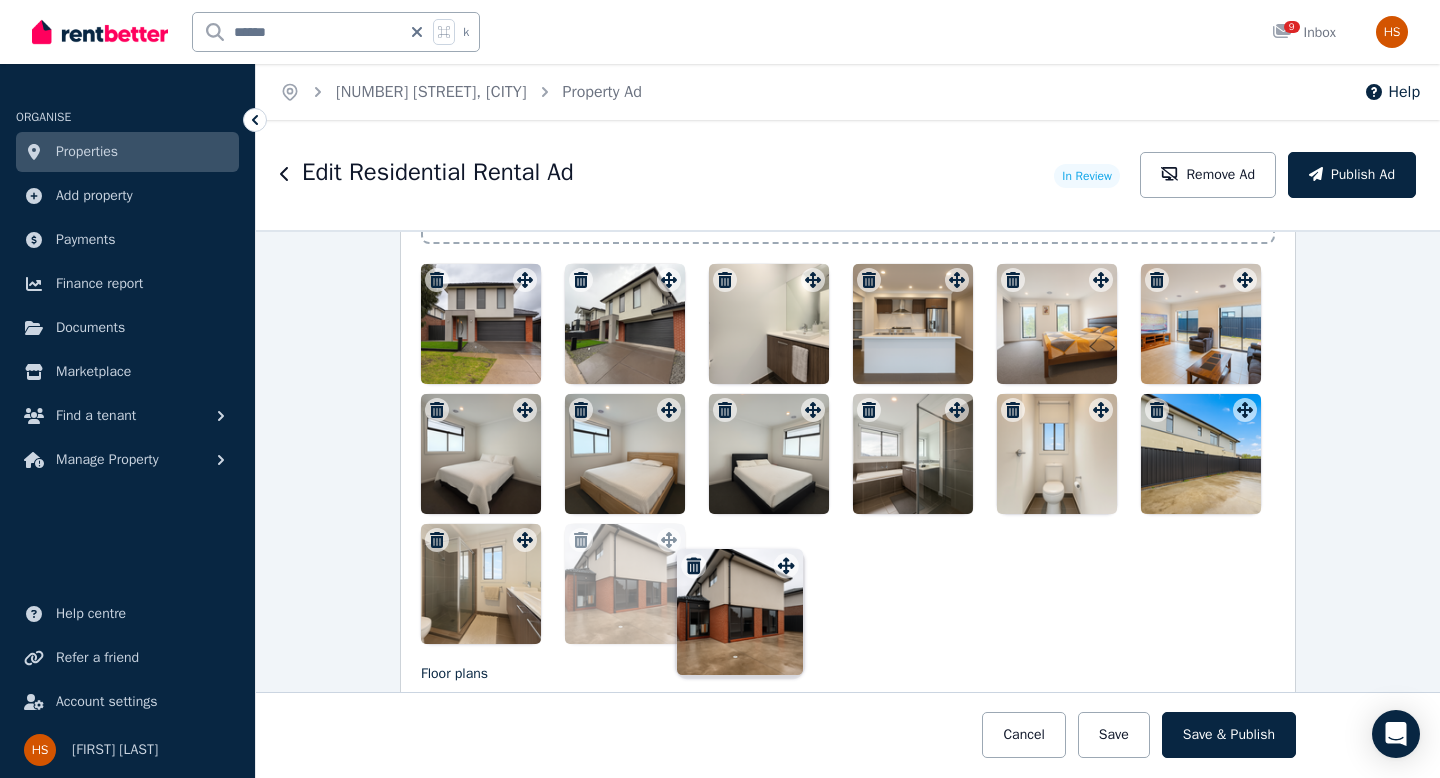 drag, startPoint x: 1098, startPoint y: 278, endPoint x: 790, endPoint y: 537, distance: 402.42392 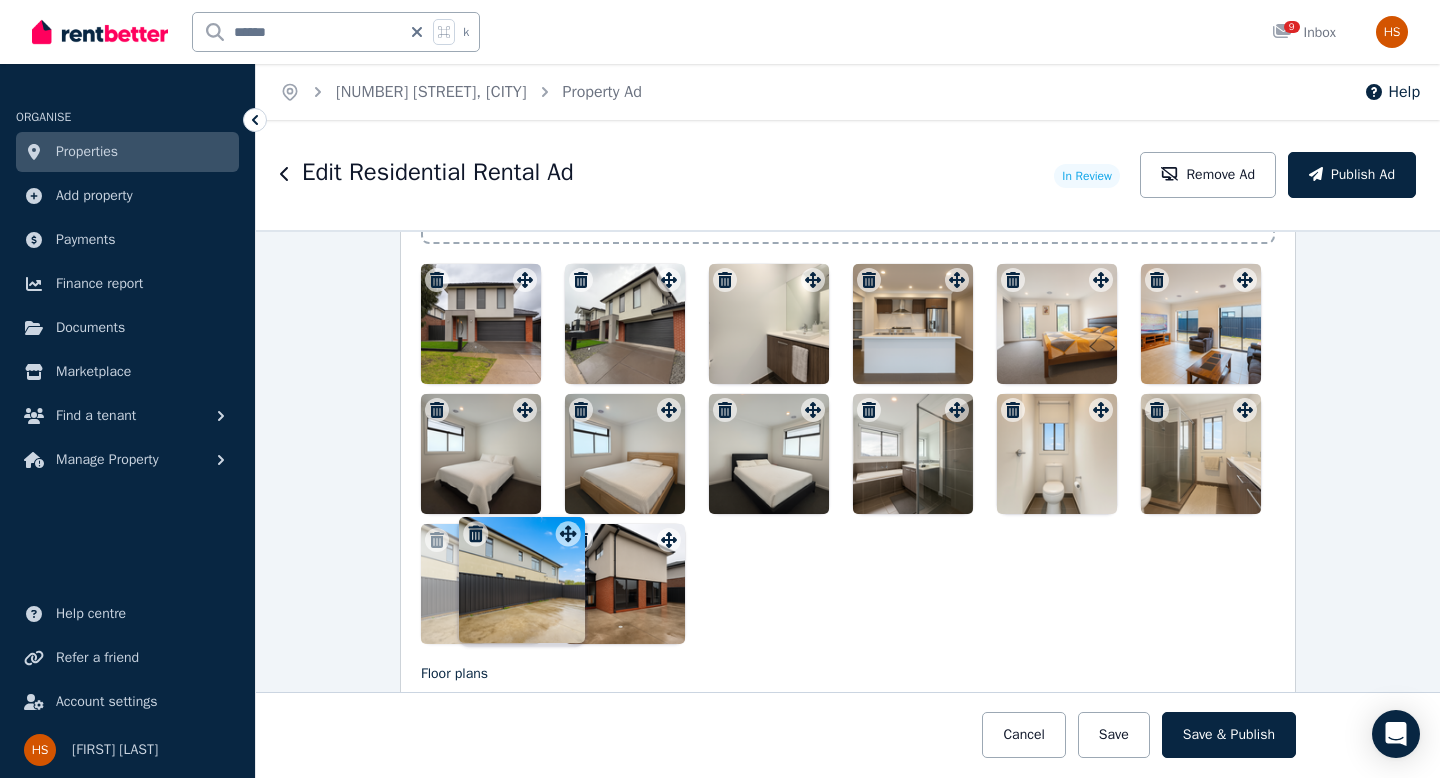 drag, startPoint x: 1243, startPoint y: 405, endPoint x: 548, endPoint y: 519, distance: 704.2876 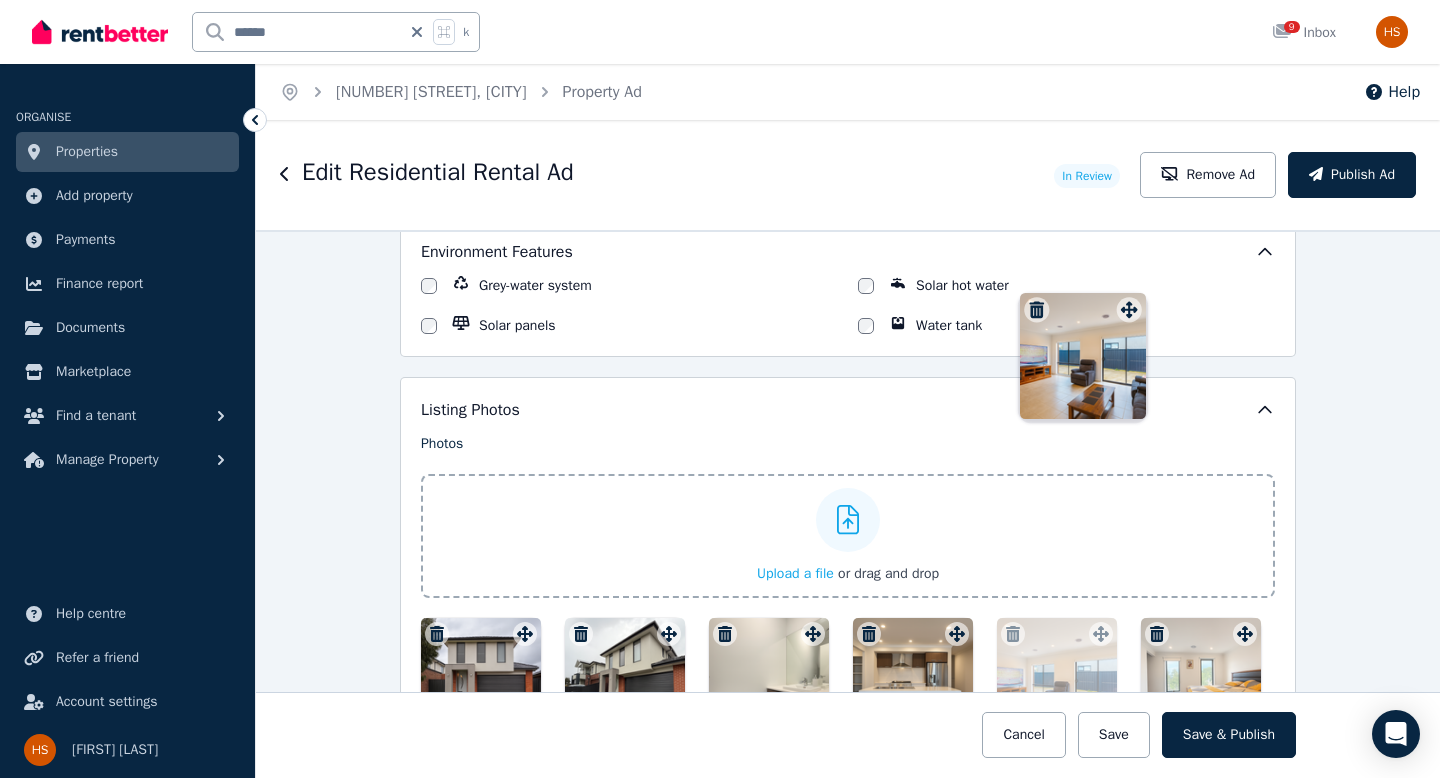 scroll, scrollTop: 2346, scrollLeft: 0, axis: vertical 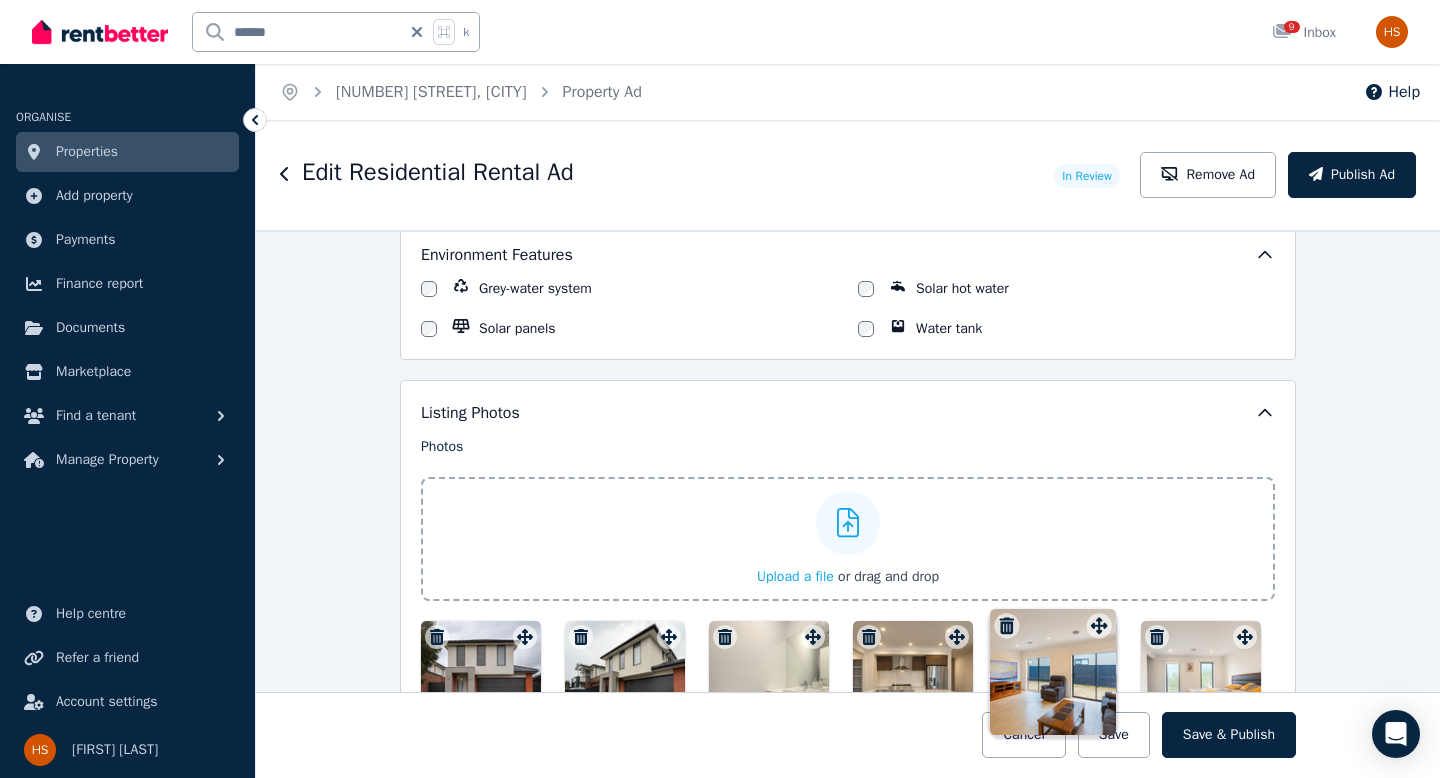 drag, startPoint x: 1243, startPoint y: 277, endPoint x: 1095, endPoint y: 606, distance: 360.75616 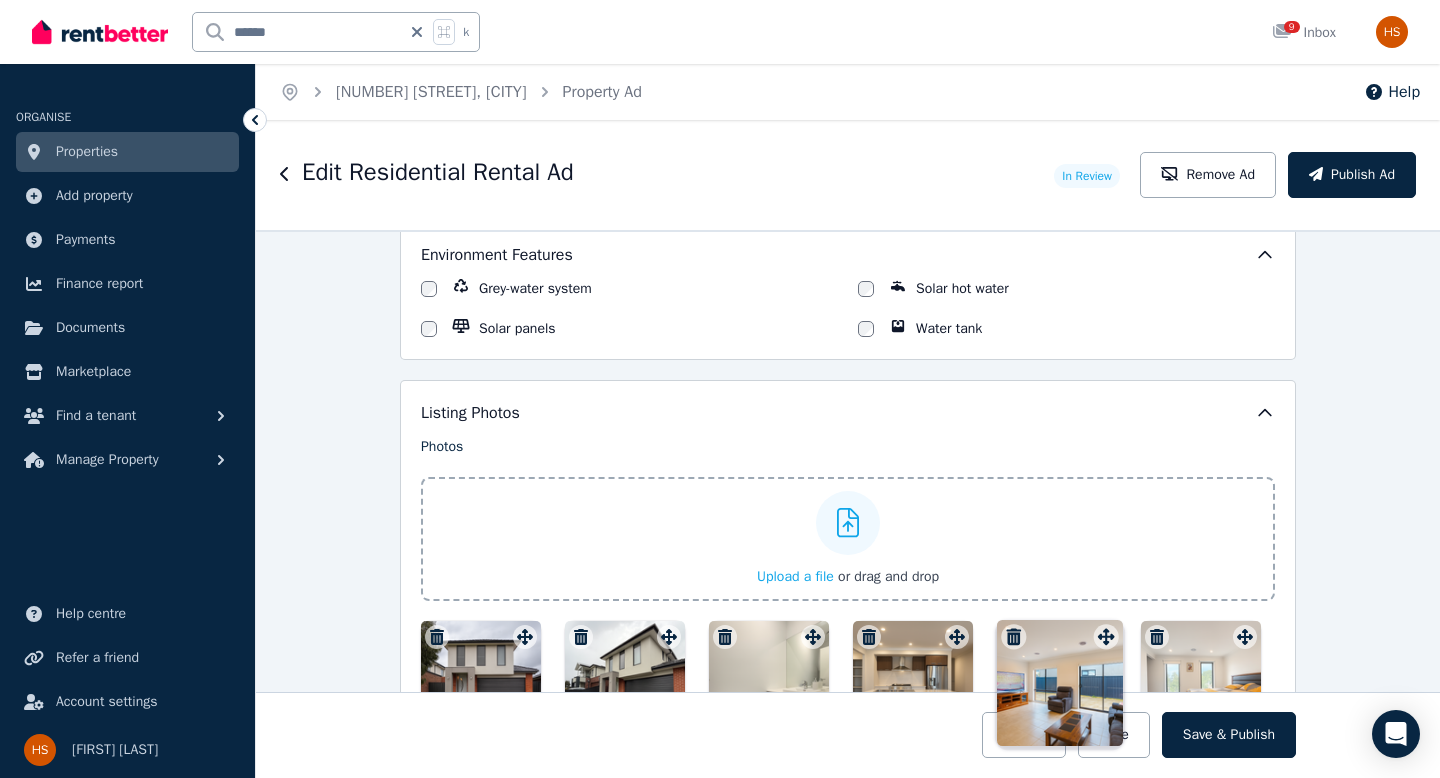 click on "Photos Upload a file   or drag and drop Uploaded   " 01.PNG " Uploaded   " 02.PNG " Uploaded   " 03.PNG " Uploaded   " 04.PNG " Uploaded   " 05.PNG " Uploaded   " 06.PNG " Uploaded   " 07.PNG " Uploaded   " 08.PNG " Uploaded   " 09.PNG " Uploaded   " 10.PNG " Uploaded   " 11.PNG " Uploaded   " 12.PNG " Uploaded   " 13.PNG " Uploaded   " 14.PNG "
To pick up a draggable item, press the space bar.
While dragging, use the arrow keys to move the item.
Press space again to drop the item in its new position, or press escape to cancel.
Draggable item 182452da-5e08-4762-839a-5dc2d84bfbb7 was moved over droppable area c2df5966-9bea-40f6-a84a-bdebc2d449a6." at bounding box center (848, 719) 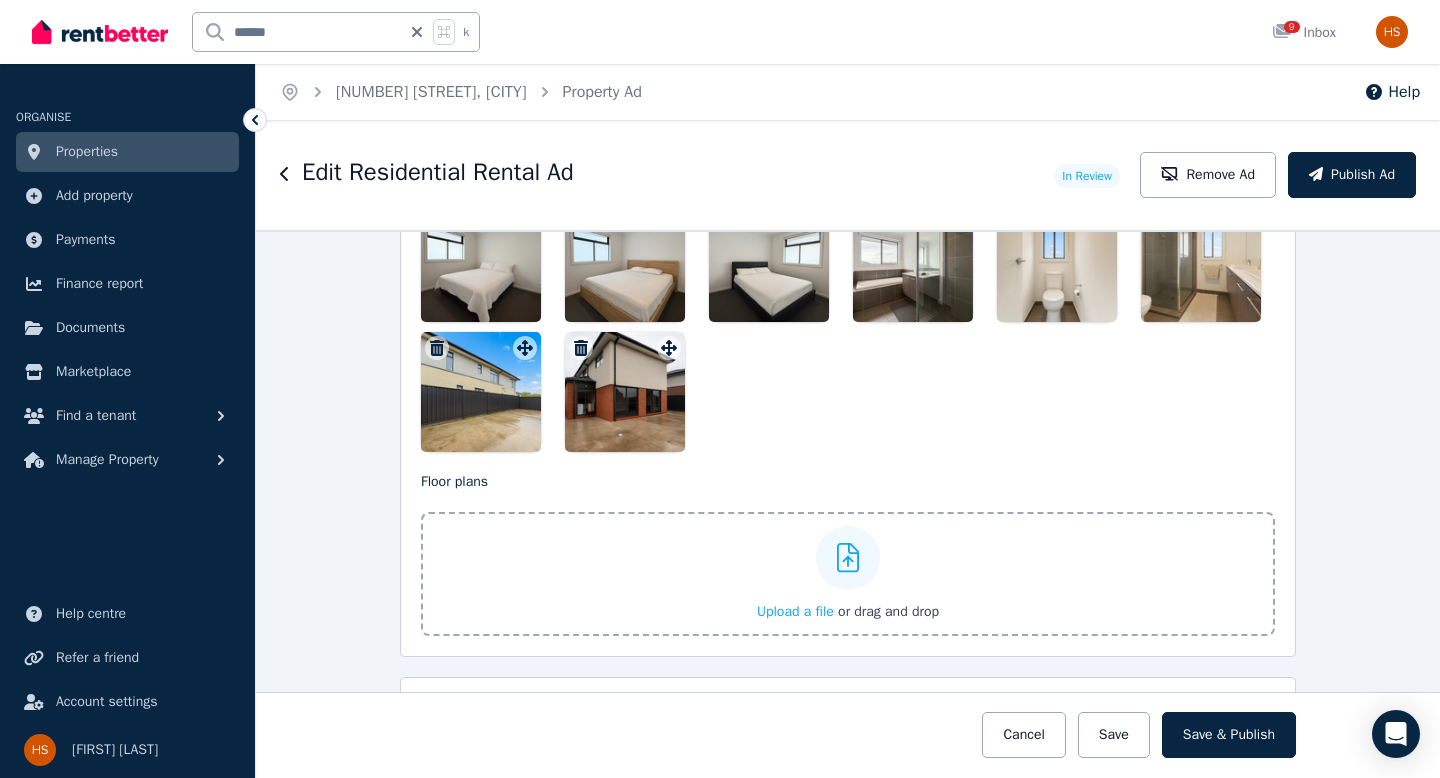 scroll, scrollTop: 2911, scrollLeft: 0, axis: vertical 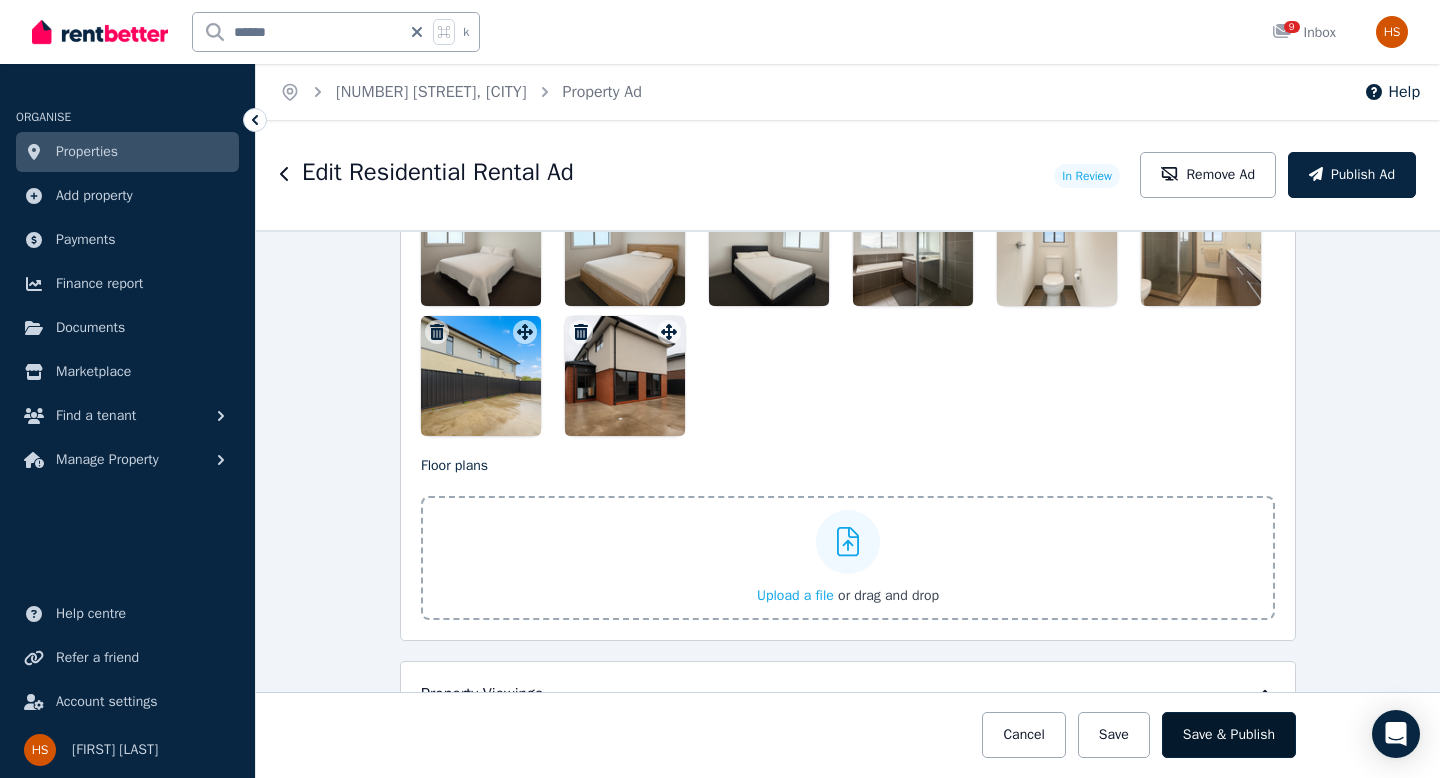click on "Save & Publish" at bounding box center (1229, 735) 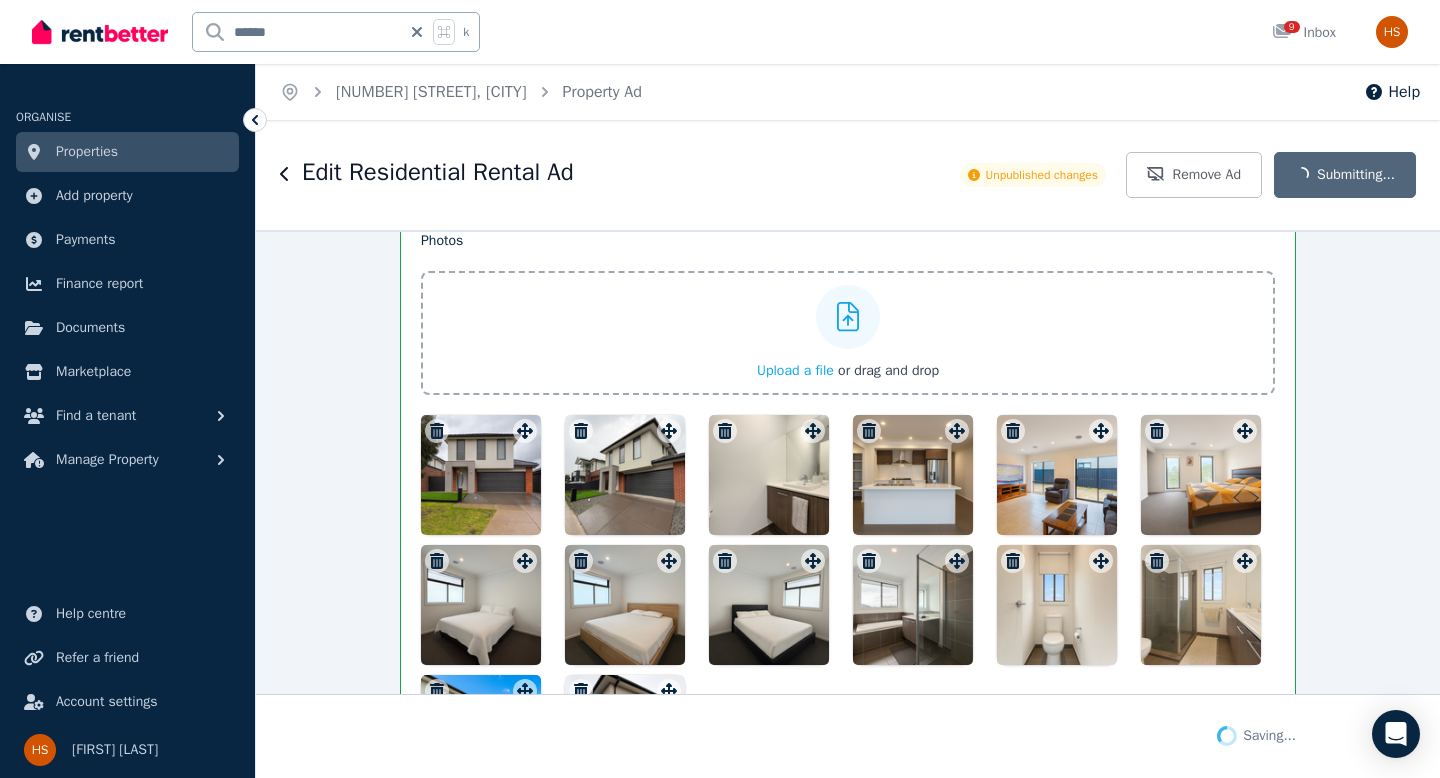 scroll, scrollTop: 2844, scrollLeft: 0, axis: vertical 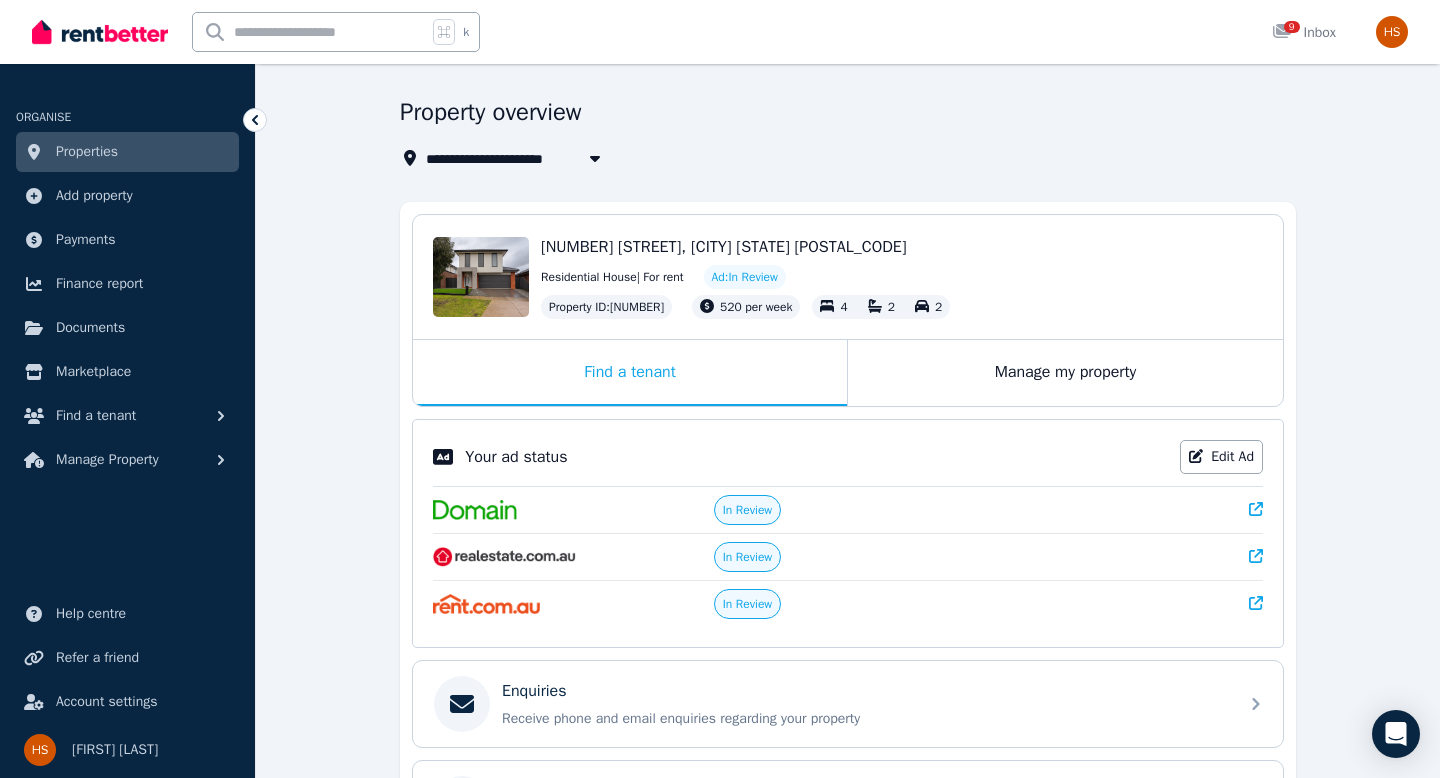 click at bounding box center [310, 32] 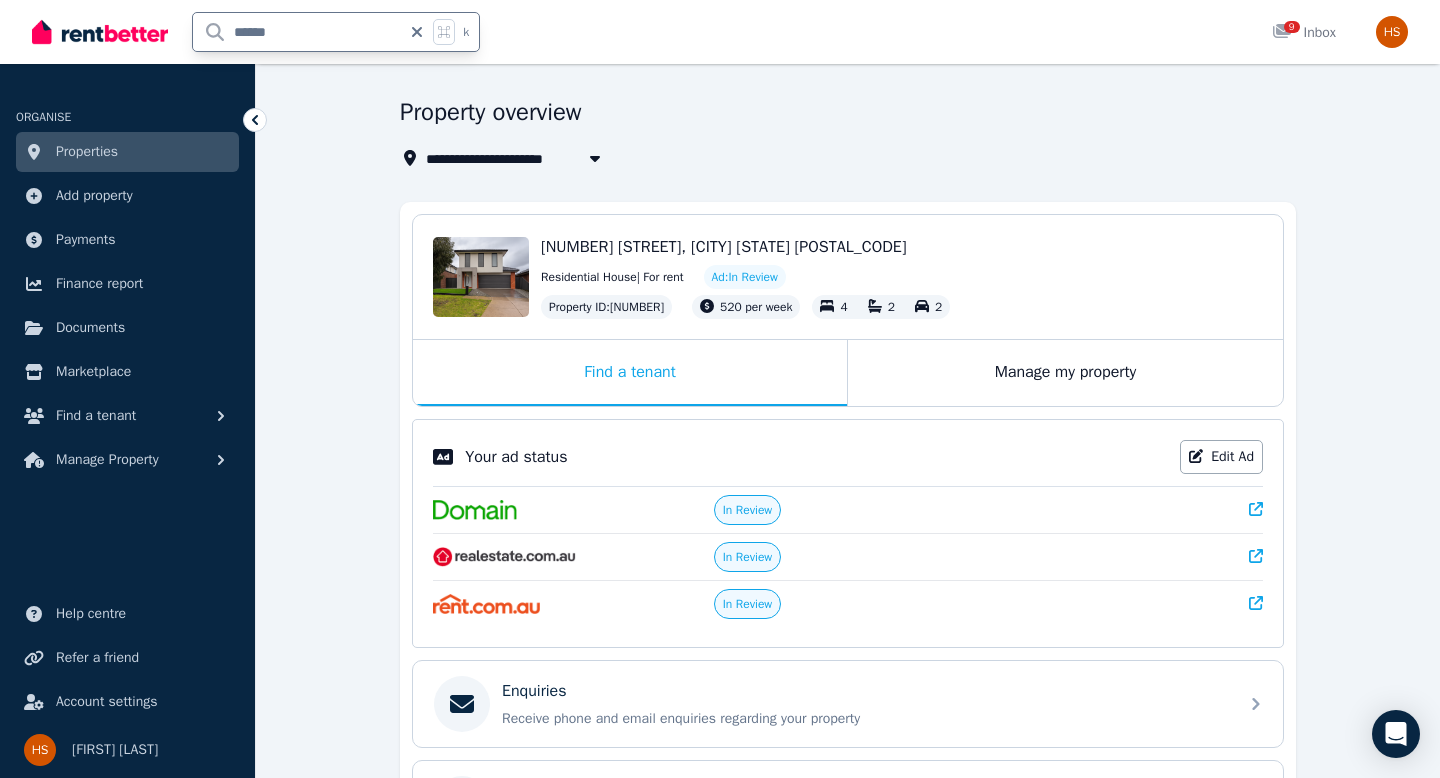 type on "*******" 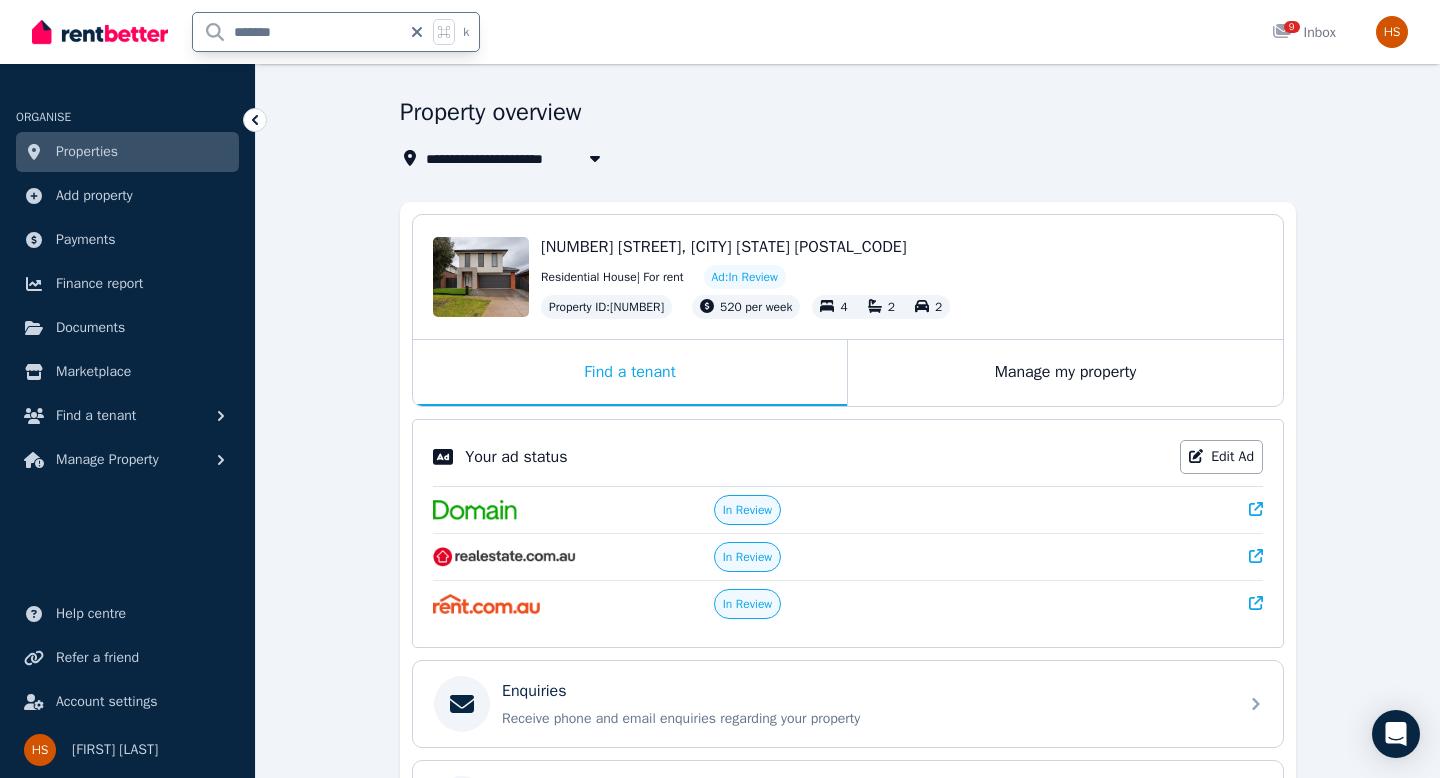 scroll, scrollTop: 0, scrollLeft: 0, axis: both 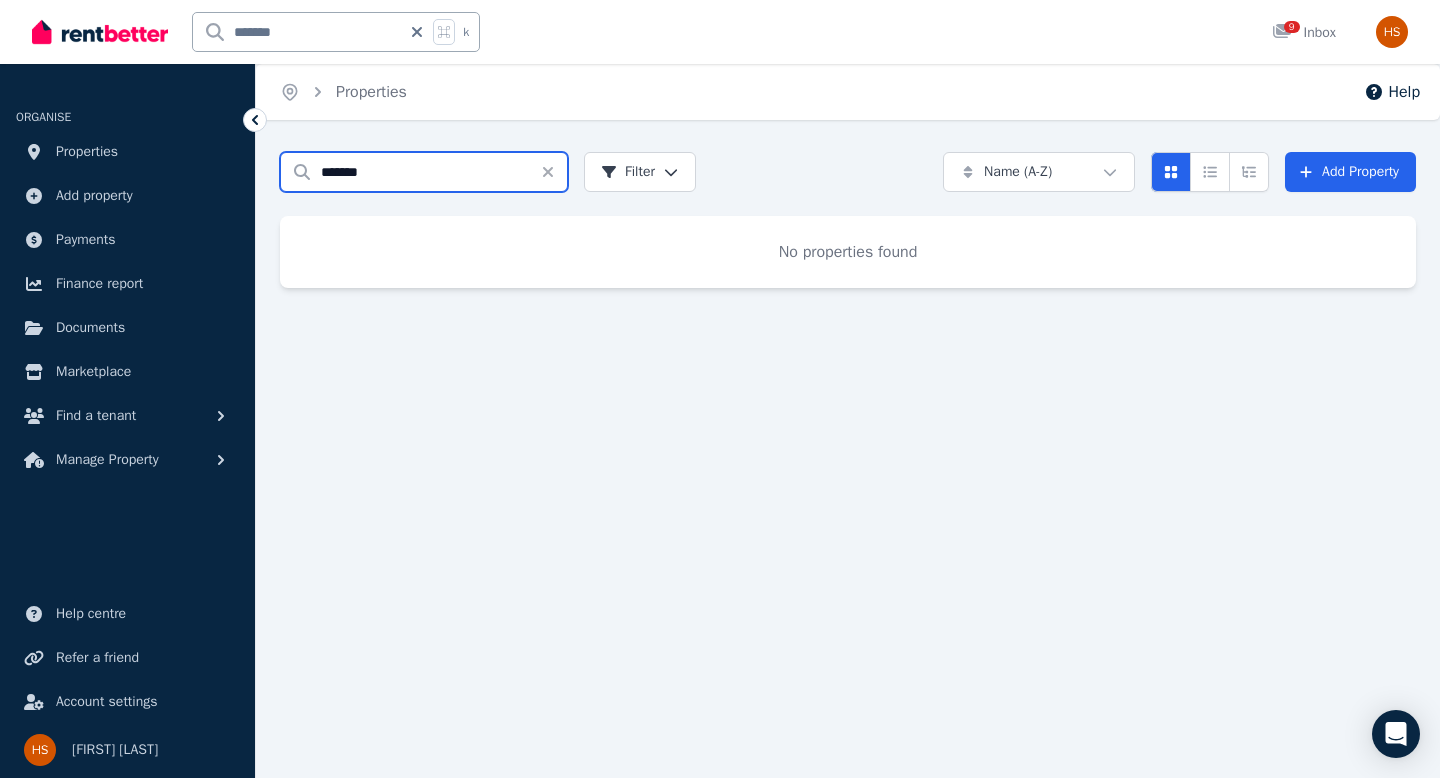 click on "*******" at bounding box center (424, 172) 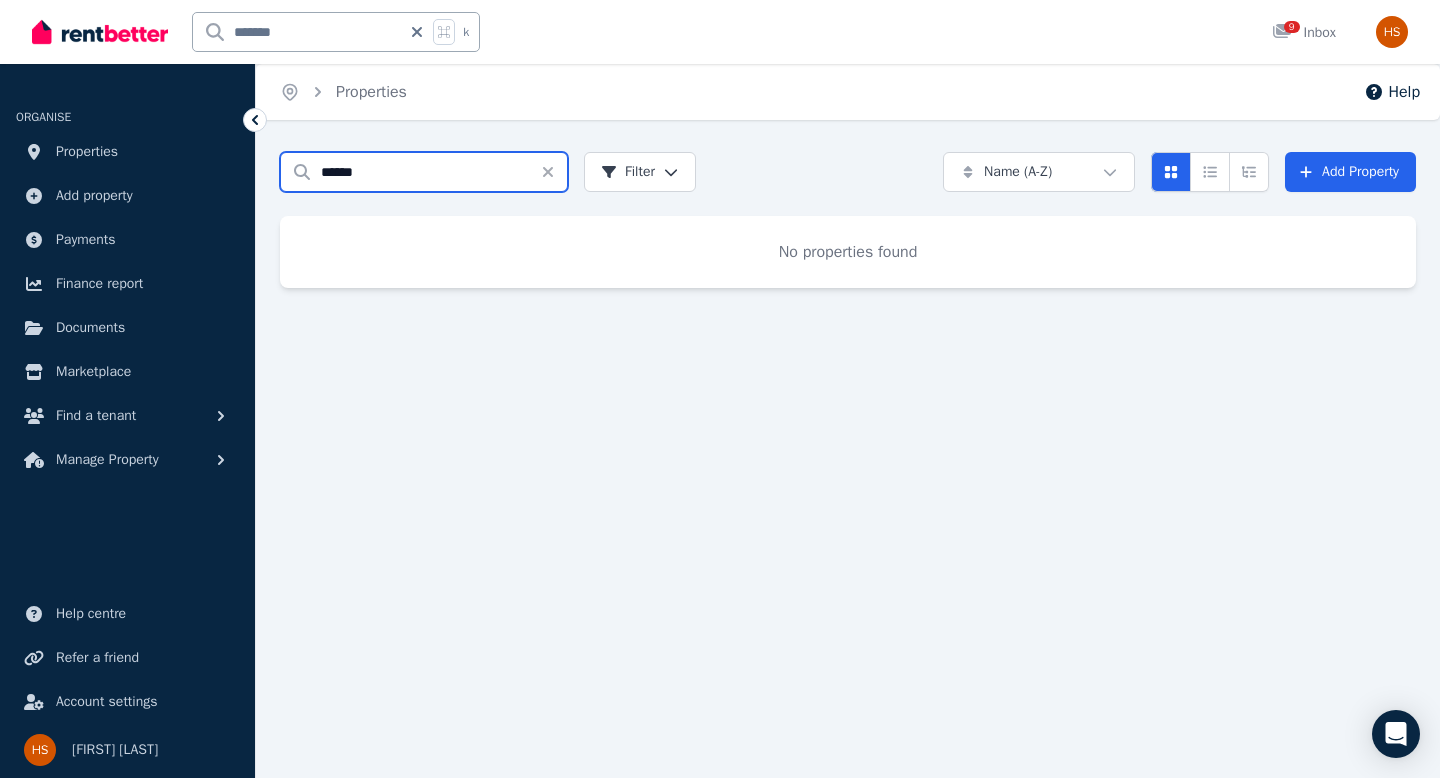 type on "******" 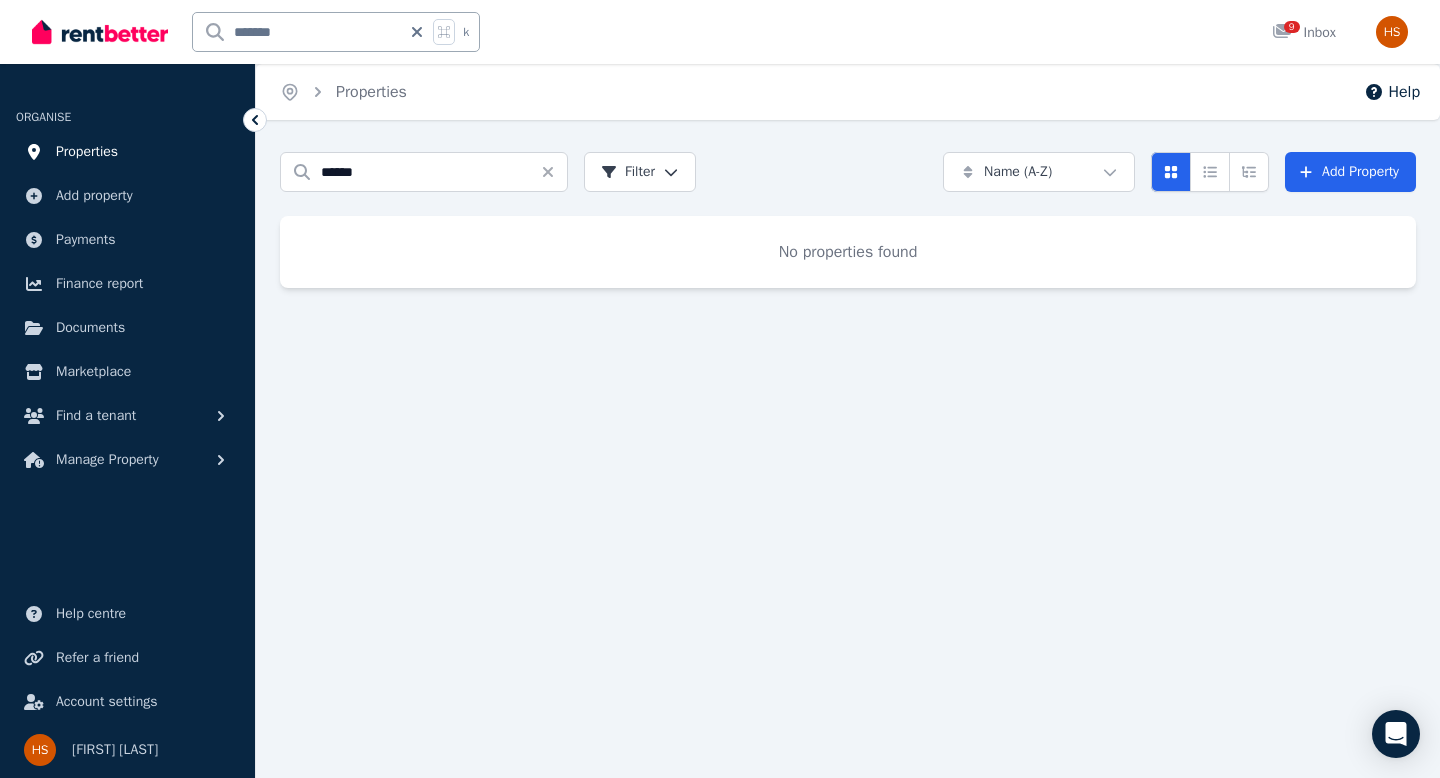 click on "Properties" at bounding box center [87, 152] 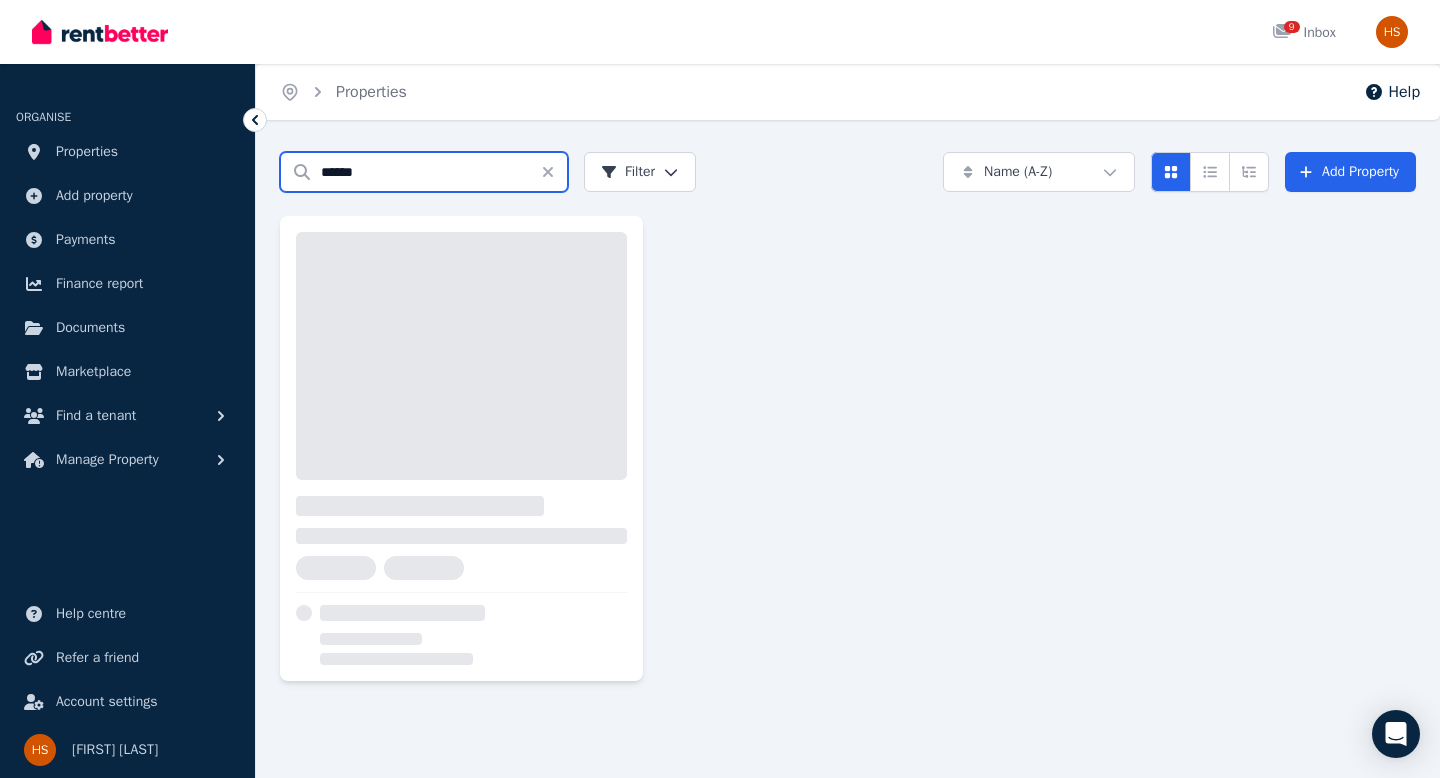 click on "******" at bounding box center (424, 172) 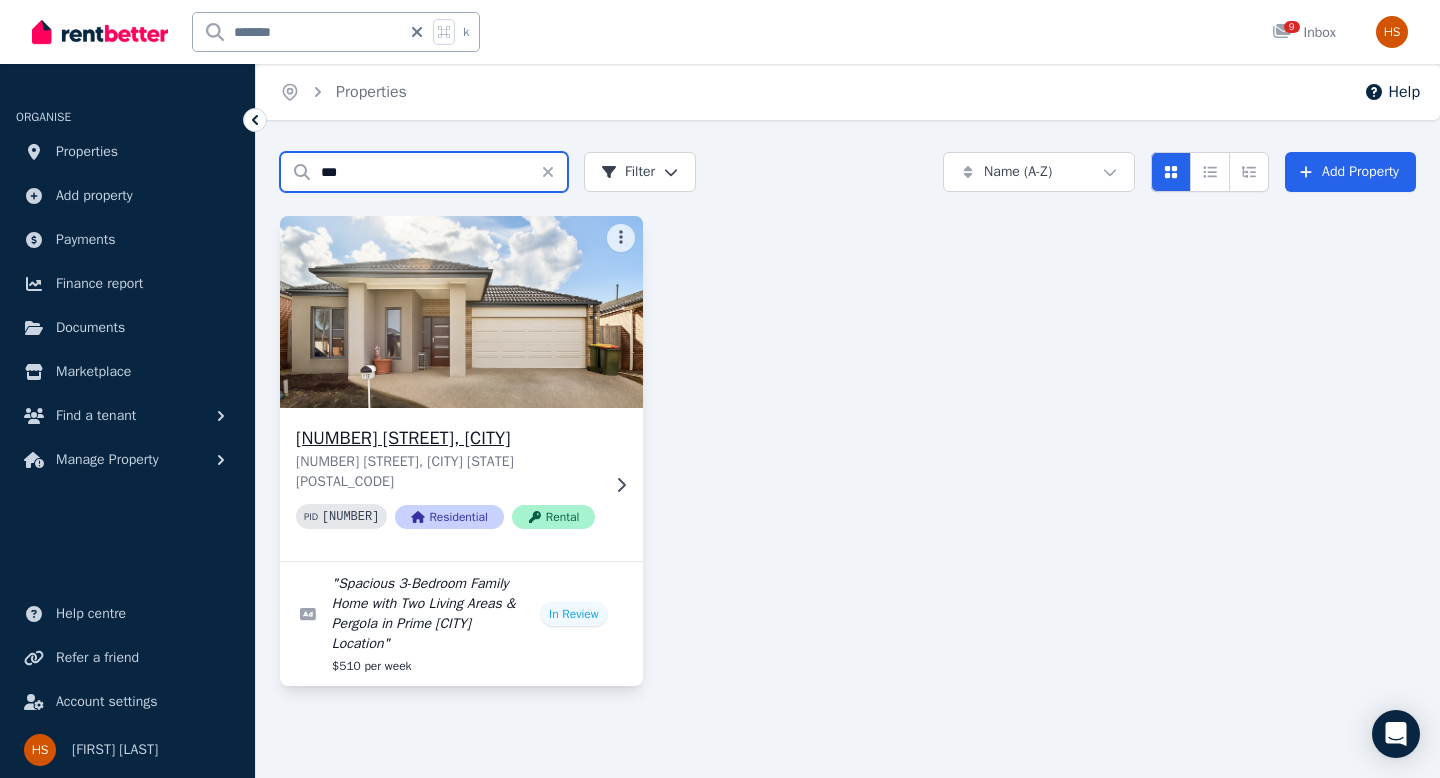 type on "***" 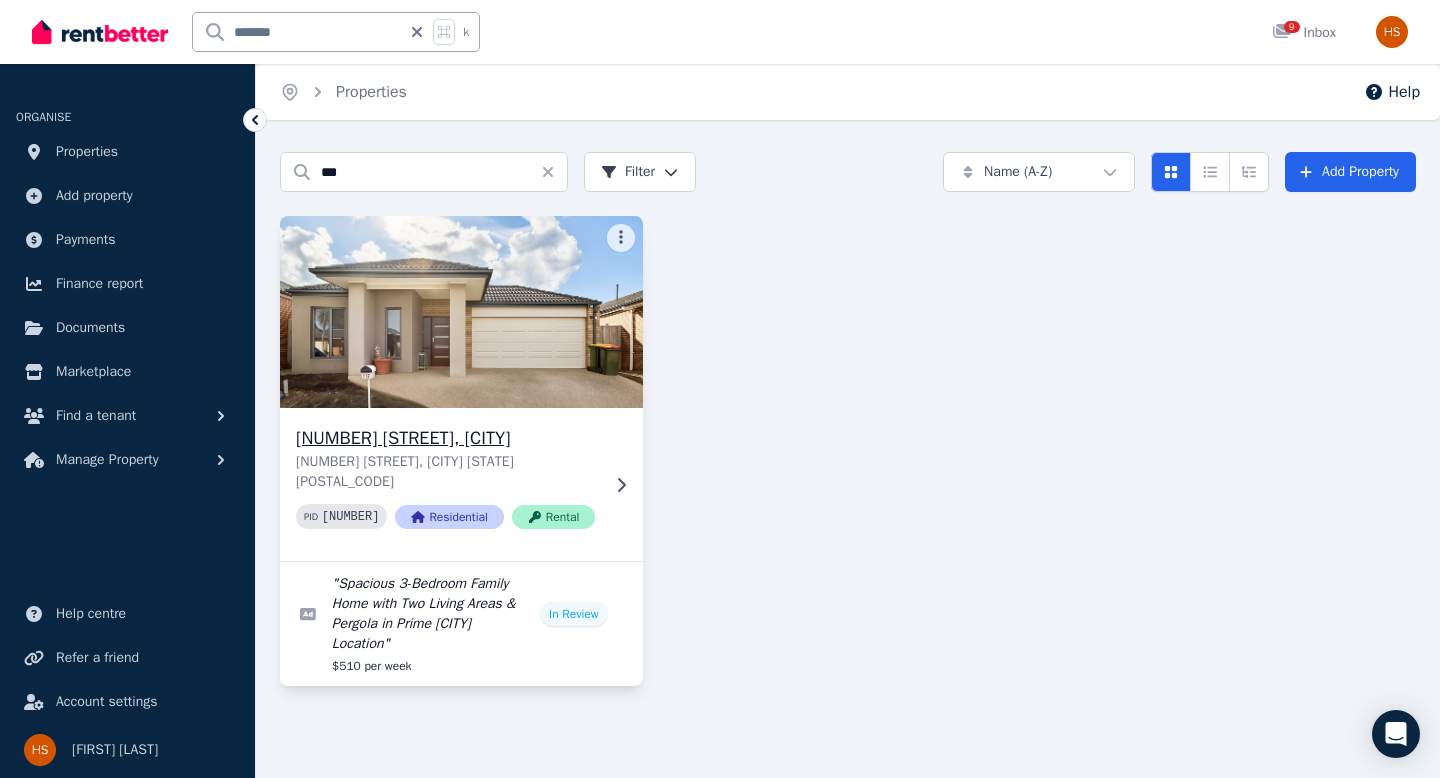 click on "[NUMBER] [STREET], [CITY]" at bounding box center [447, 438] 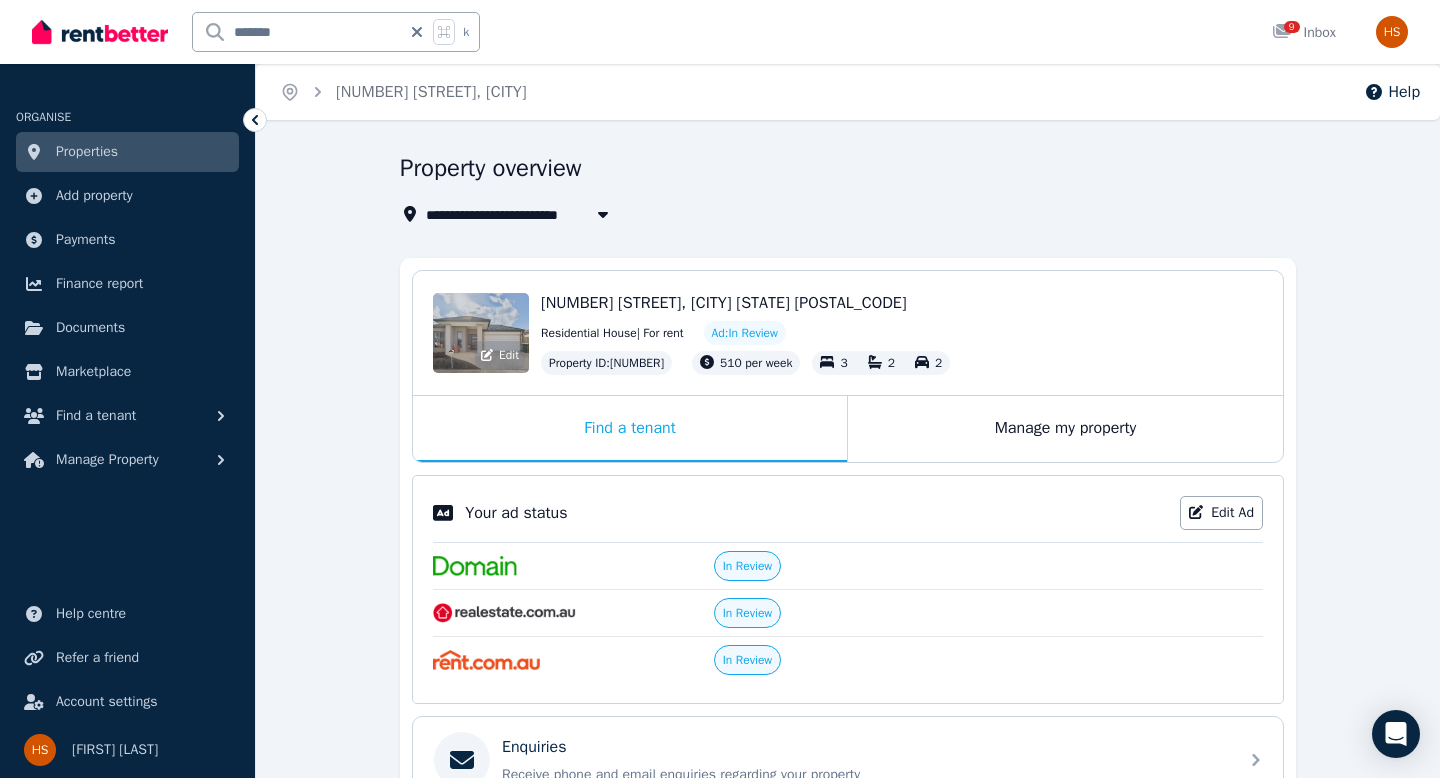 click on "Edit" at bounding box center (481, 333) 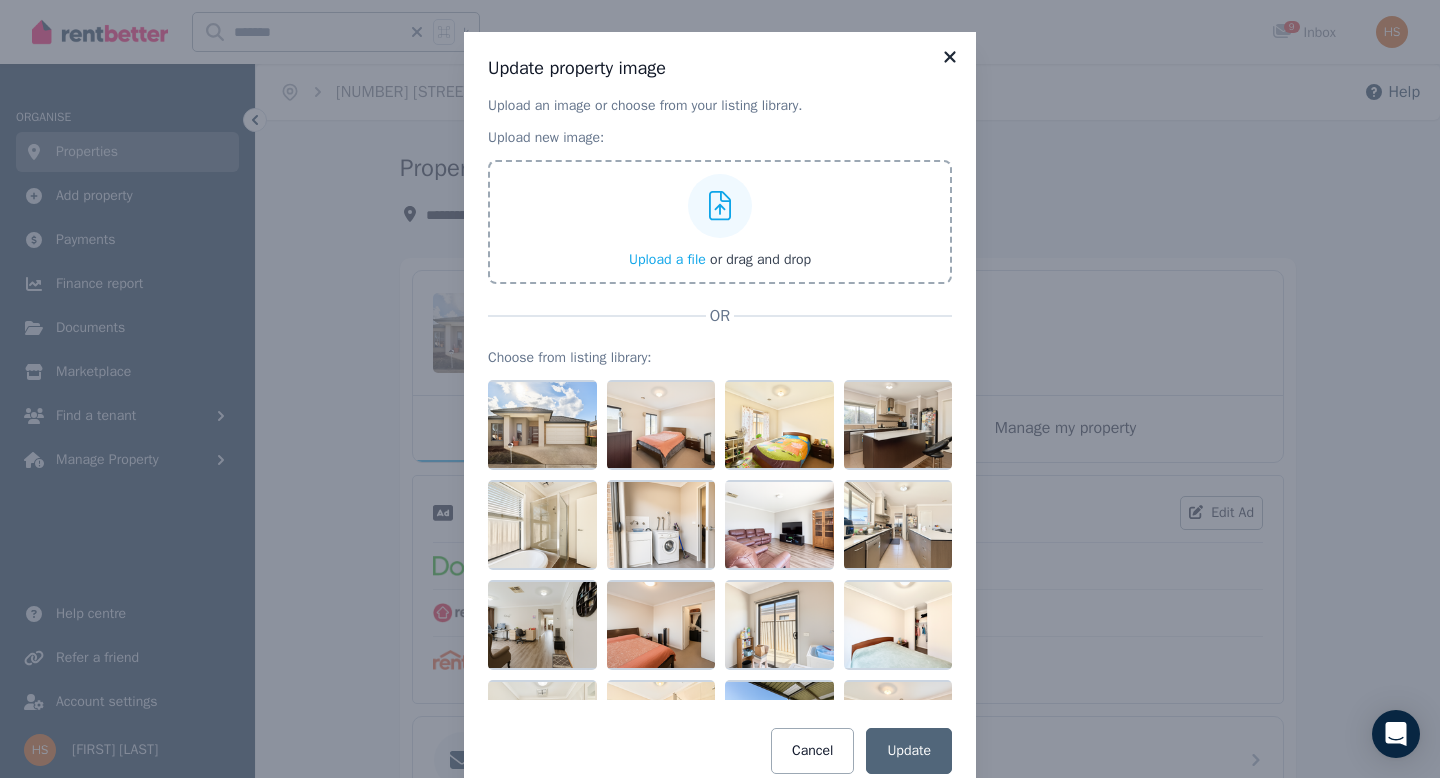 click 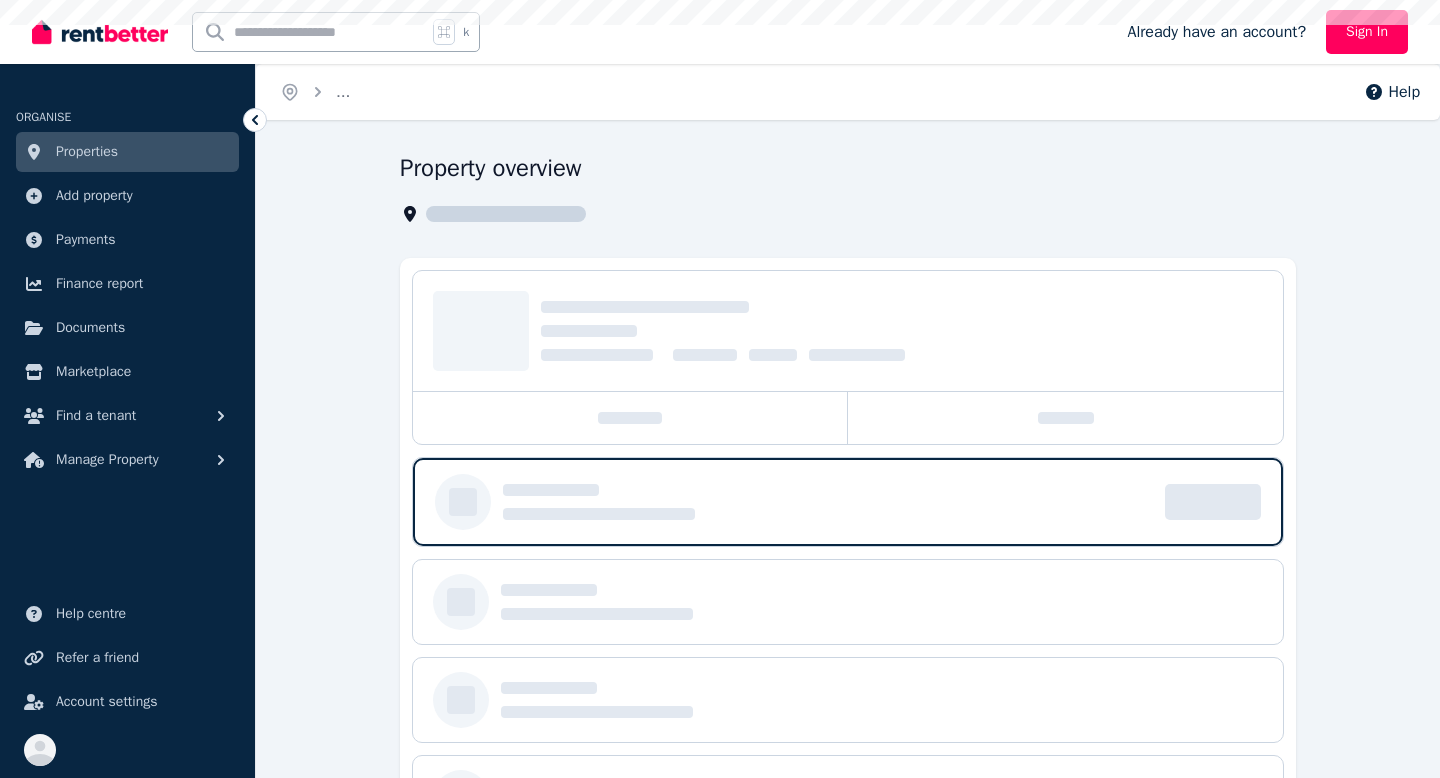 scroll, scrollTop: 0, scrollLeft: 0, axis: both 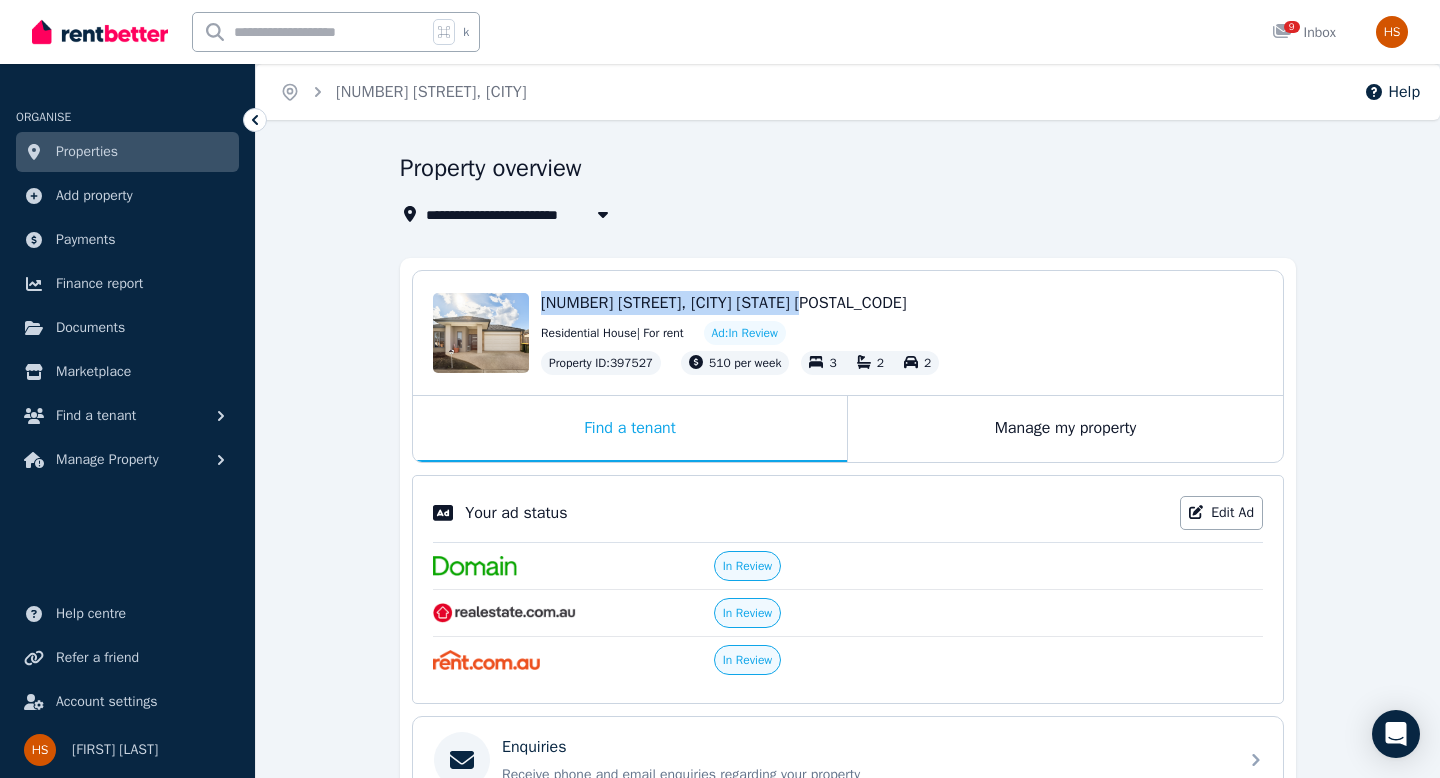 drag, startPoint x: 541, startPoint y: 302, endPoint x: 1090, endPoint y: 302, distance: 549 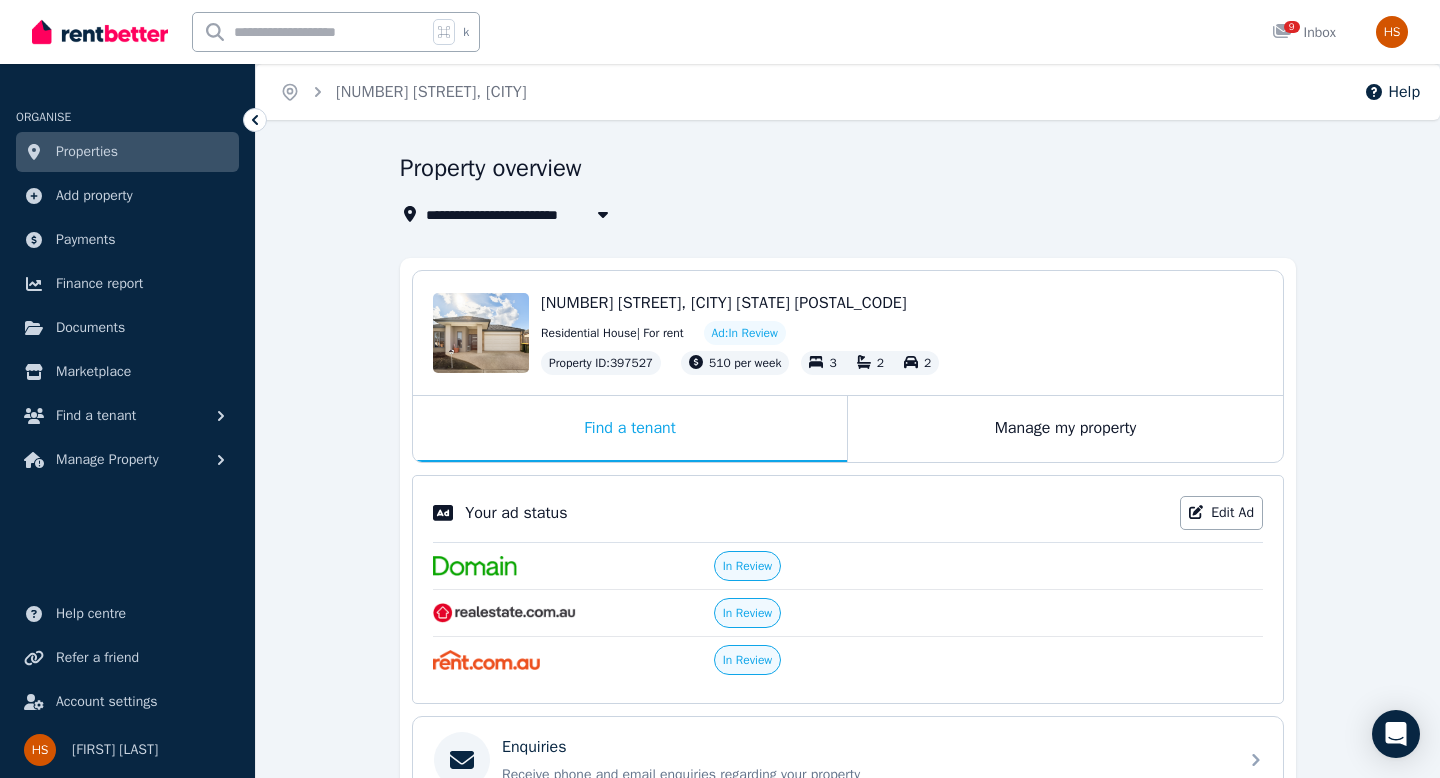 click on "**********" at bounding box center [848, 672] 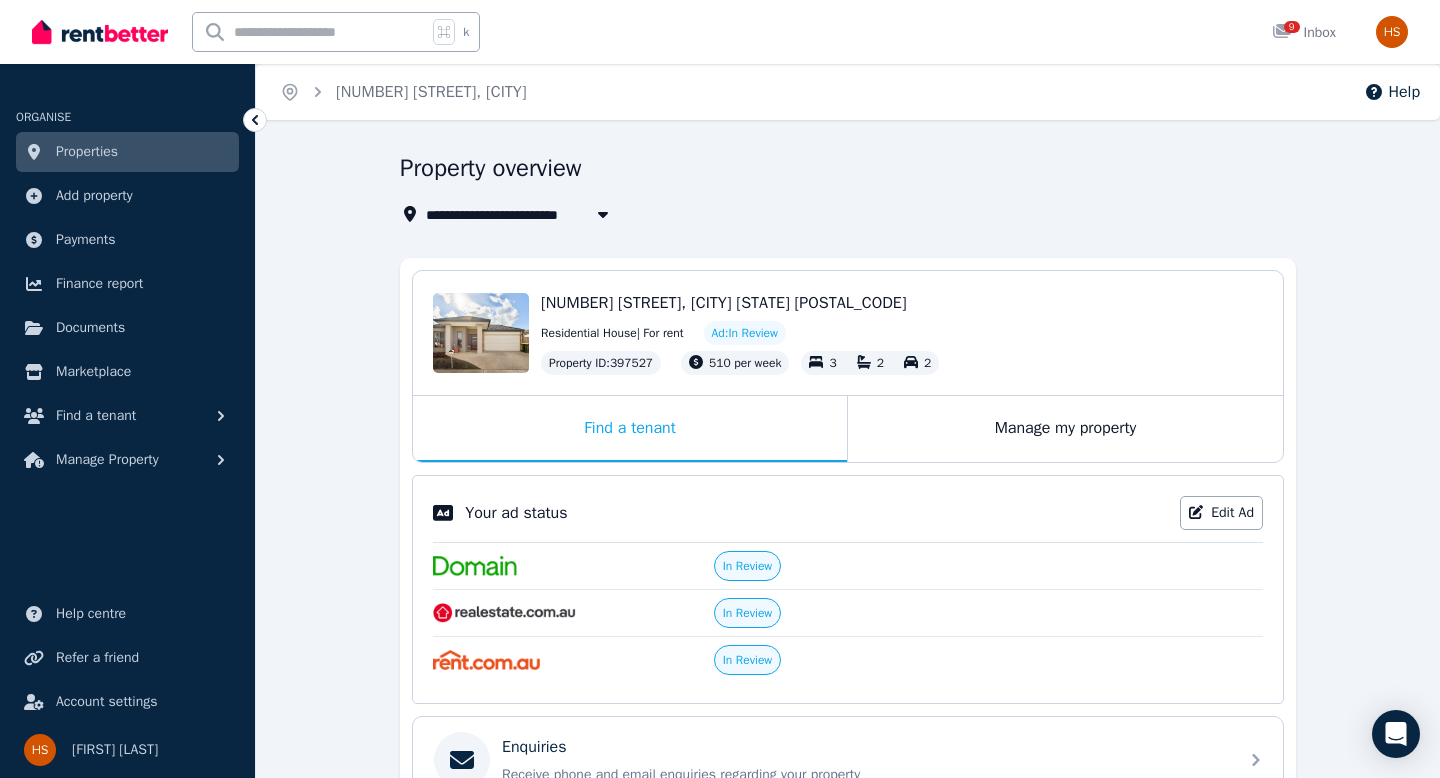 click on "Property overview" at bounding box center [842, 171] 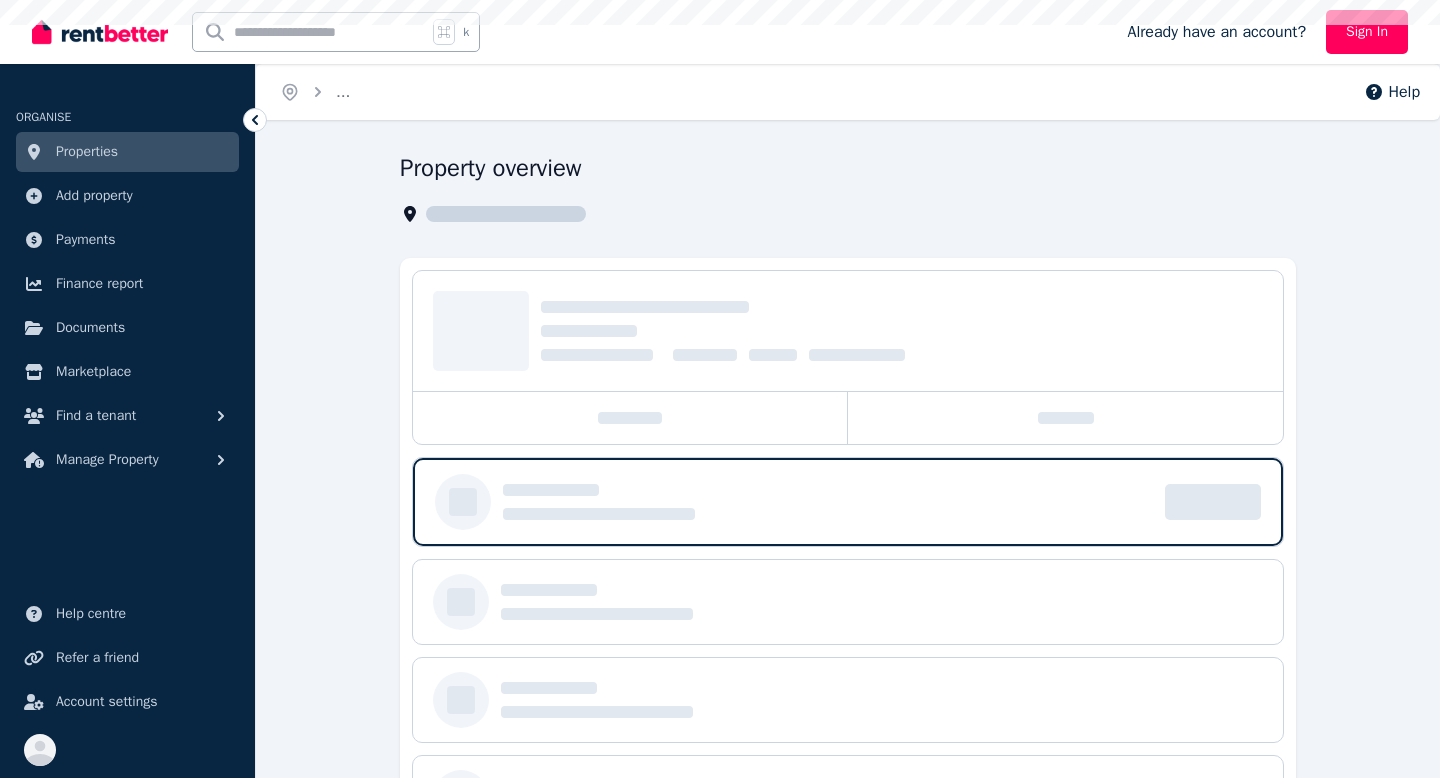 scroll, scrollTop: 0, scrollLeft: 0, axis: both 